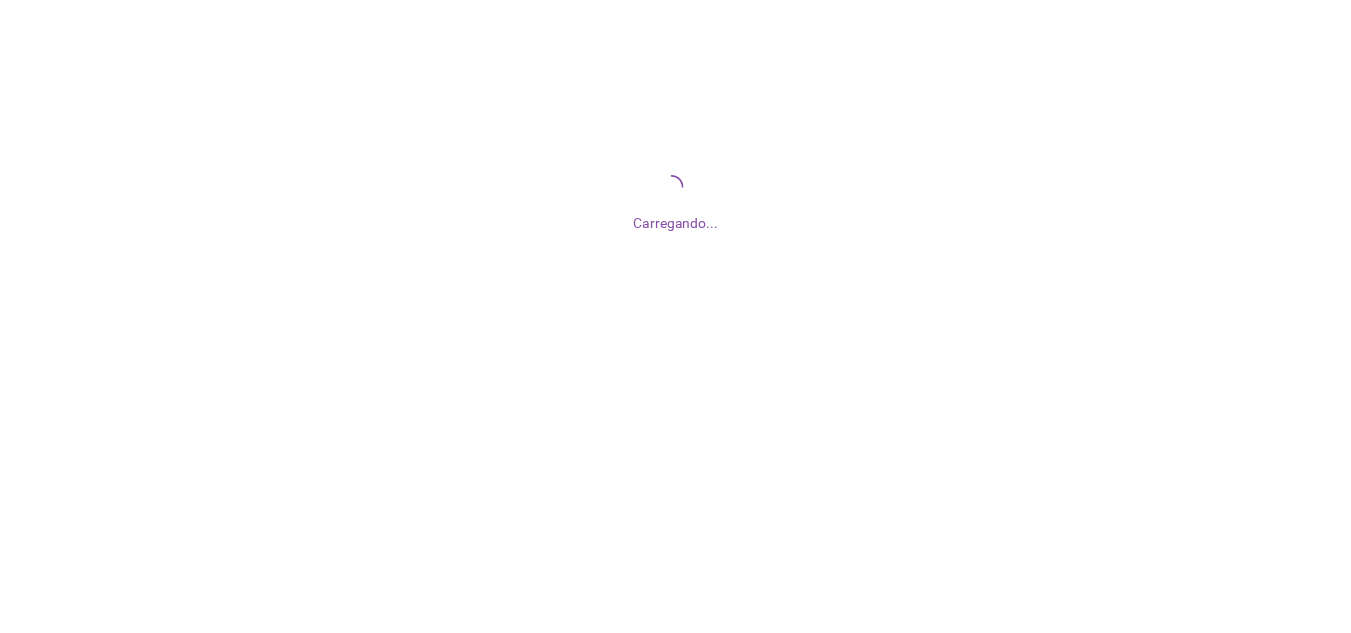 scroll, scrollTop: 0, scrollLeft: 0, axis: both 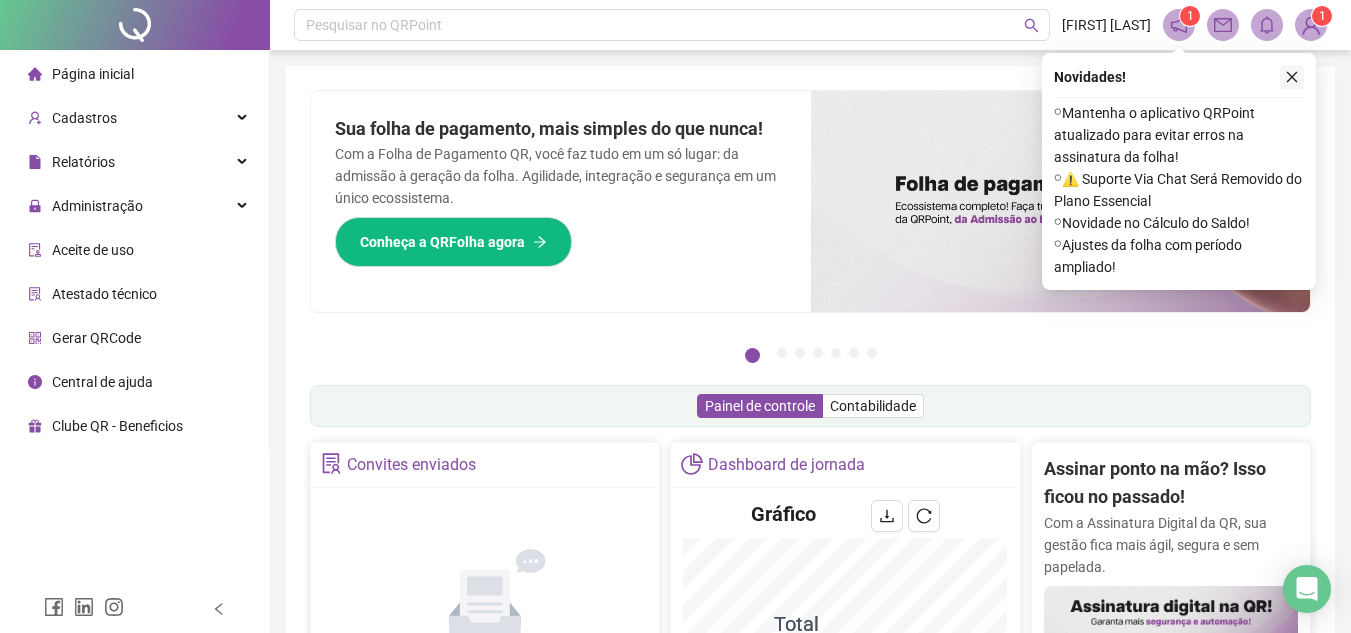 click 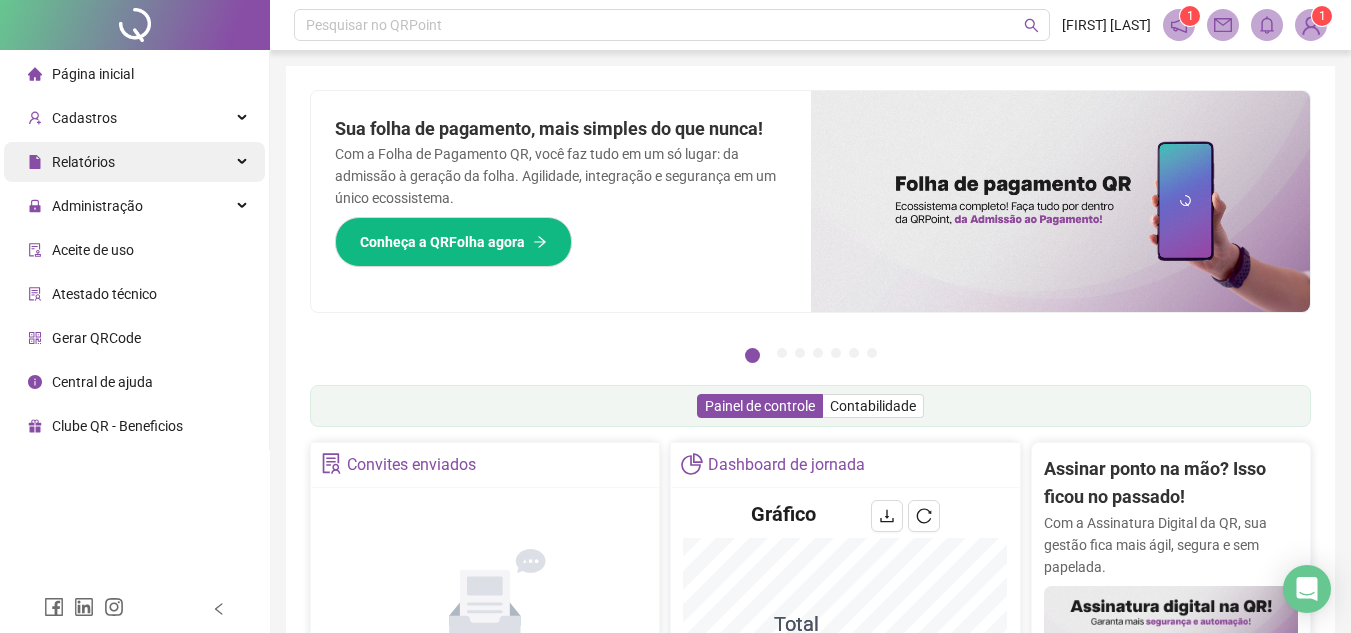 click on "Relatórios" at bounding box center [83, 162] 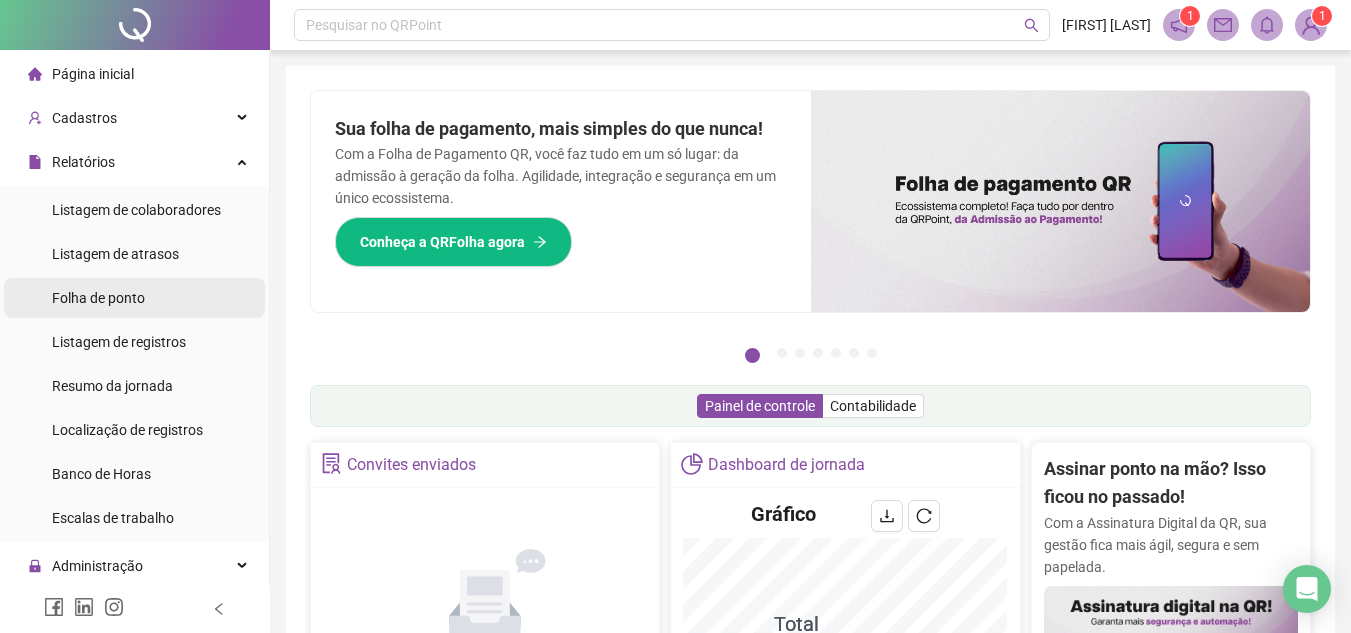 click on "Folha de ponto" at bounding box center (98, 298) 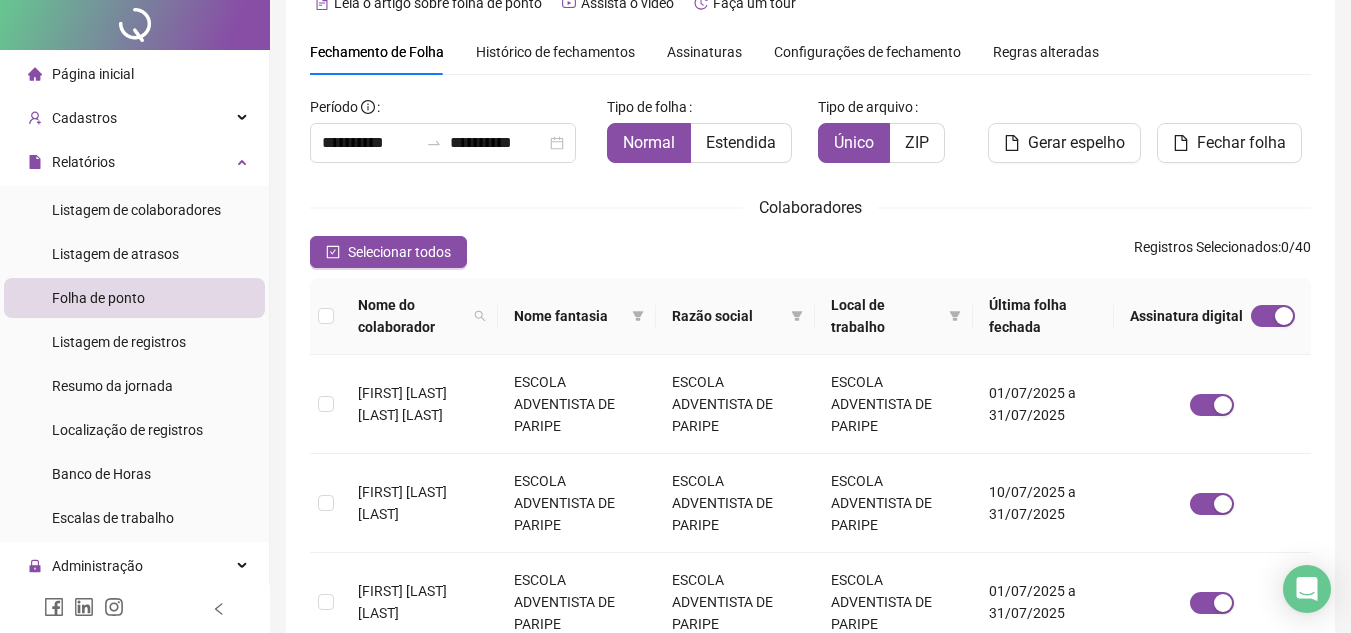 scroll, scrollTop: 0, scrollLeft: 0, axis: both 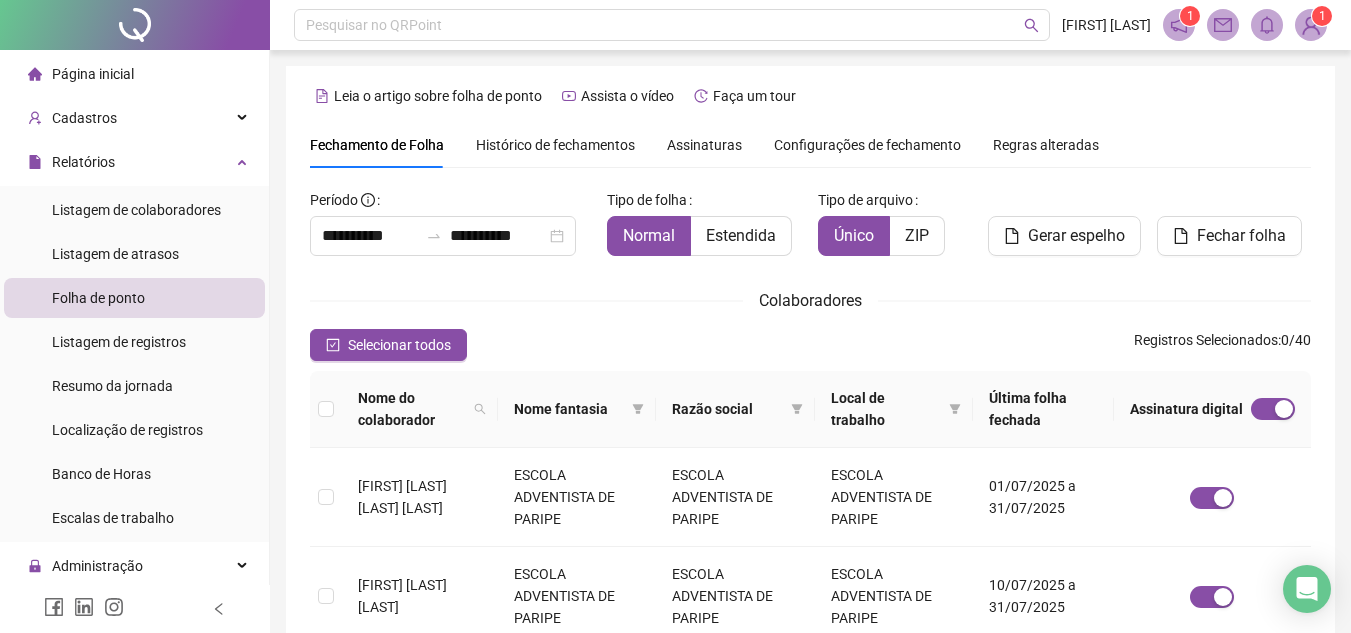 click on "Assinaturas" at bounding box center [704, 145] 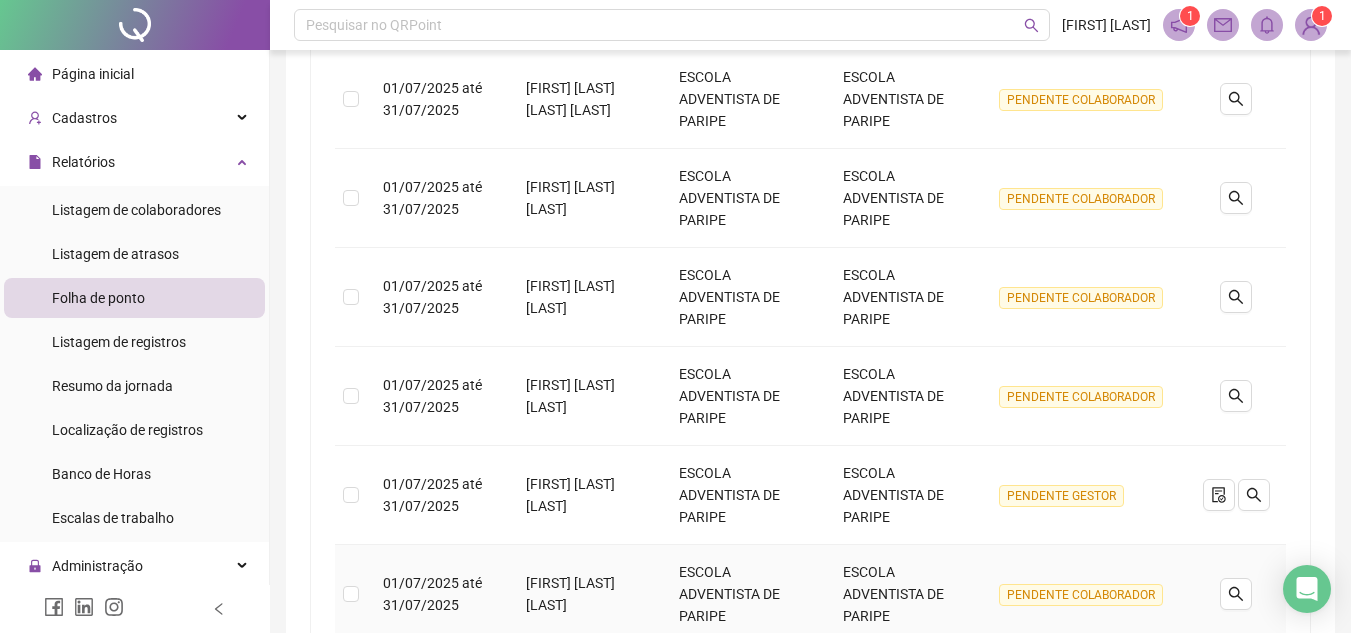 scroll, scrollTop: 780, scrollLeft: 0, axis: vertical 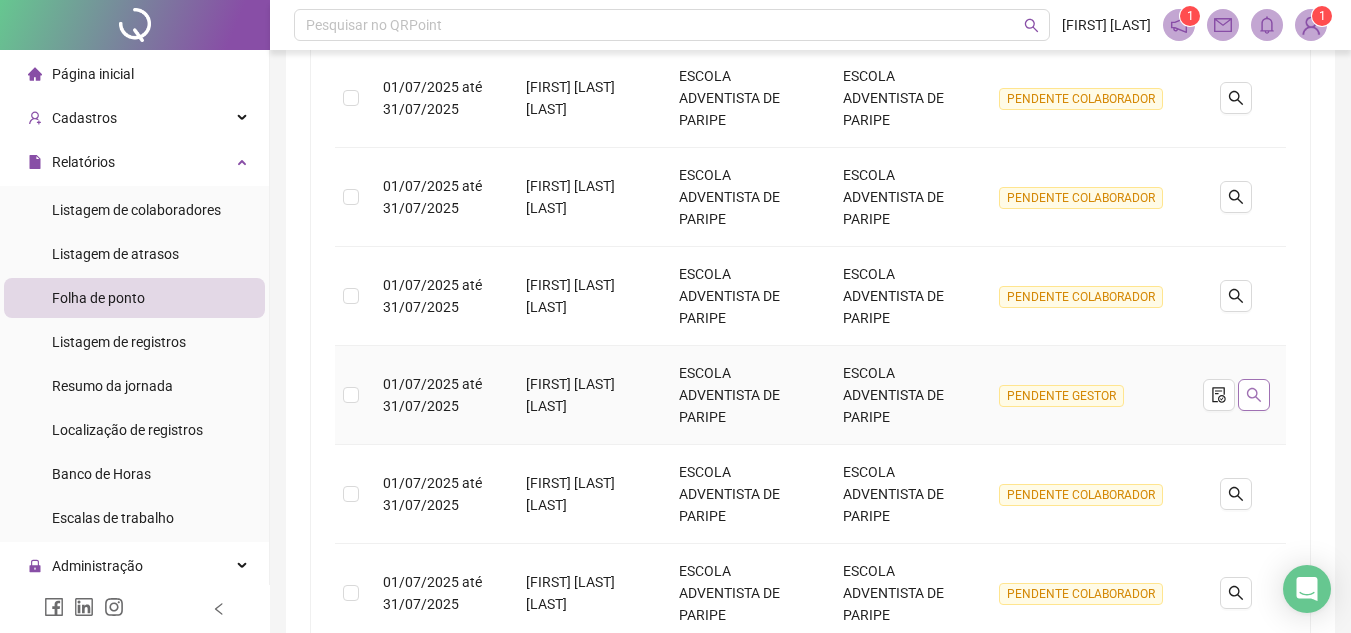 click 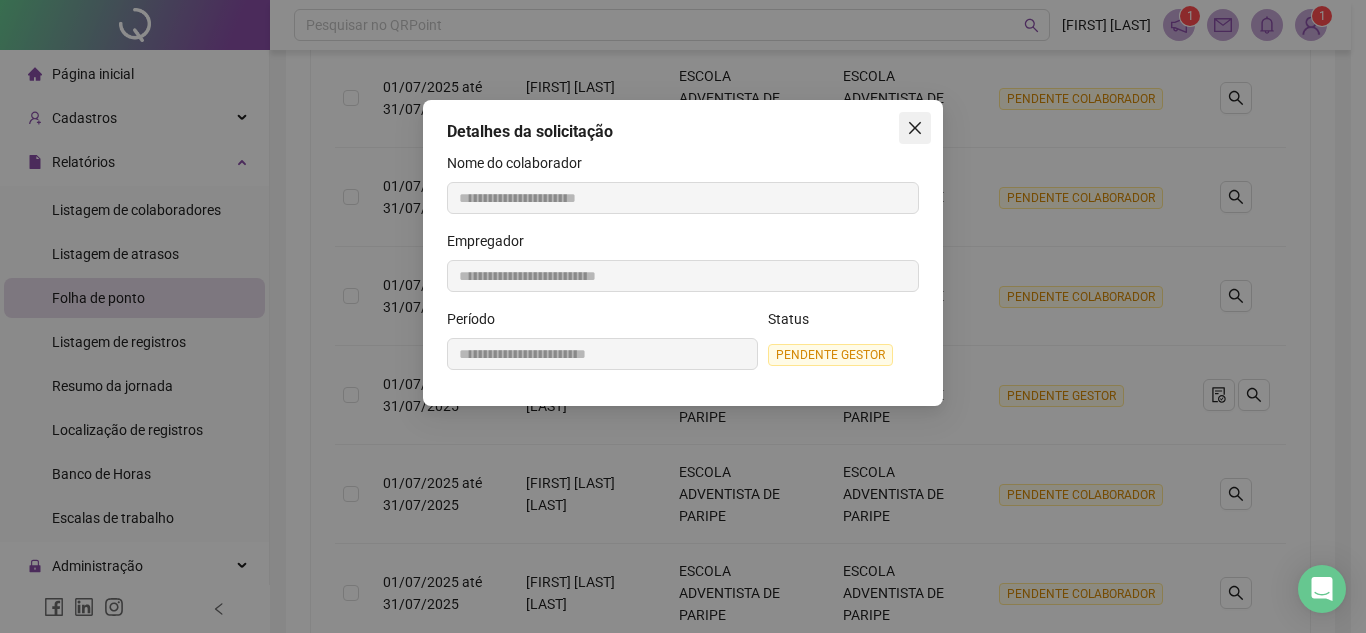 click 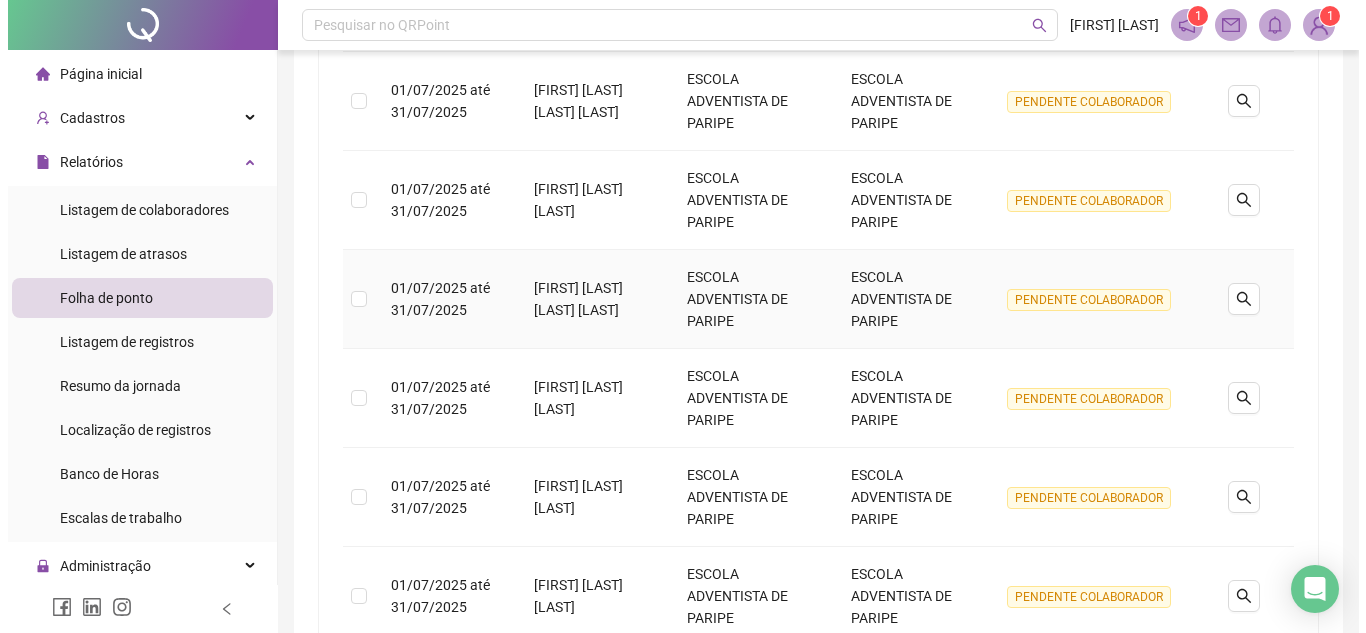 scroll, scrollTop: 180, scrollLeft: 0, axis: vertical 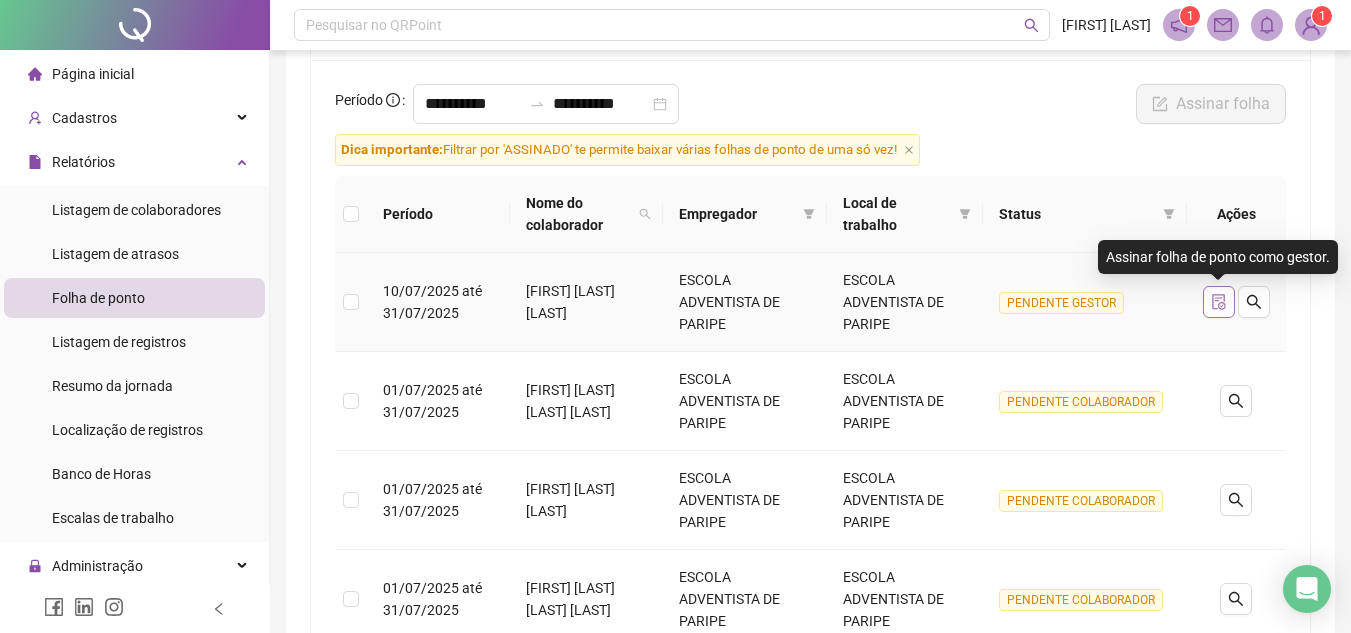 click 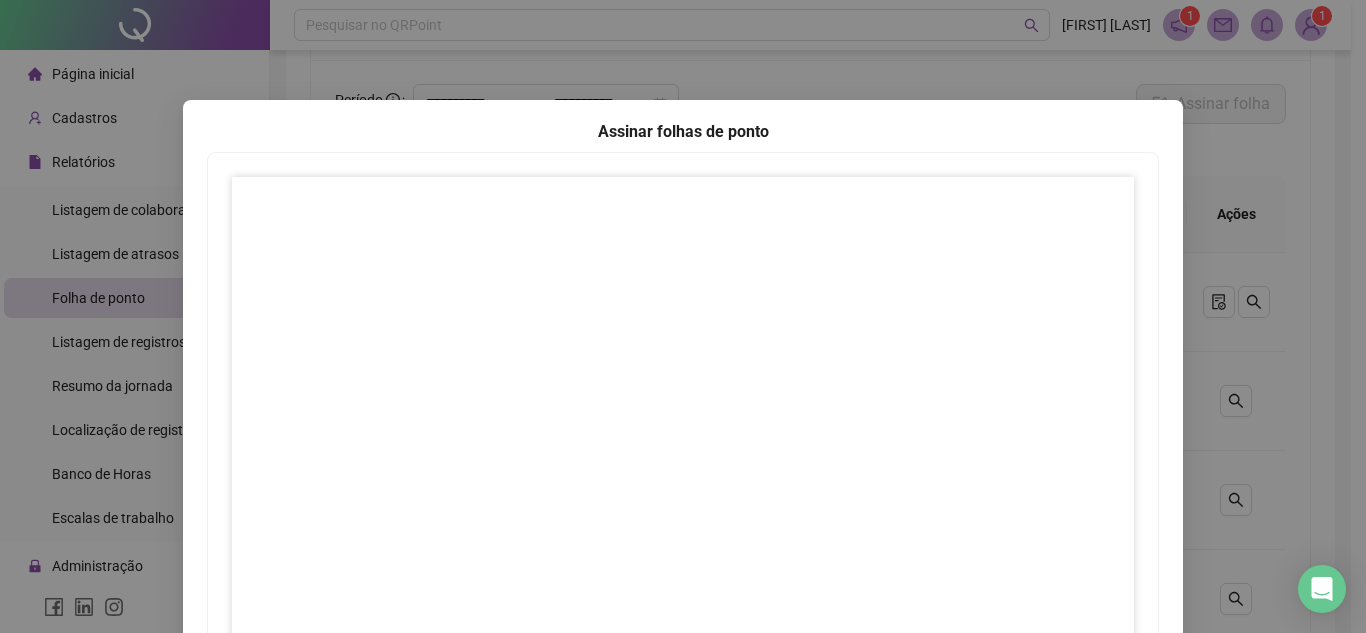 scroll, scrollTop: 297, scrollLeft: 0, axis: vertical 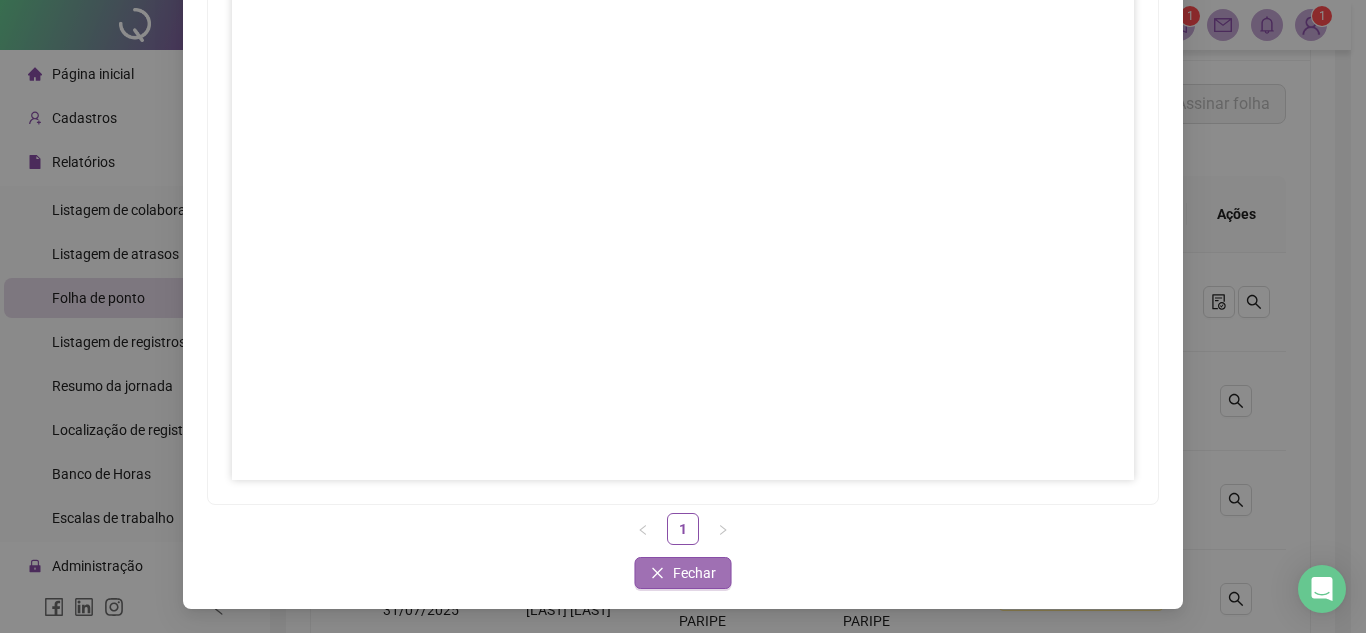 click on "Fechar" at bounding box center (694, 573) 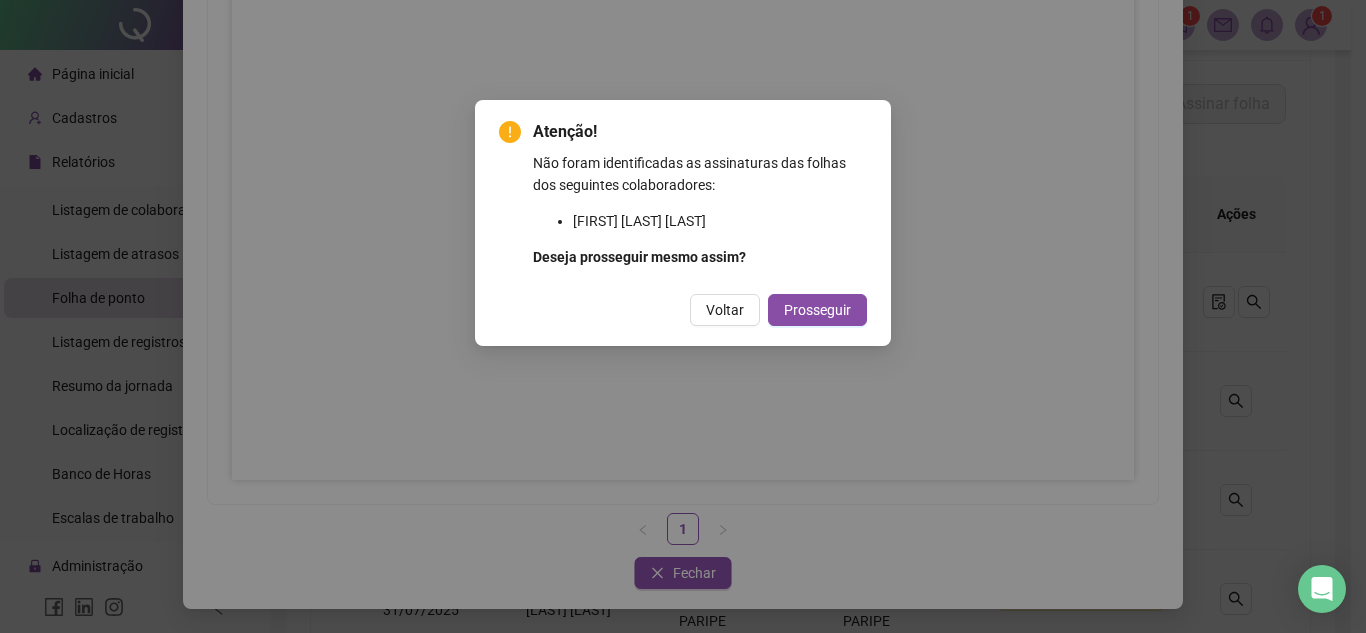 click on "Voltar" at bounding box center (725, 310) 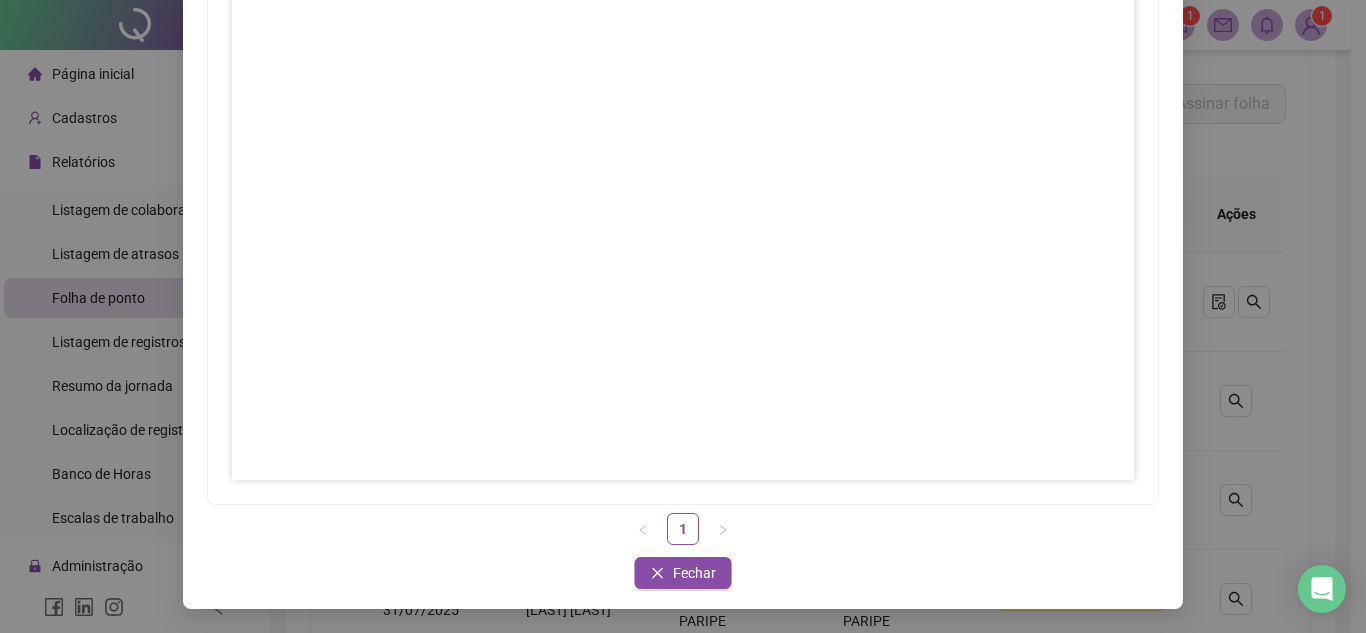 scroll, scrollTop: 177, scrollLeft: 0, axis: vertical 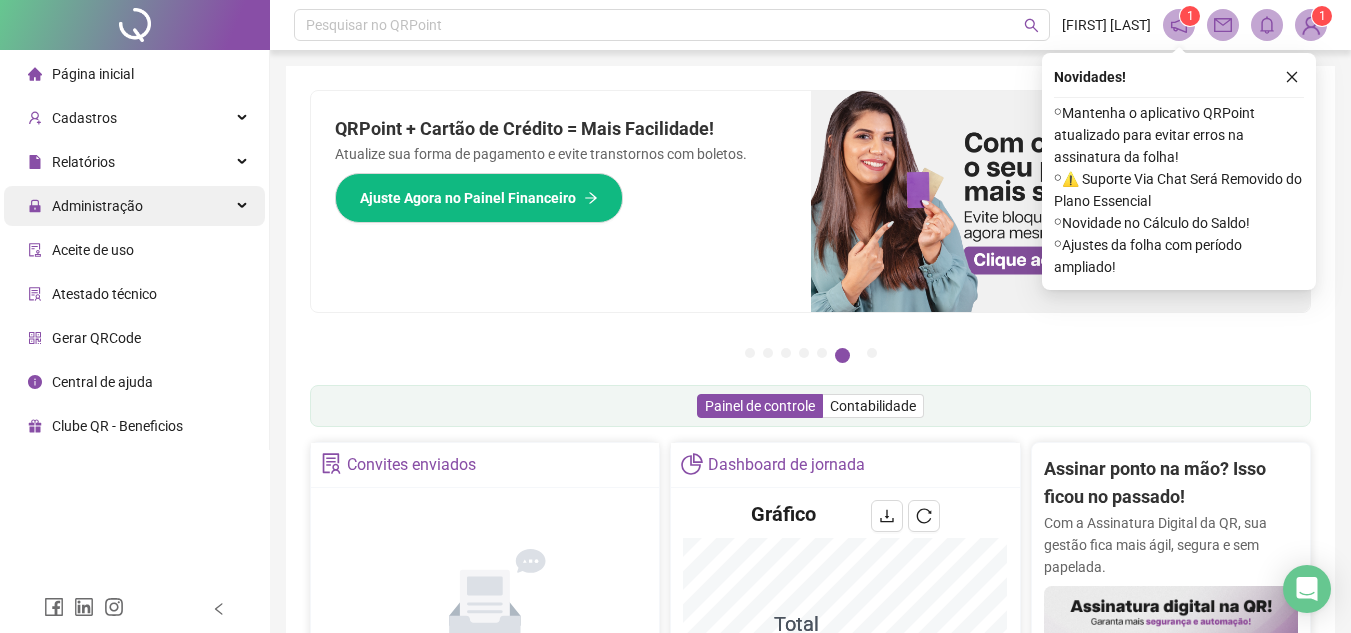 click on "Administração" at bounding box center (97, 206) 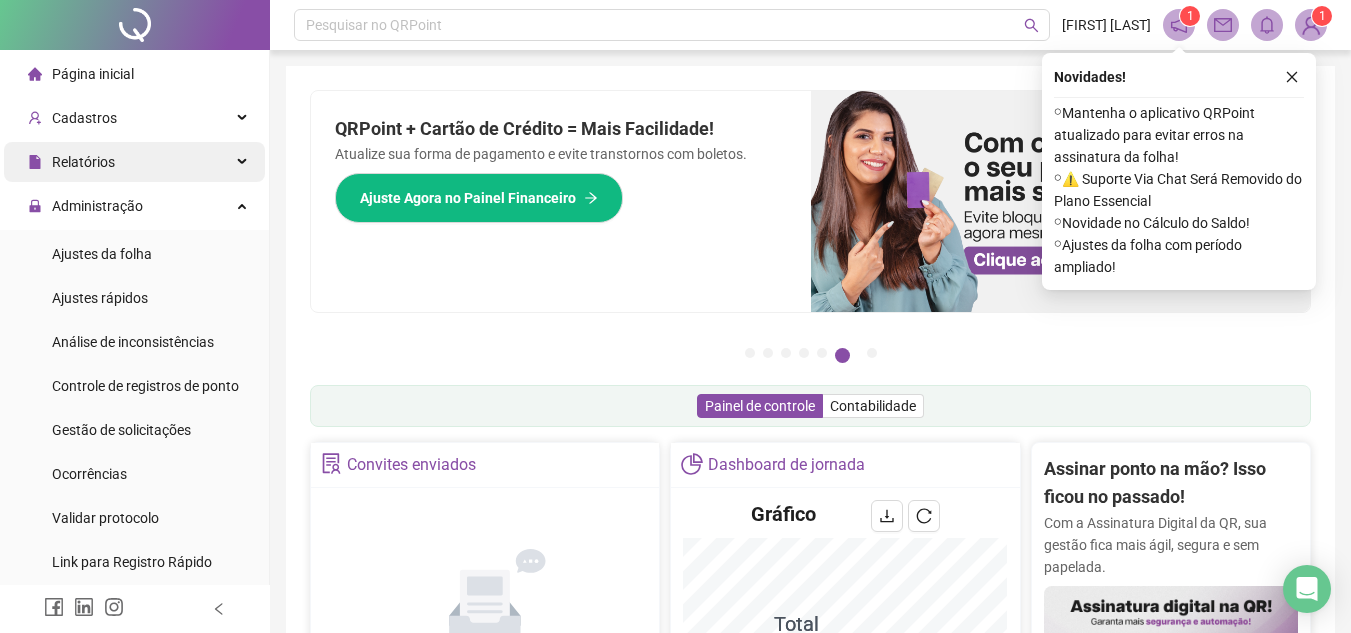 click on "Relatórios" at bounding box center (83, 162) 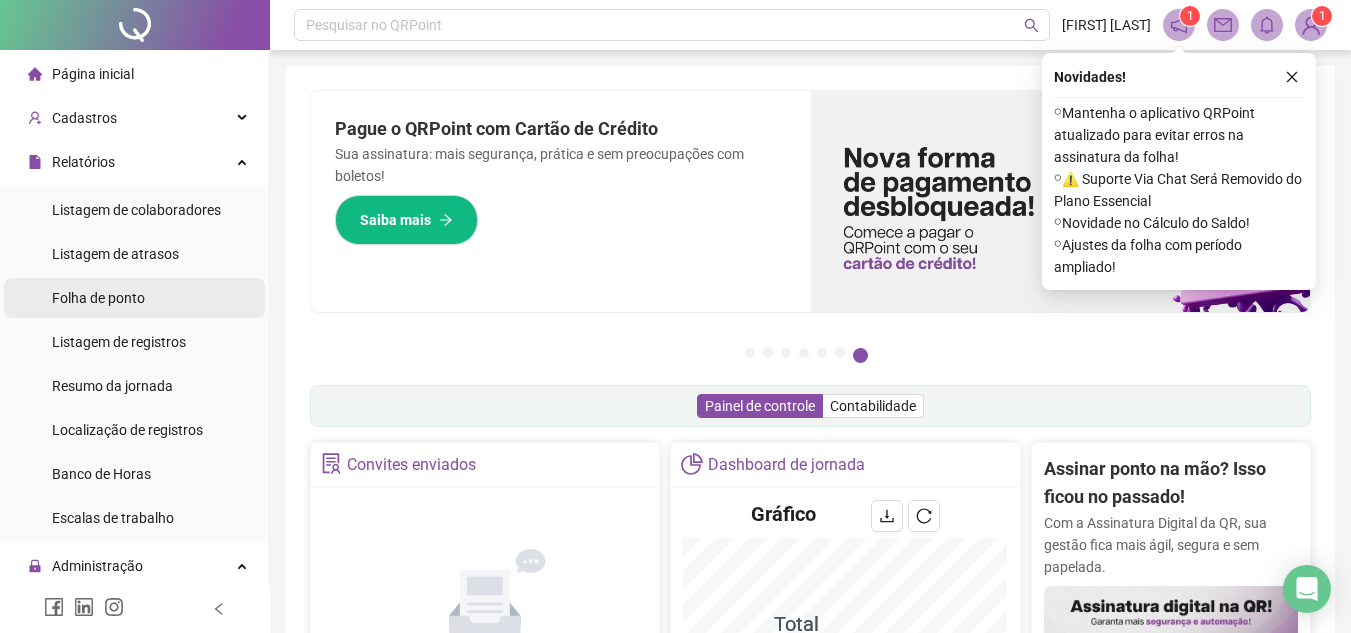 drag, startPoint x: 165, startPoint y: 301, endPoint x: 176, endPoint y: 295, distance: 12.529964 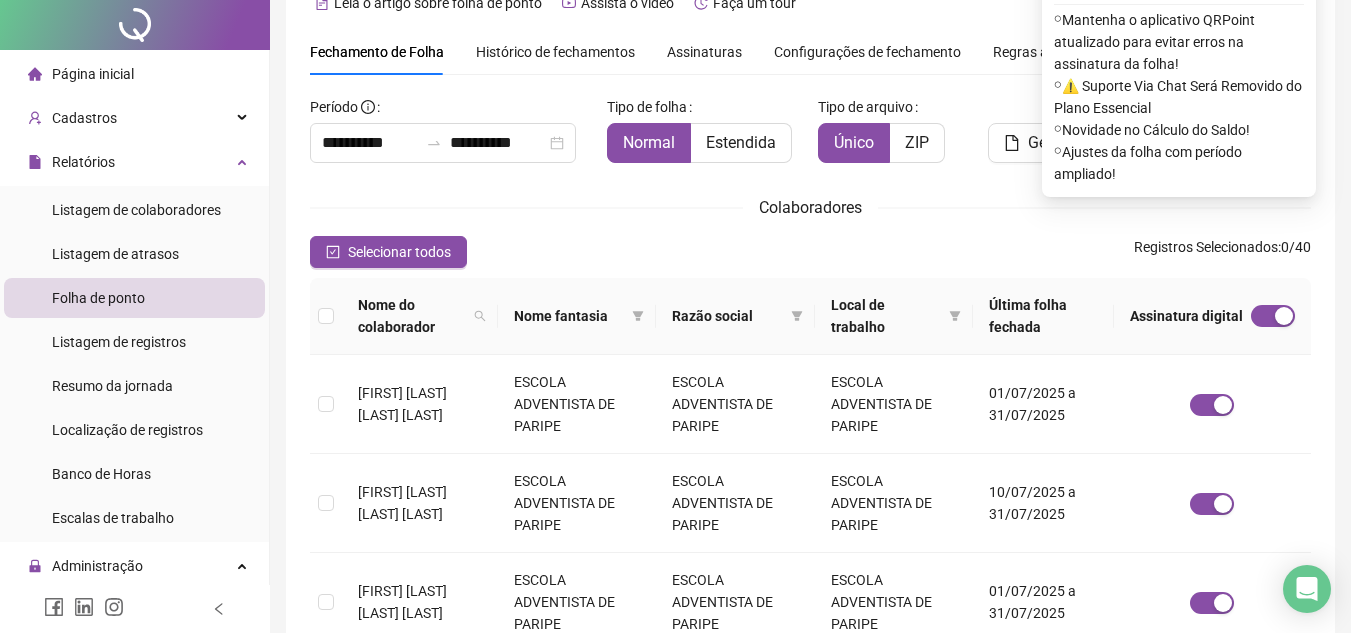 scroll, scrollTop: 0, scrollLeft: 0, axis: both 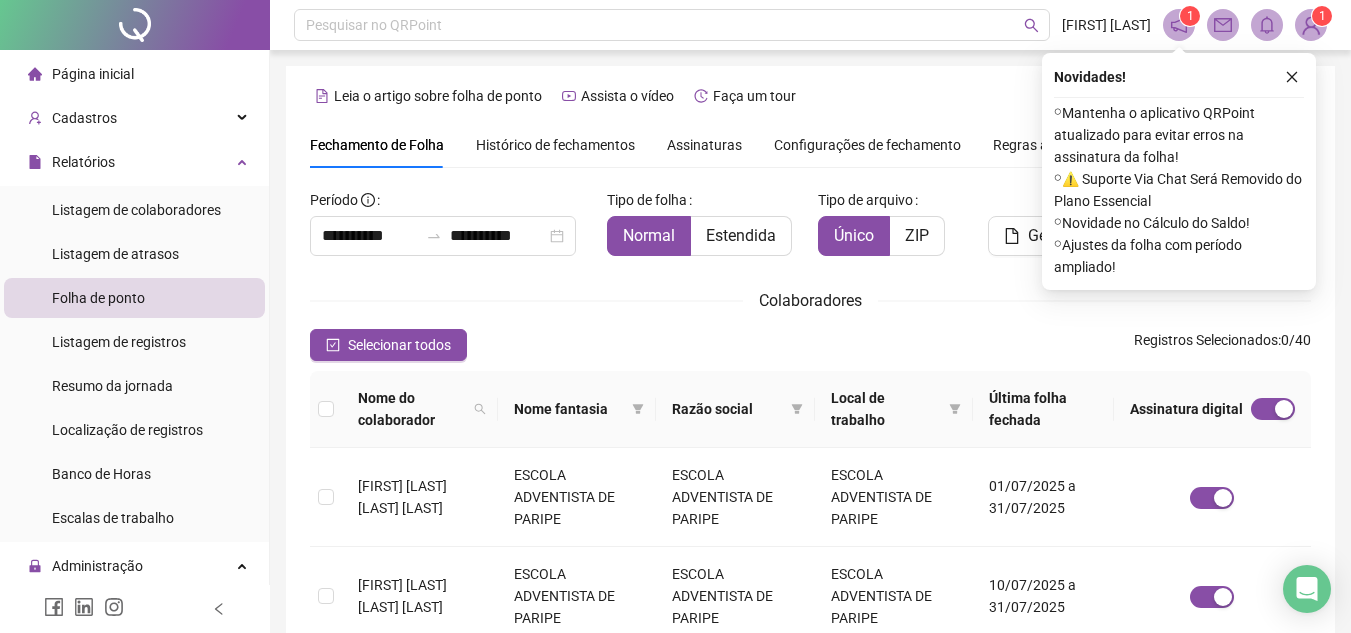 click at bounding box center [1292, 77] 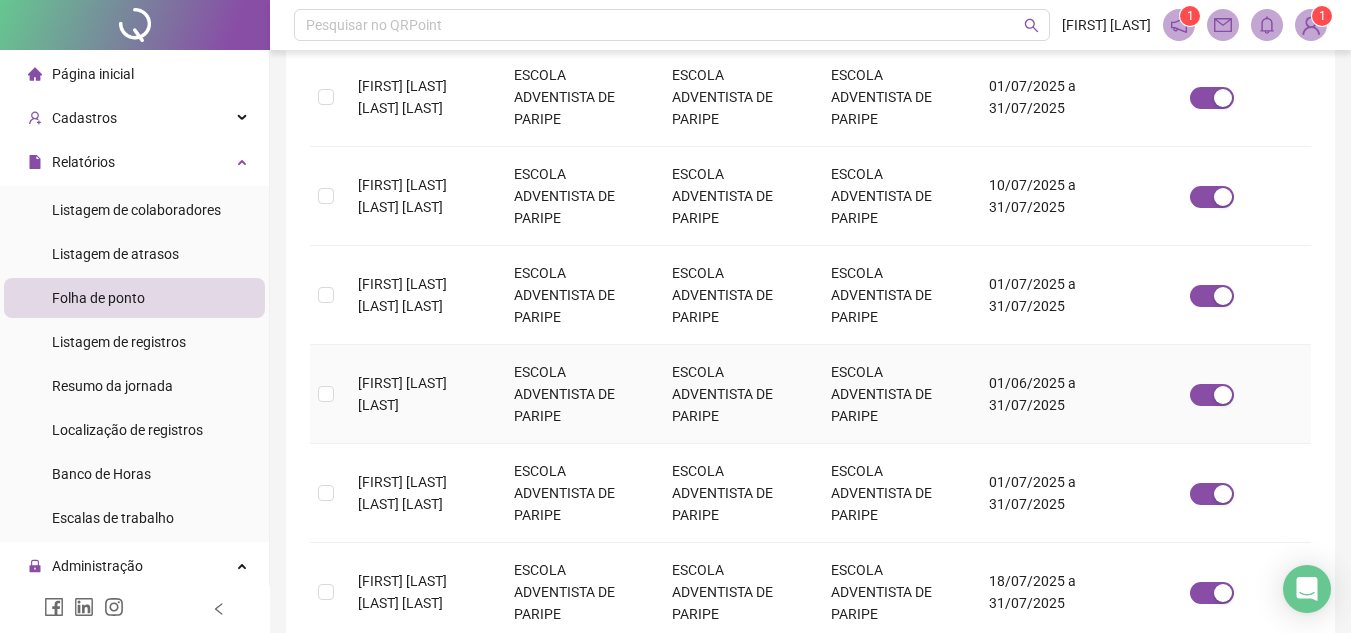 scroll, scrollTop: 0, scrollLeft: 0, axis: both 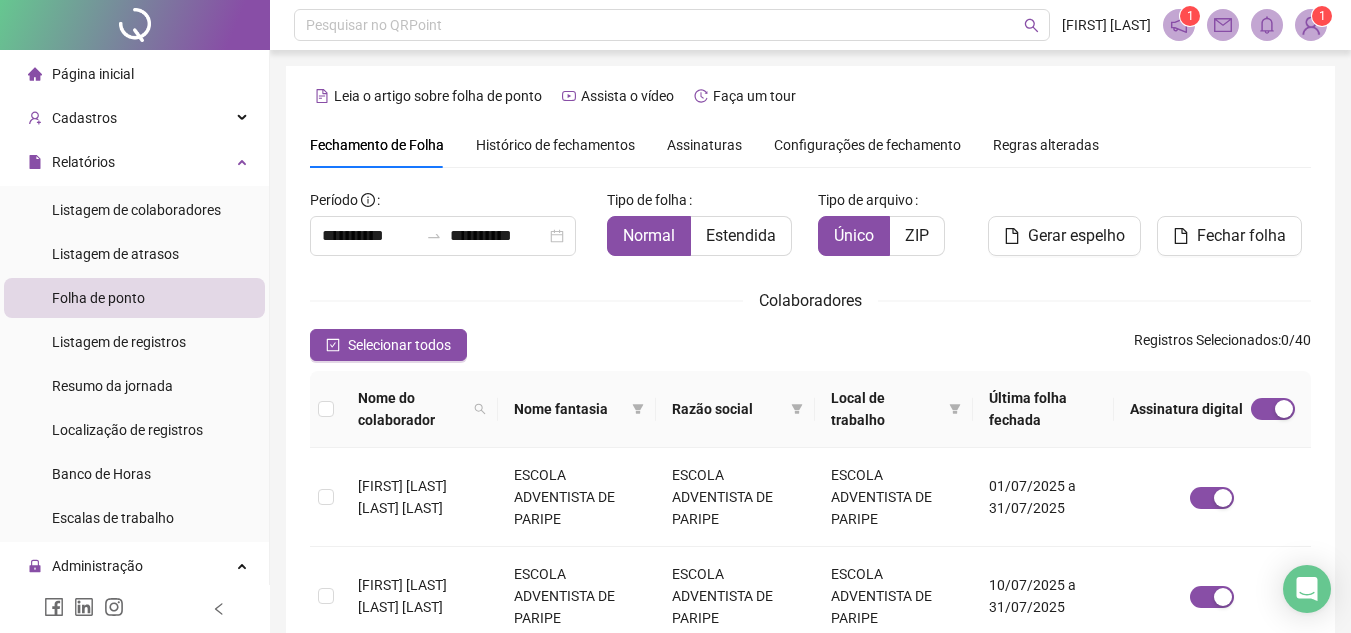 click on "Assinaturas" at bounding box center [704, 145] 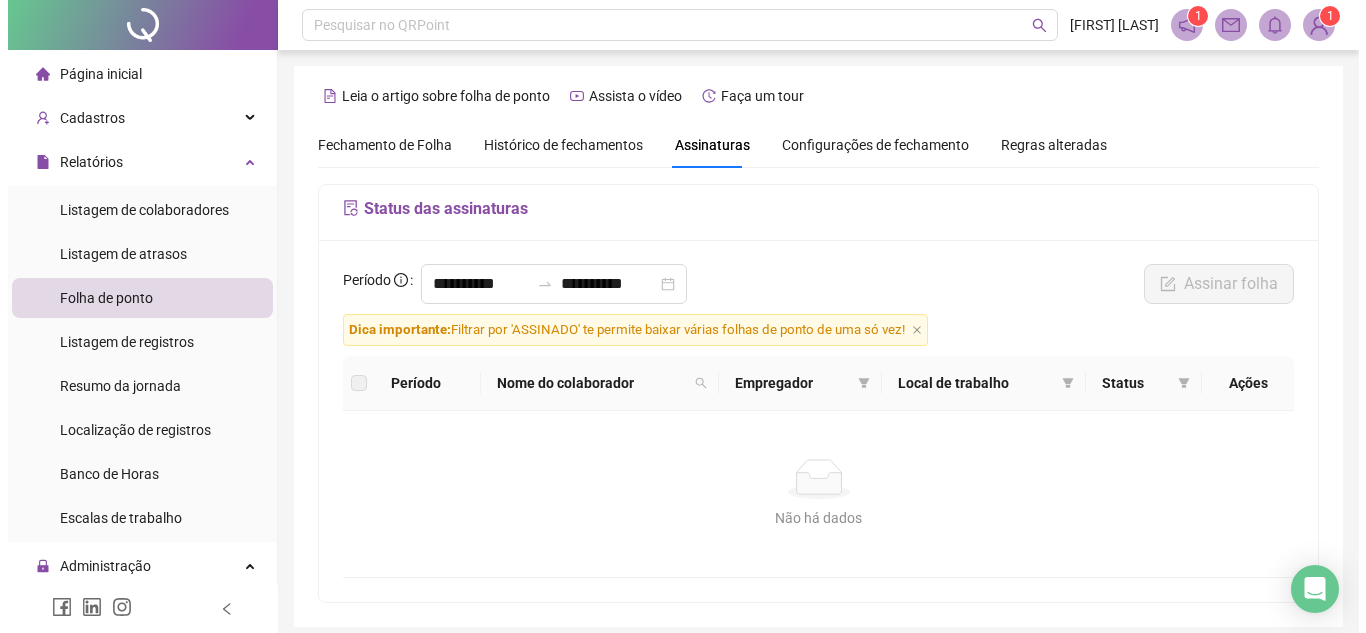 scroll, scrollTop: 80, scrollLeft: 0, axis: vertical 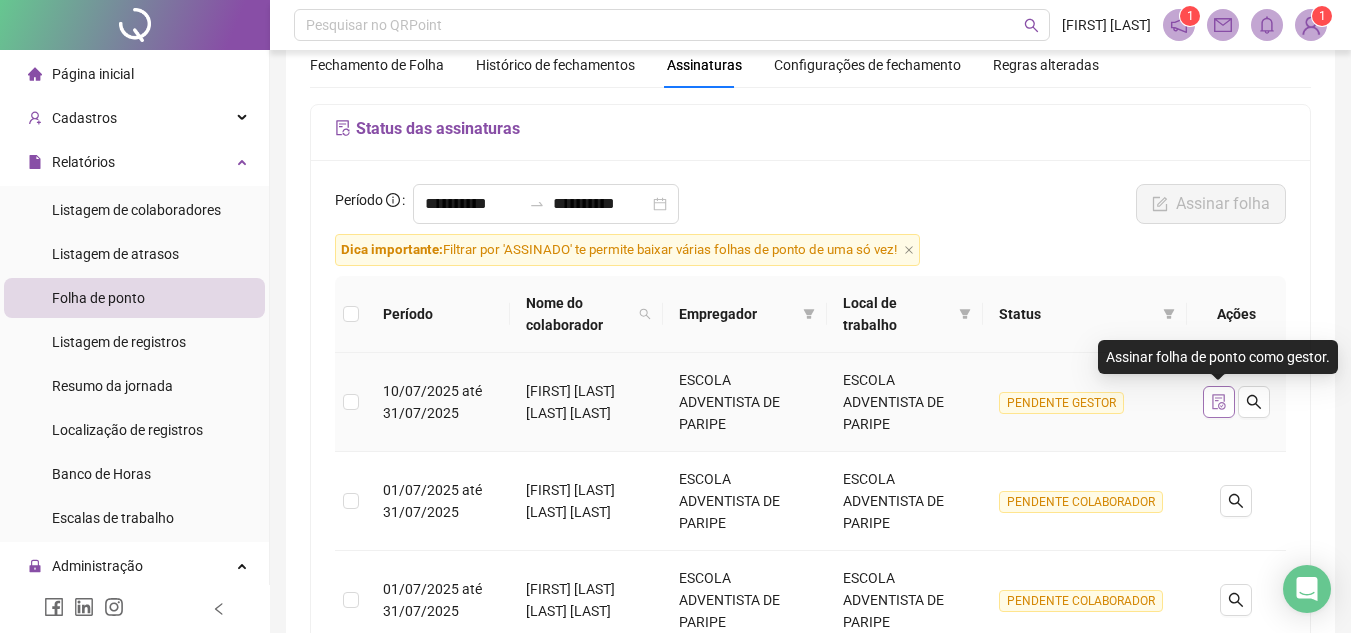 click 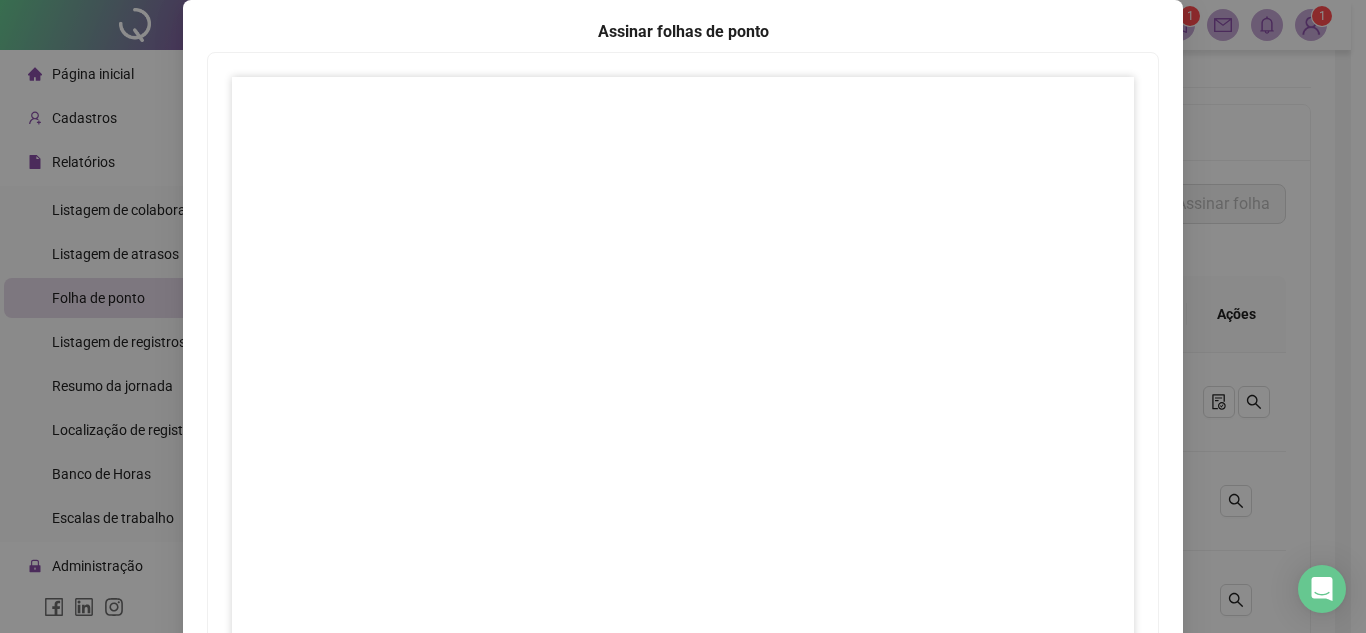 scroll, scrollTop: 297, scrollLeft: 0, axis: vertical 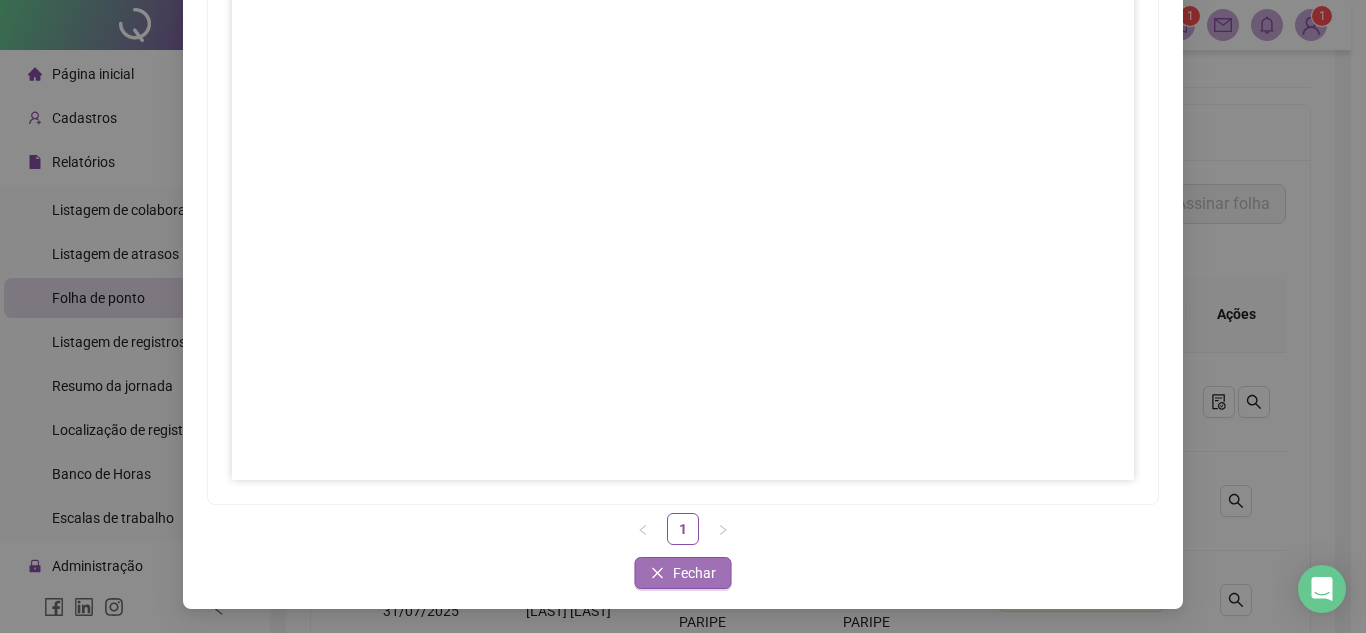 click on "Fechar" at bounding box center [683, 573] 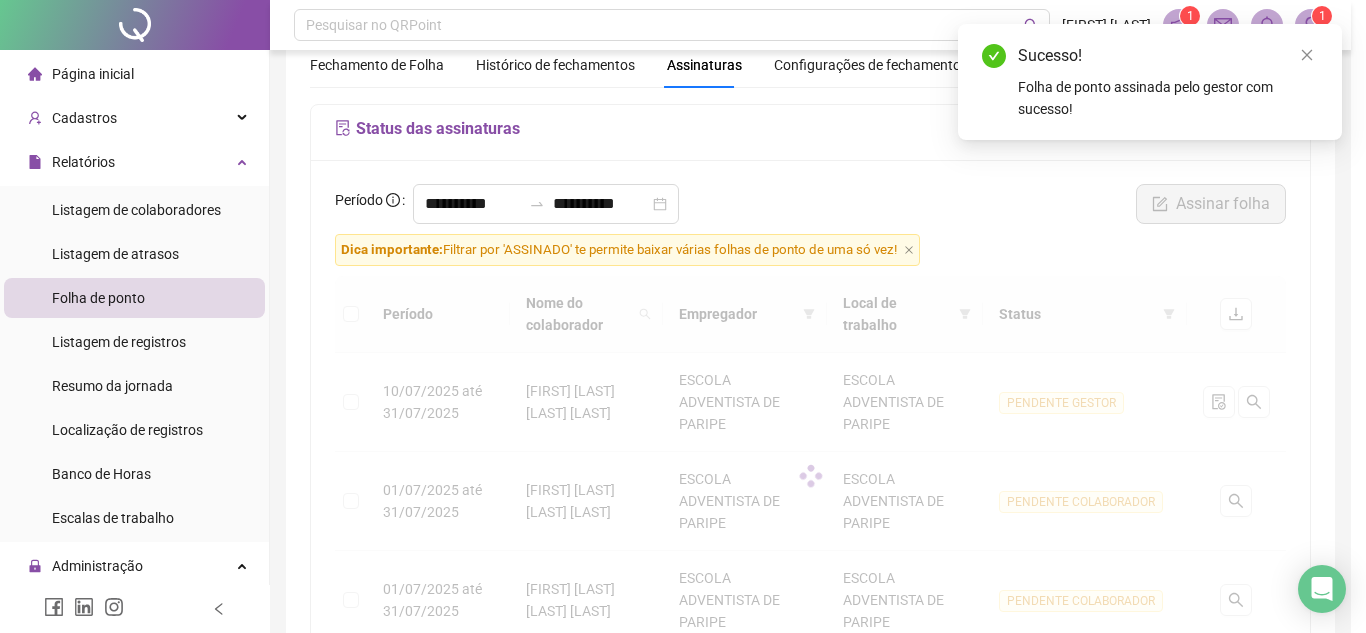 scroll, scrollTop: 197, scrollLeft: 0, axis: vertical 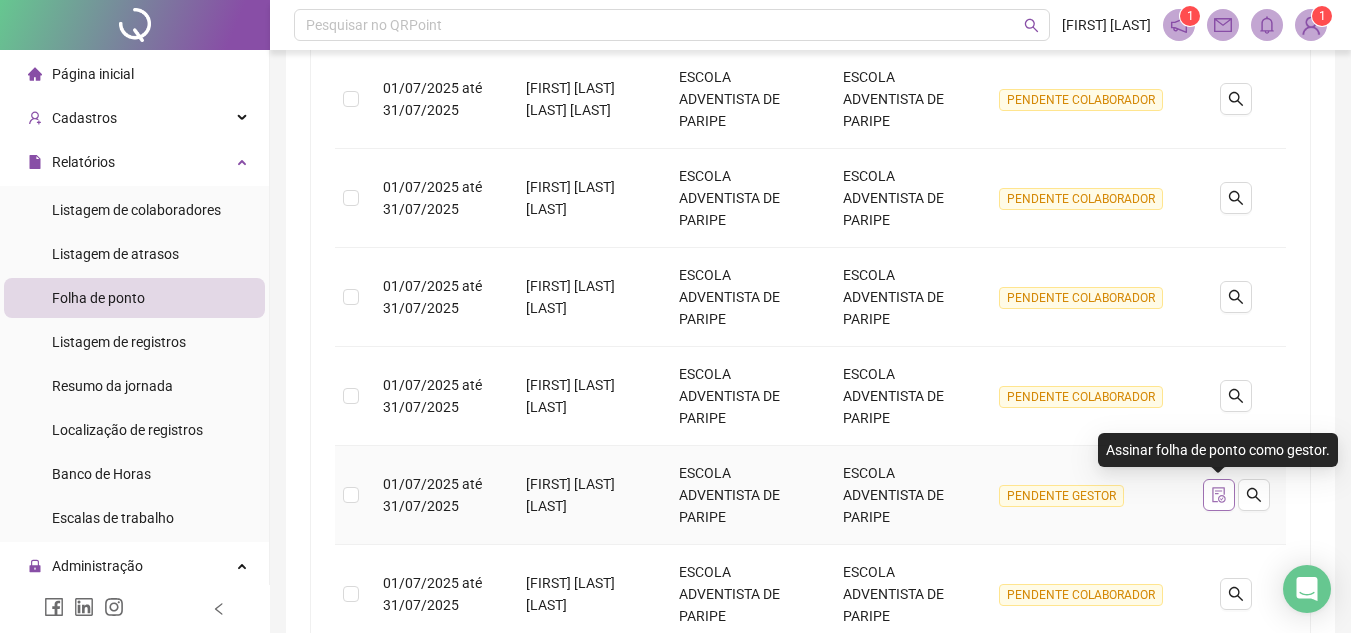 click 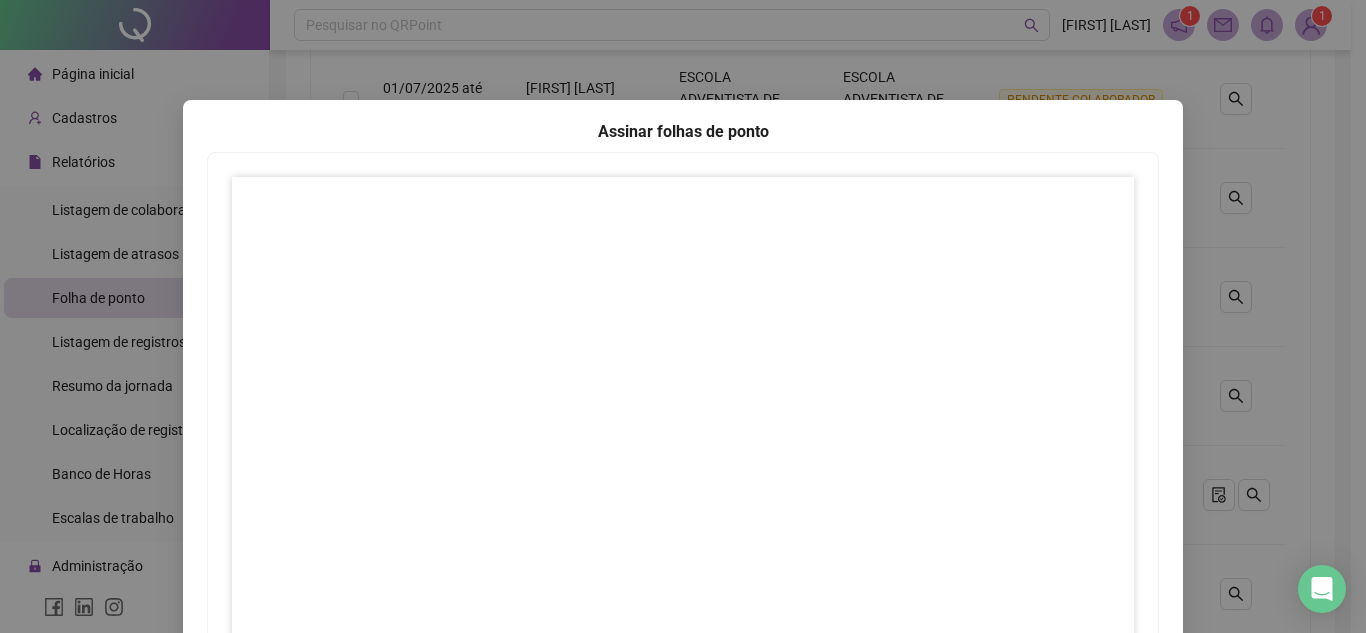 scroll, scrollTop: 297, scrollLeft: 0, axis: vertical 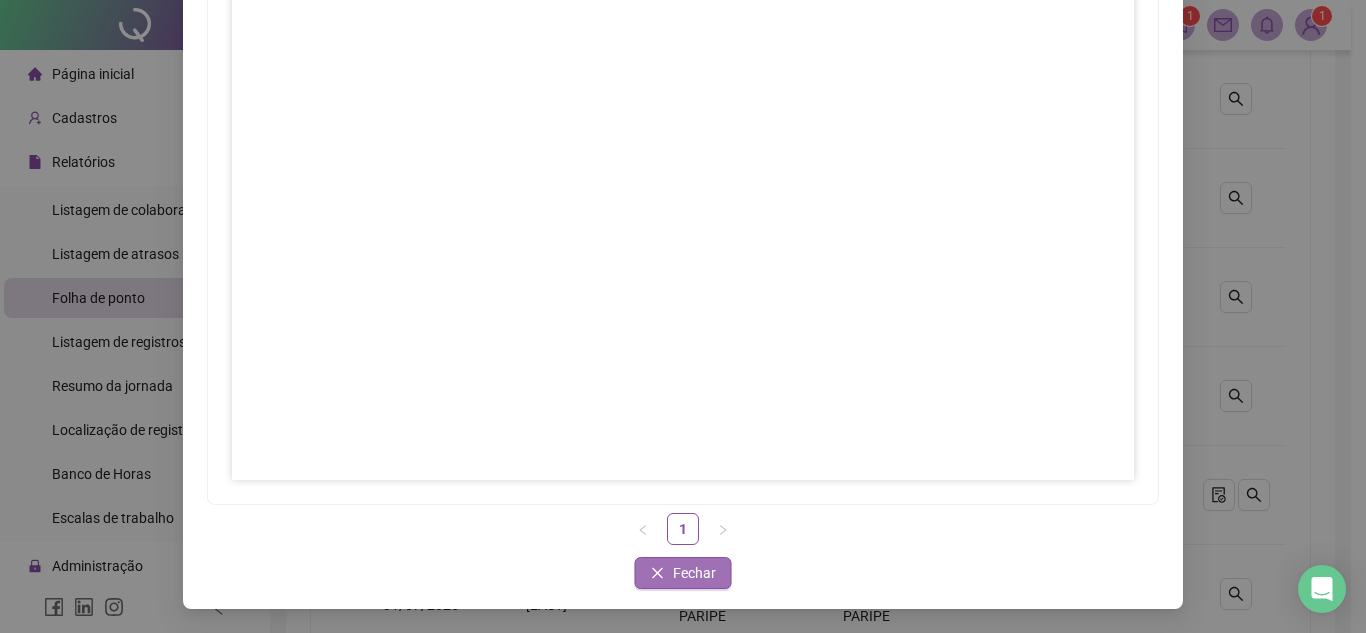 click on "Fechar" at bounding box center (694, 573) 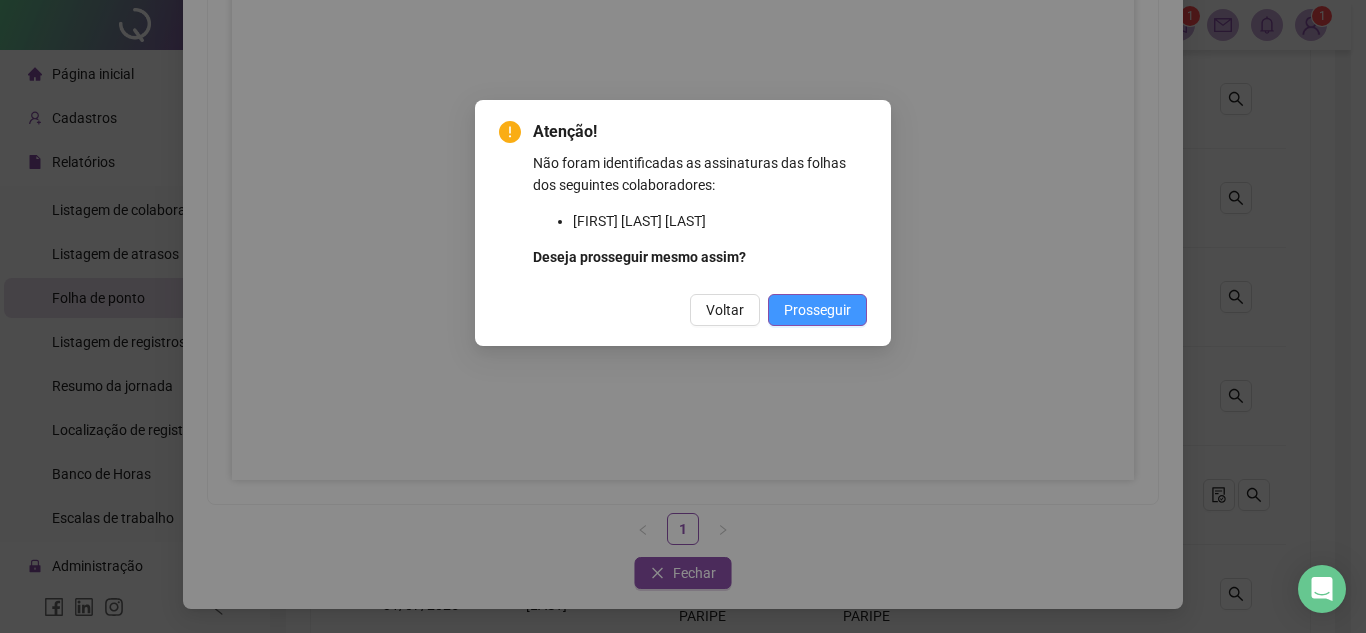click on "Prosseguir" at bounding box center [817, 310] 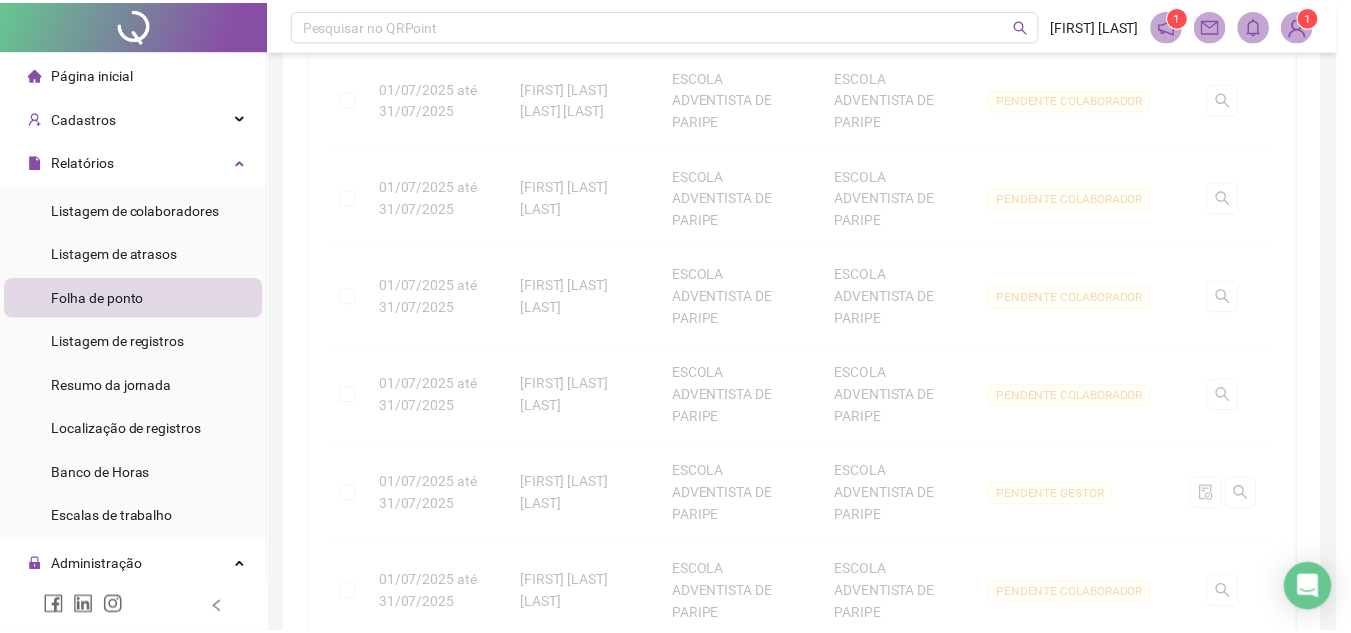 scroll, scrollTop: 197, scrollLeft: 0, axis: vertical 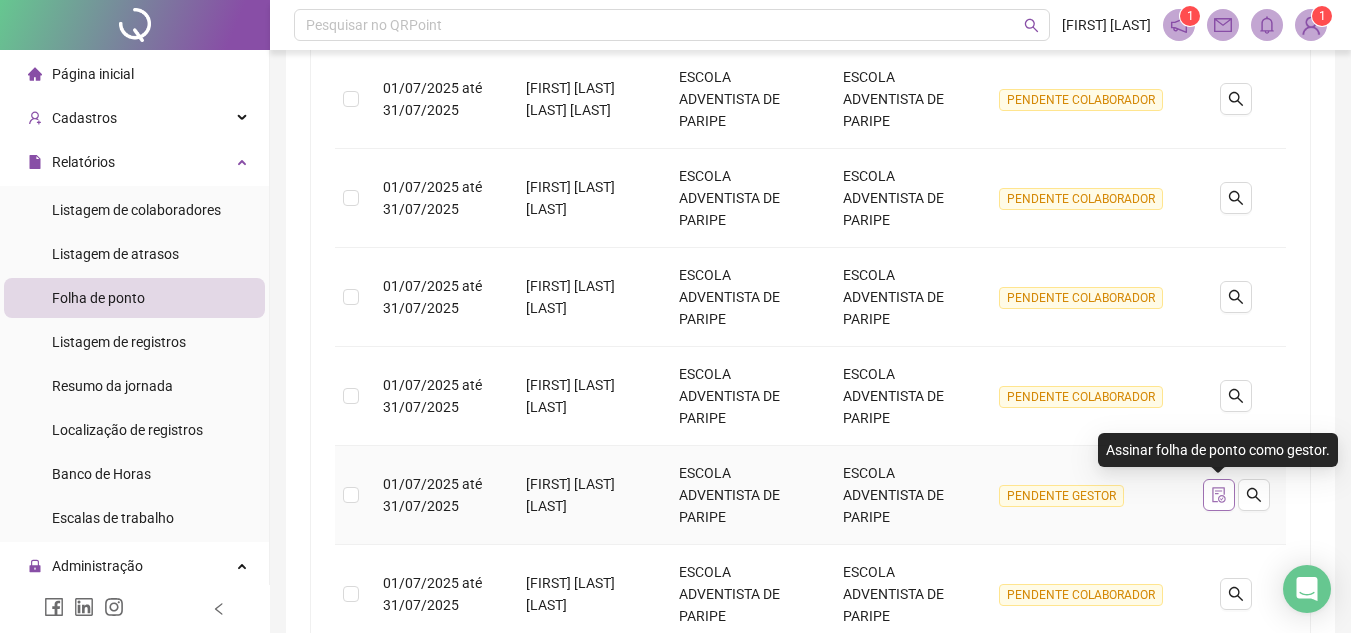 click 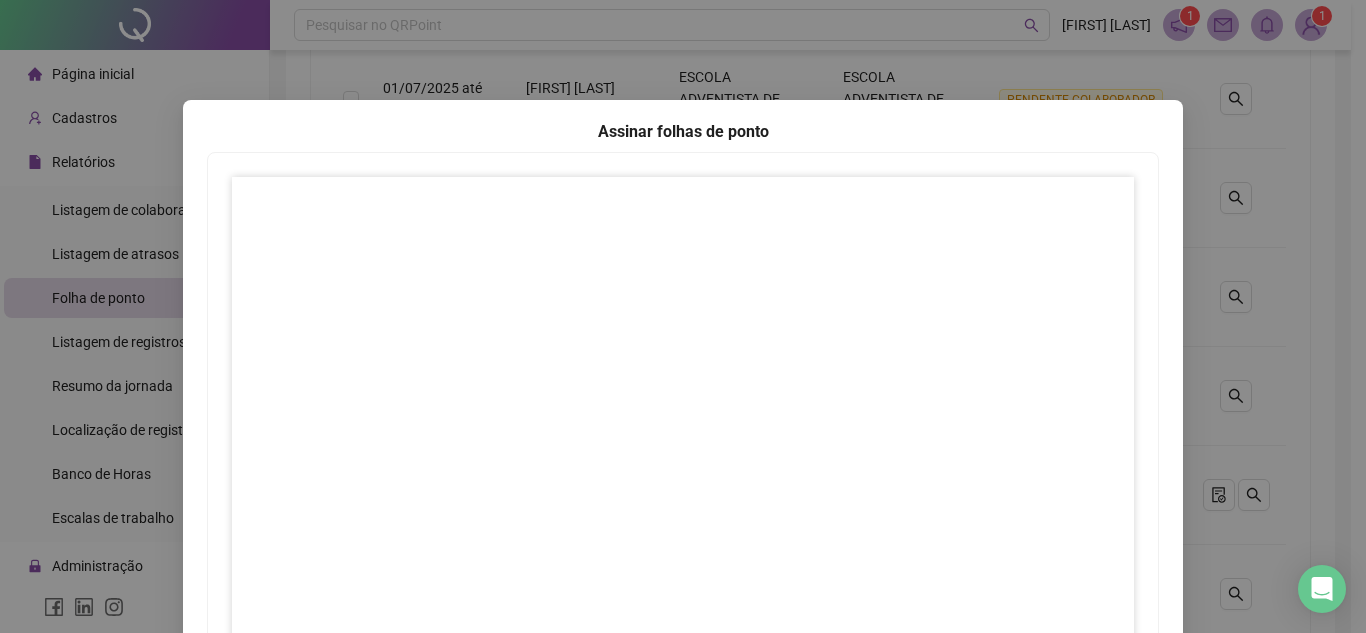 scroll, scrollTop: 297, scrollLeft: 0, axis: vertical 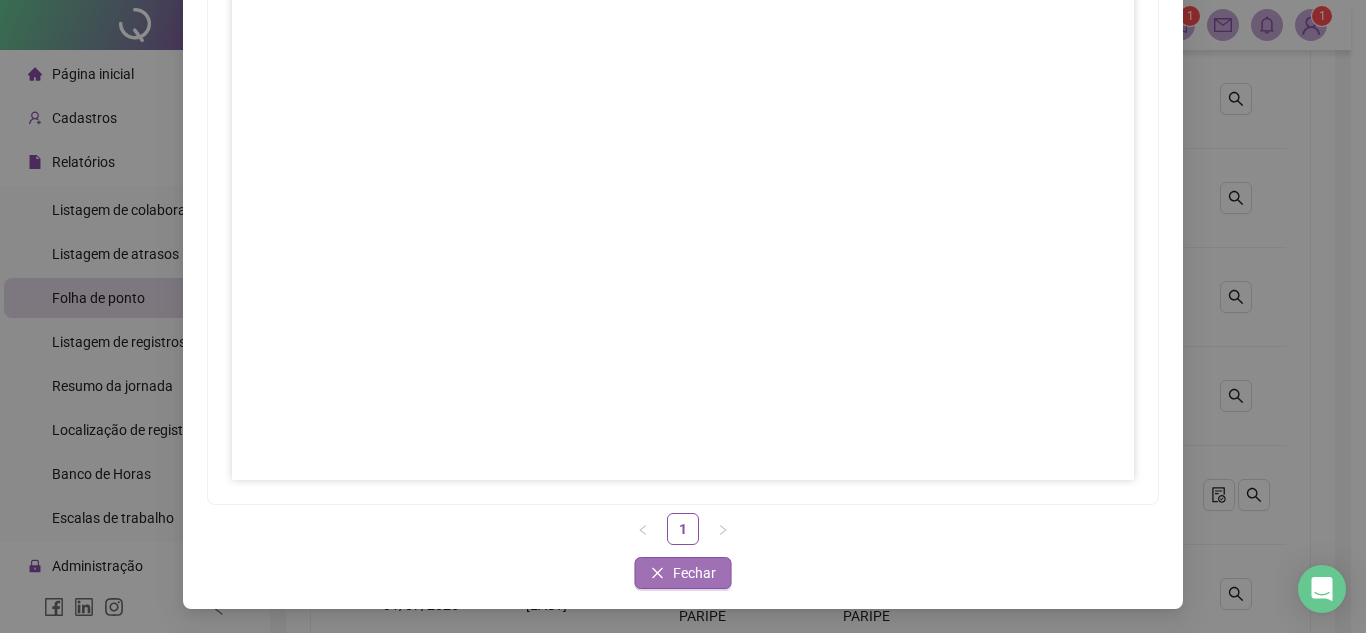 click on "Fechar" at bounding box center [694, 573] 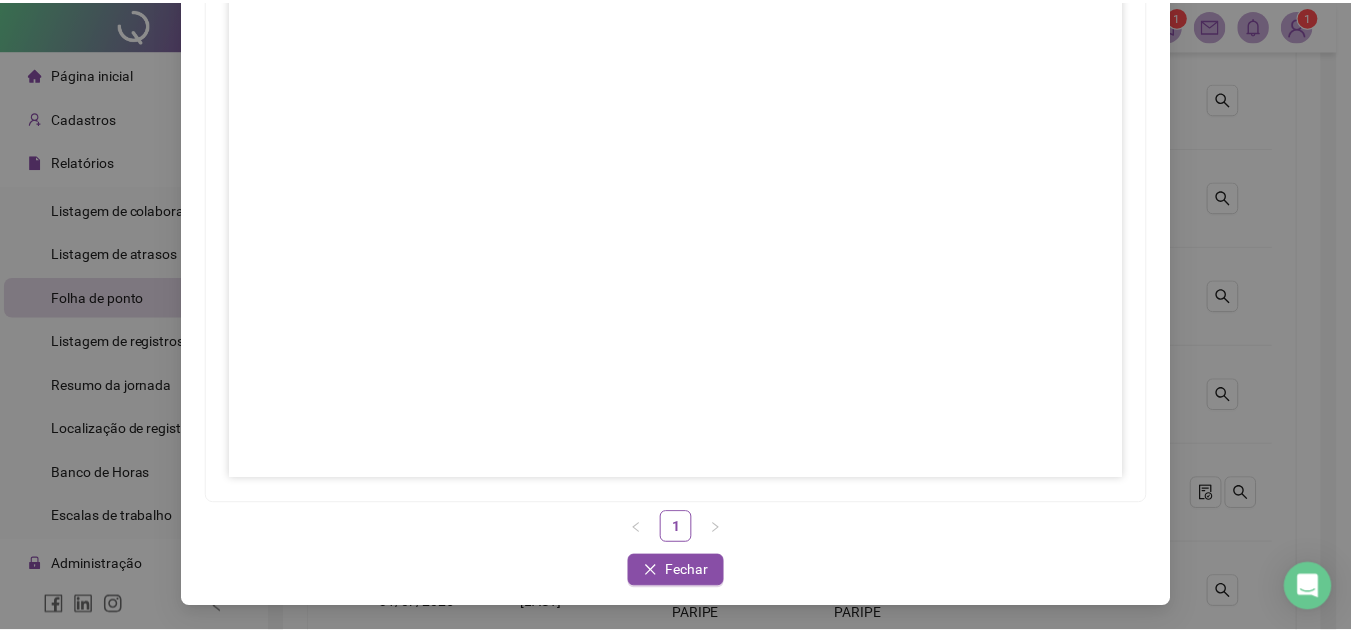 scroll, scrollTop: 0, scrollLeft: 0, axis: both 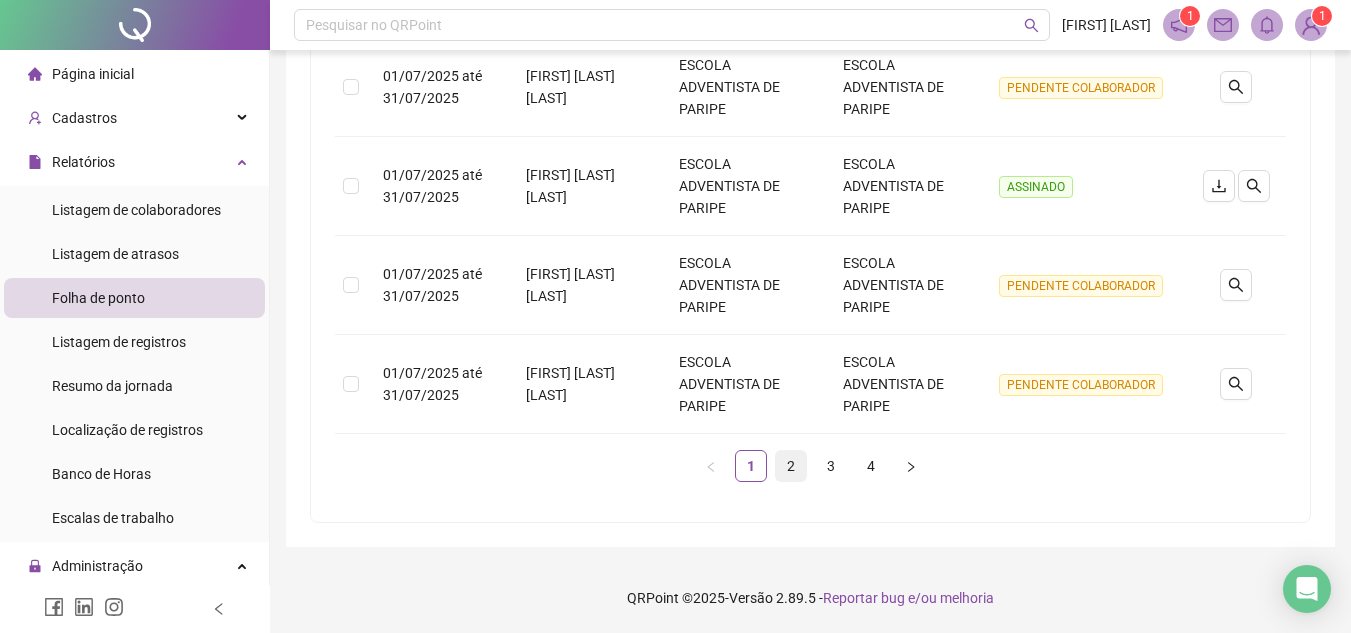 click on "2" at bounding box center [791, 466] 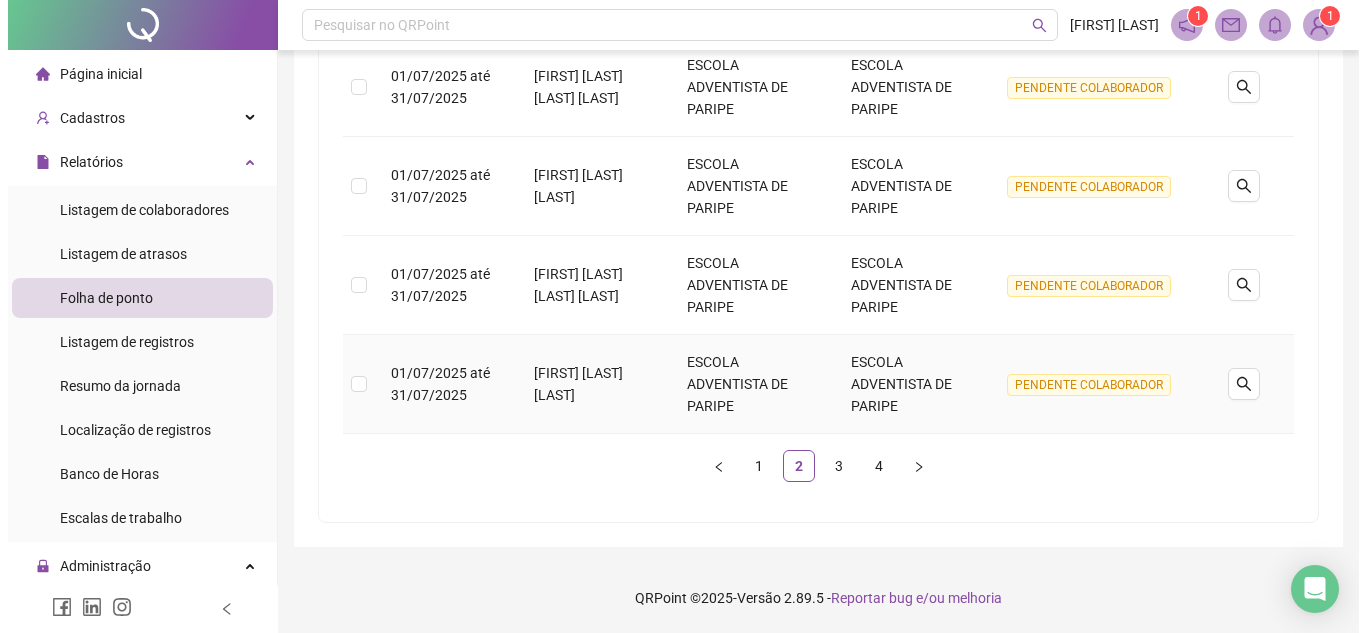 scroll, scrollTop: 589, scrollLeft: 0, axis: vertical 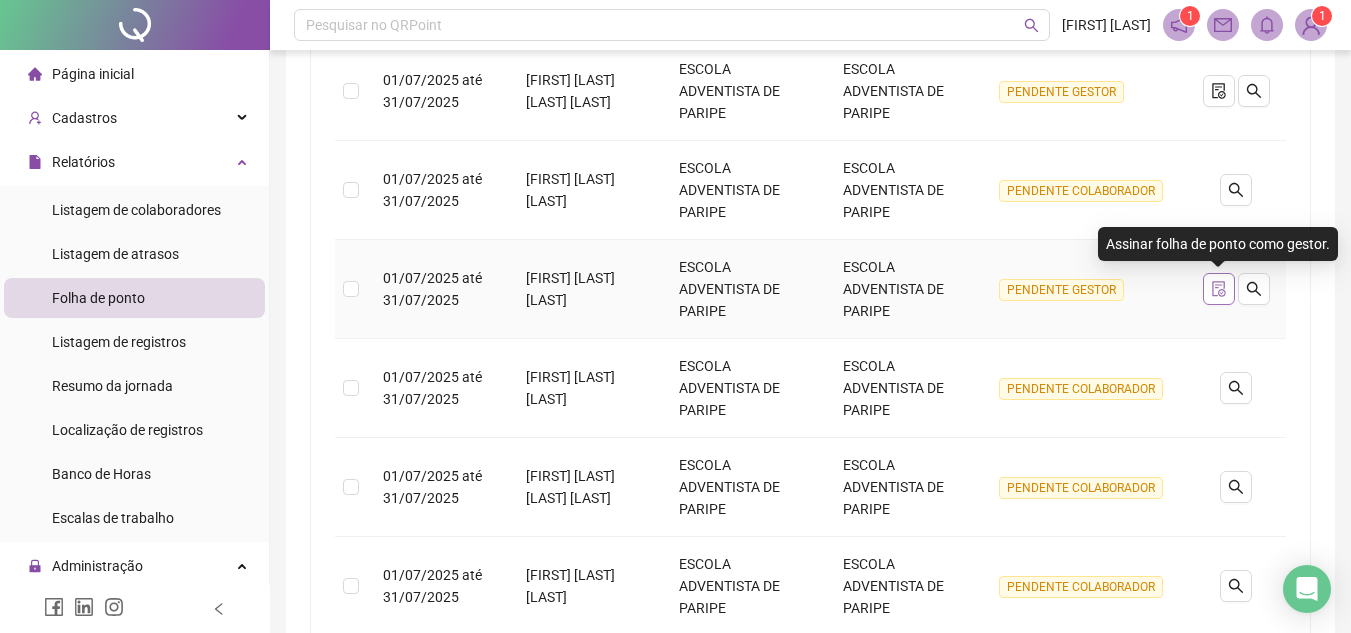 click 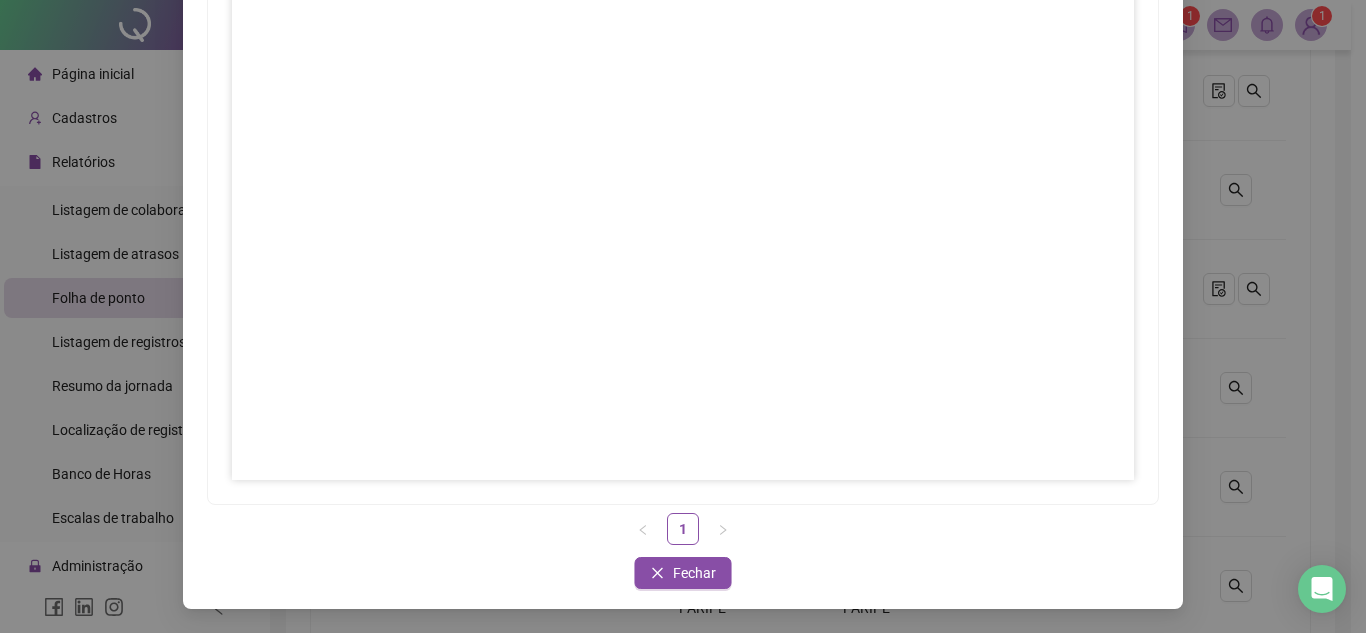 scroll, scrollTop: 0, scrollLeft: 0, axis: both 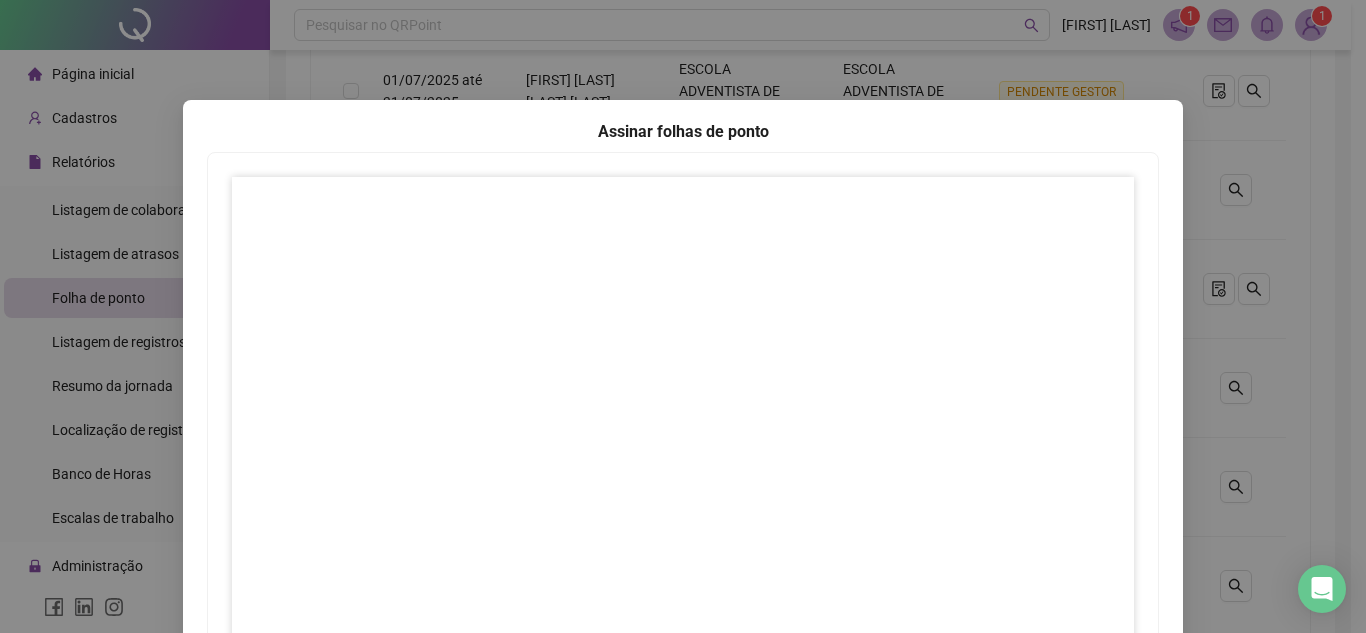 click on "Assinar folhas de ponto 1 Fechar Fechar" at bounding box center [683, 316] 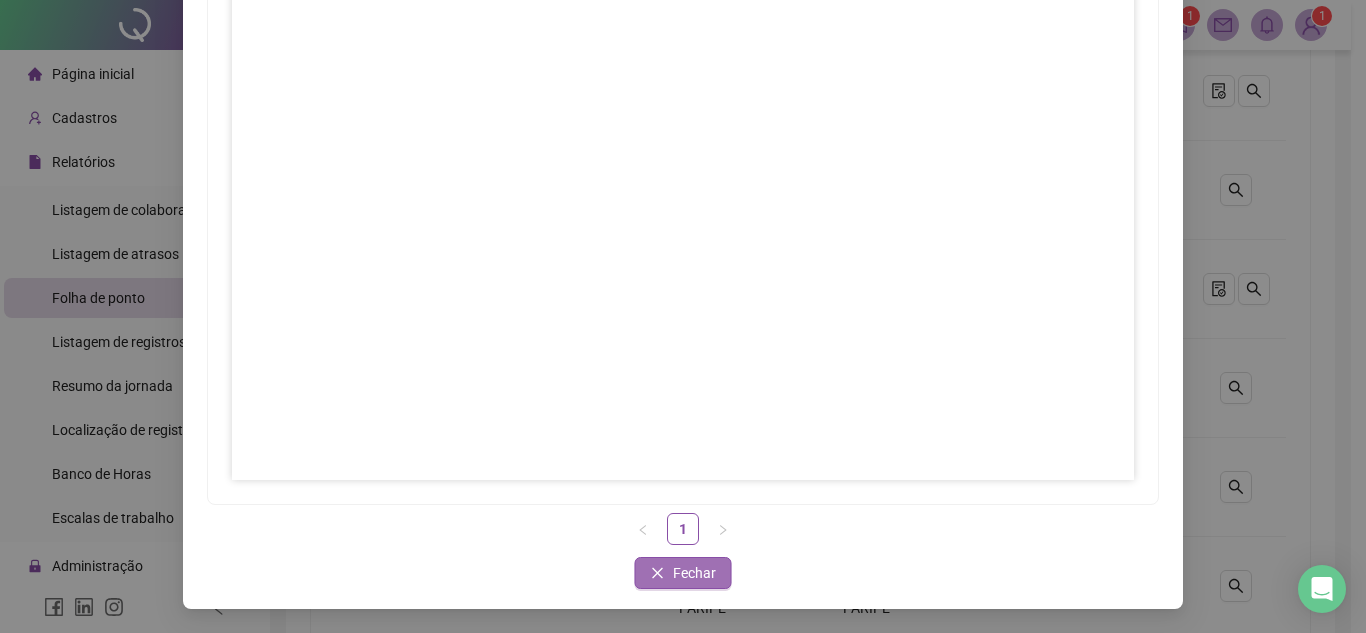 click on "Fechar" at bounding box center [694, 573] 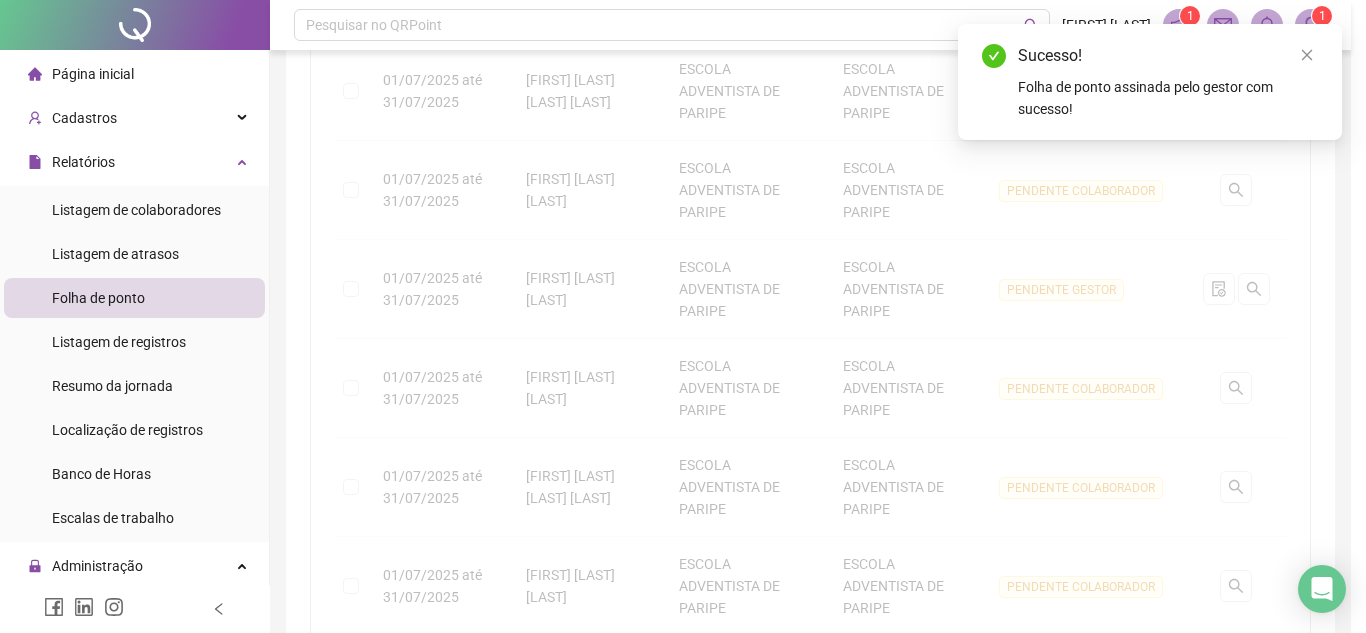 scroll, scrollTop: 197, scrollLeft: 0, axis: vertical 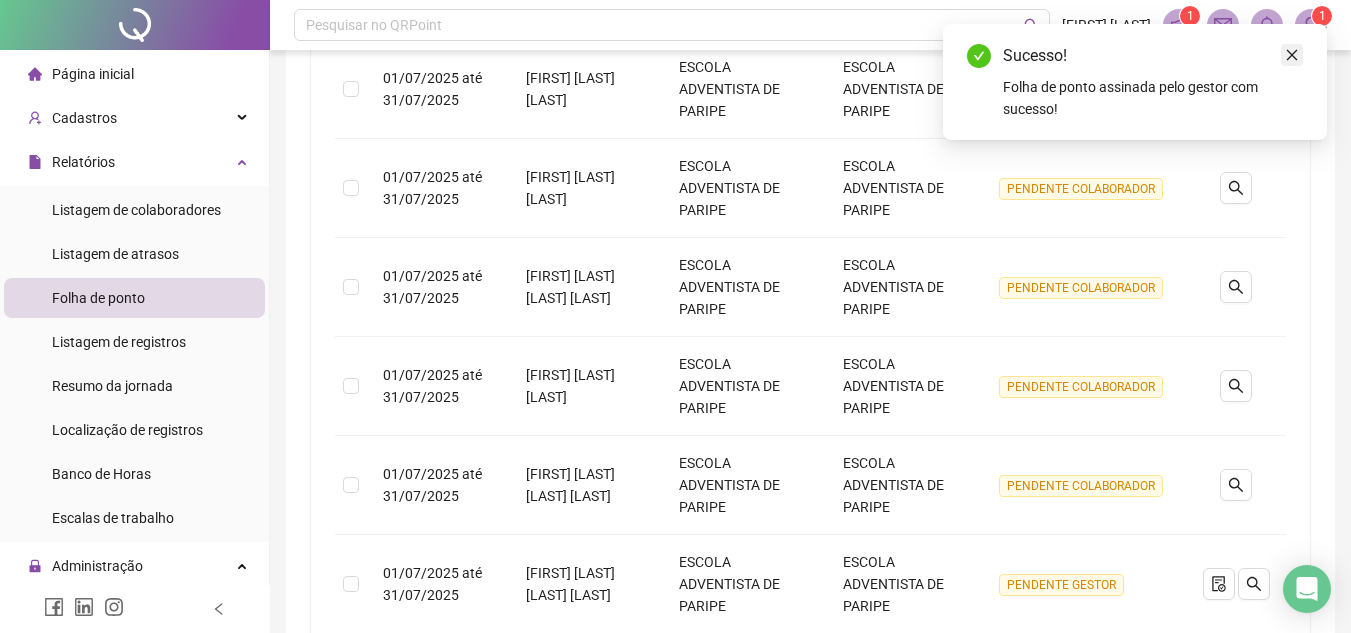 click 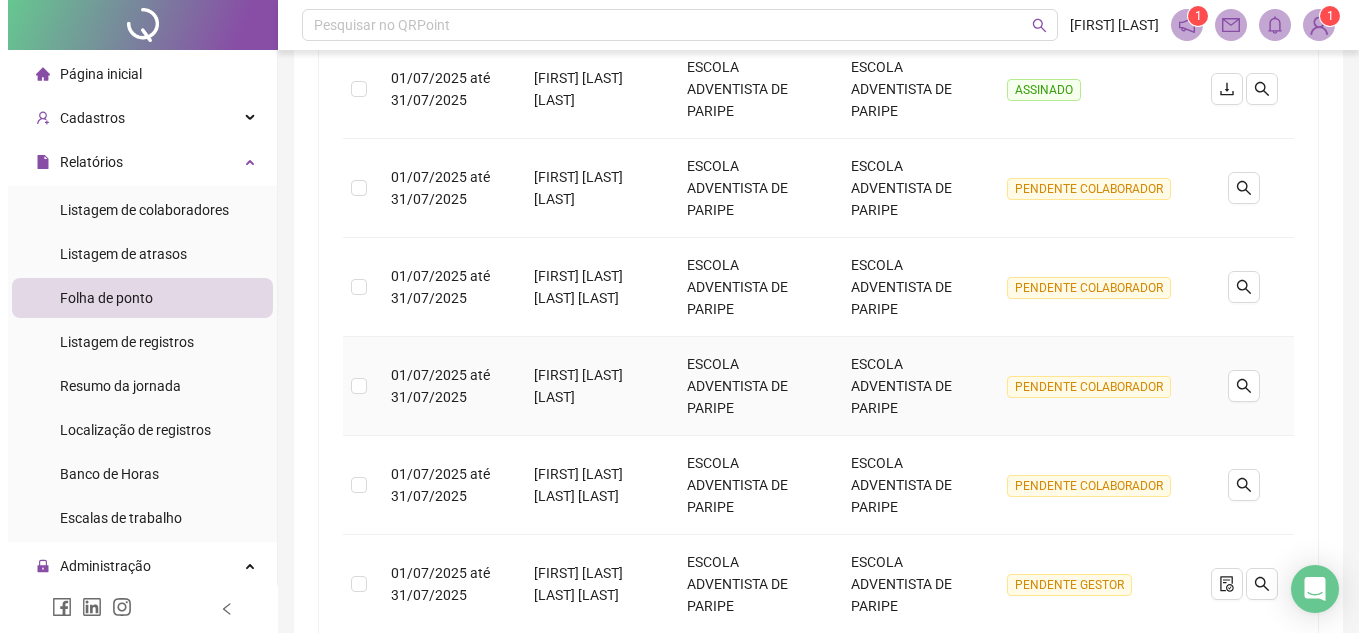 scroll, scrollTop: 989, scrollLeft: 0, axis: vertical 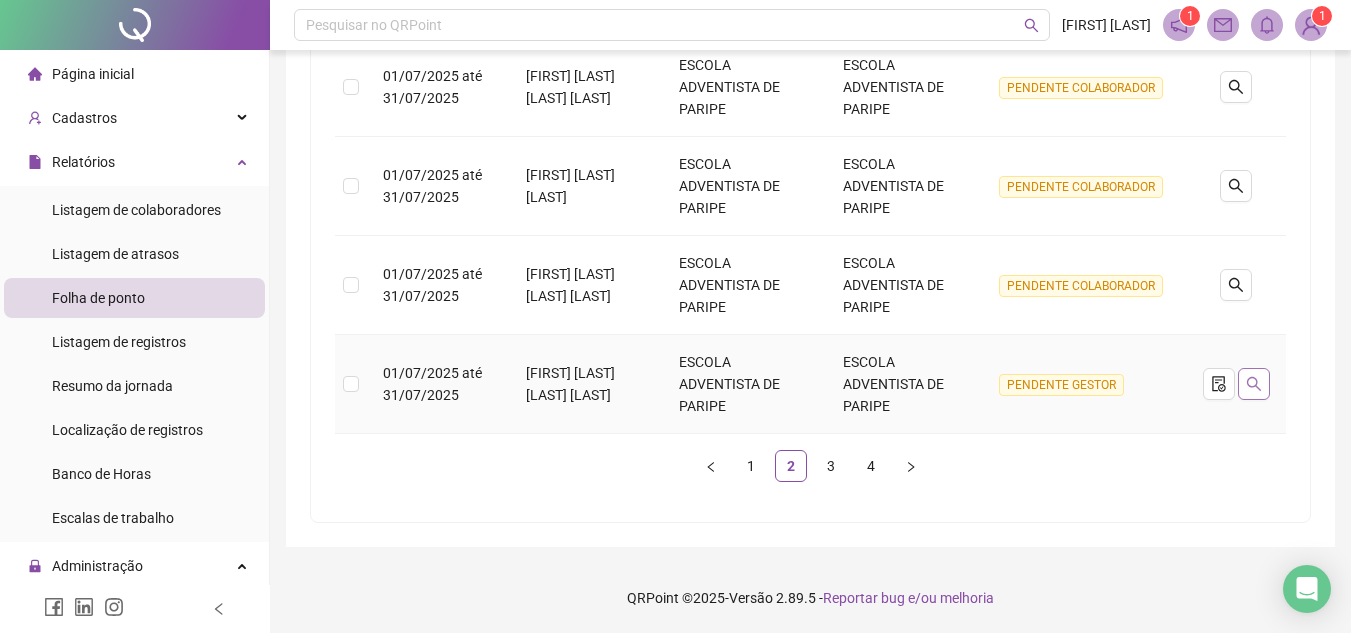 click 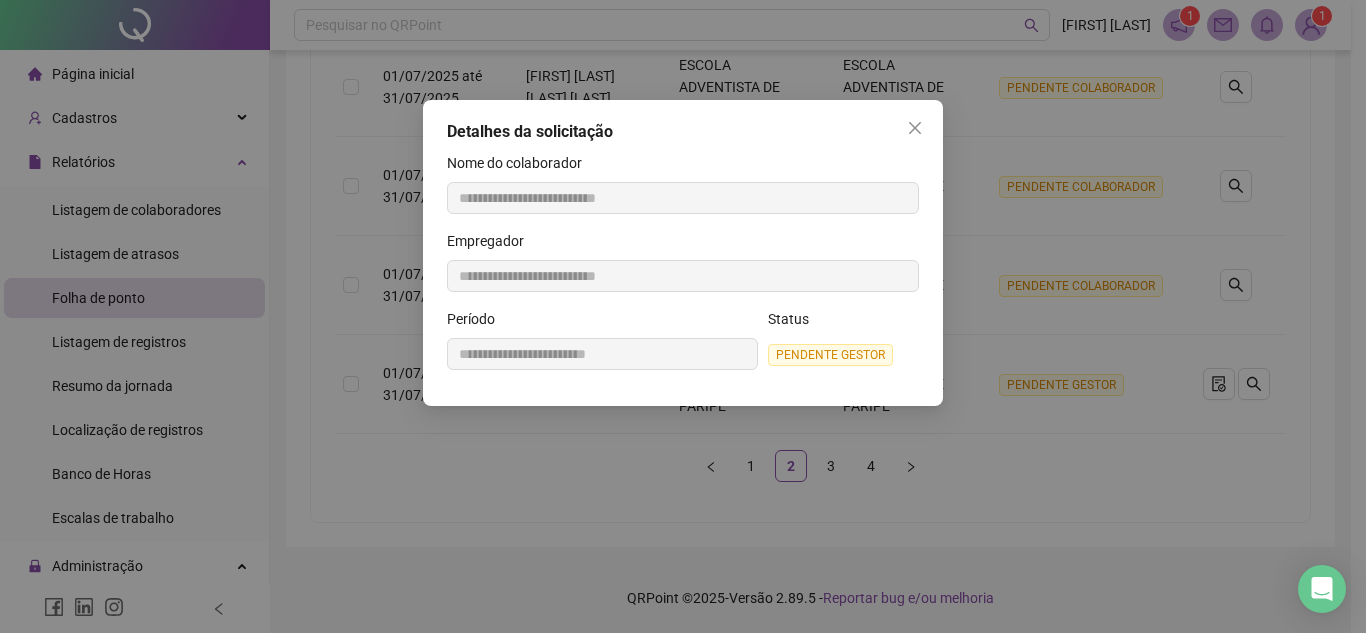drag, startPoint x: 926, startPoint y: 129, endPoint x: 954, endPoint y: 157, distance: 39.59798 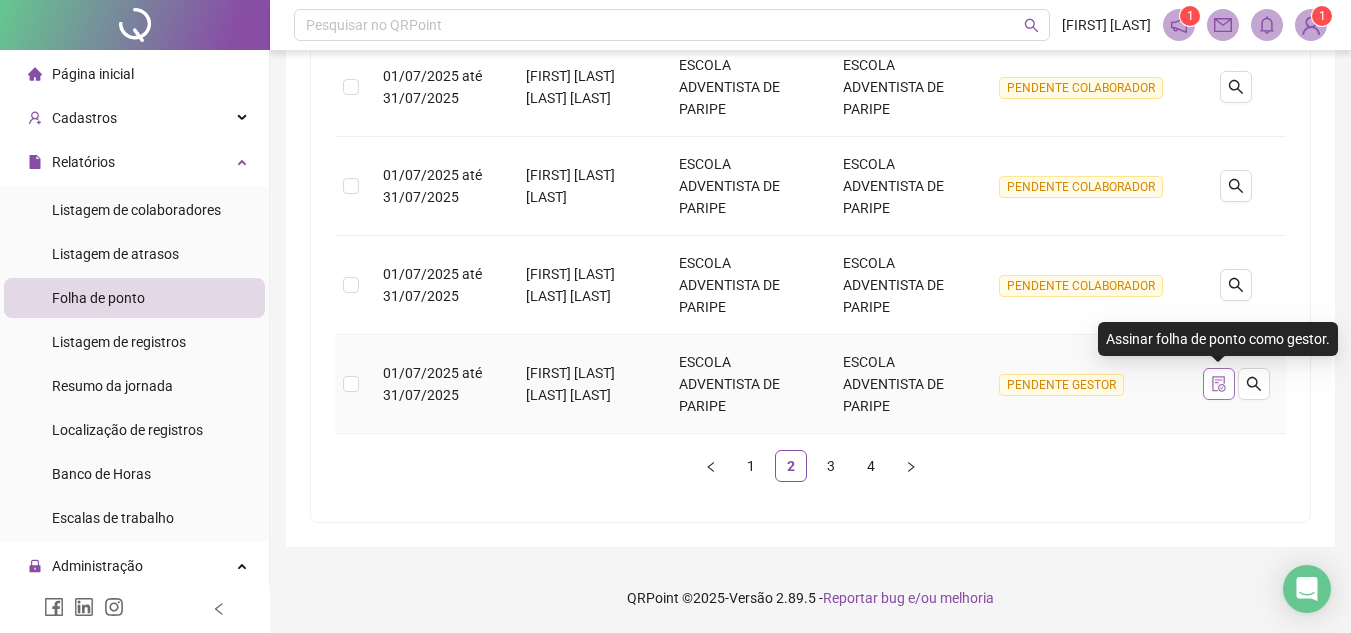 click 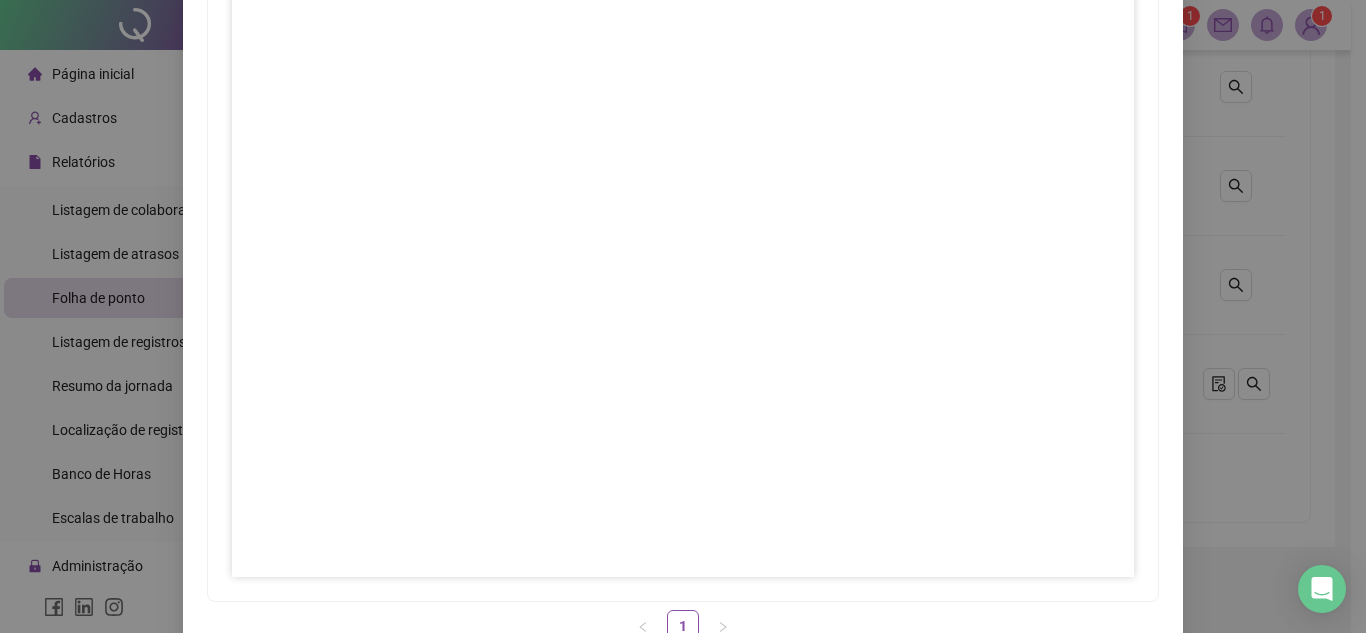 scroll, scrollTop: 297, scrollLeft: 0, axis: vertical 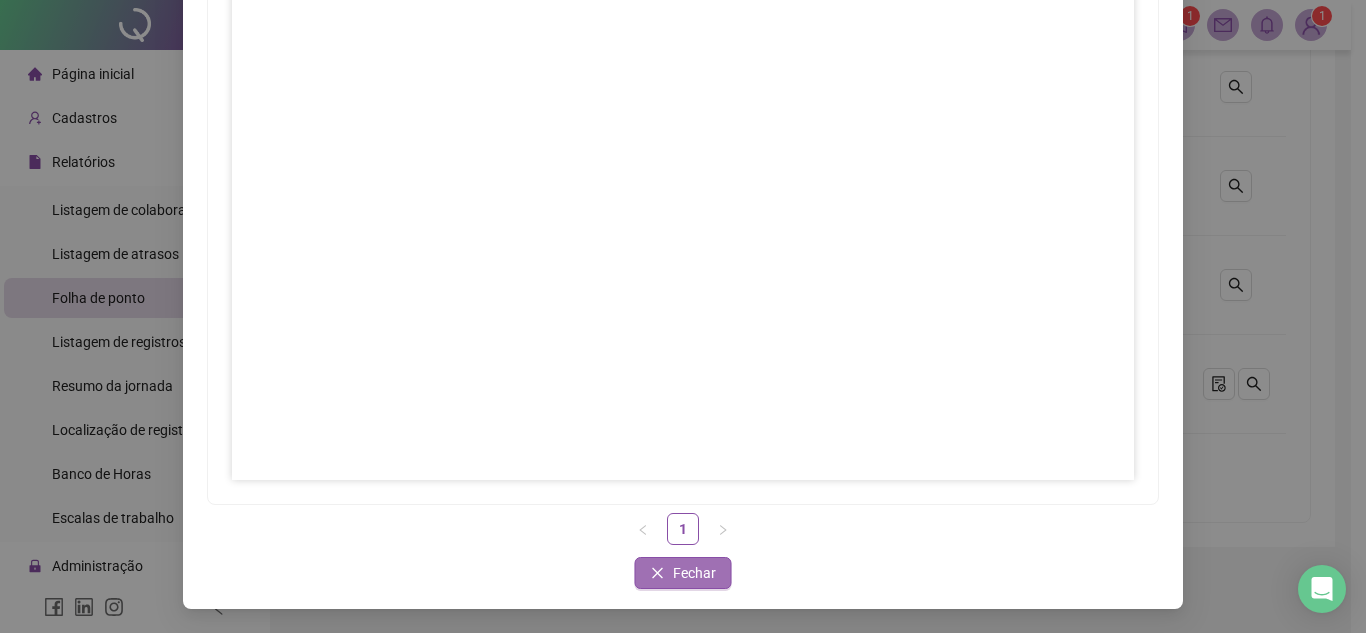 drag, startPoint x: 696, startPoint y: 570, endPoint x: 707, endPoint y: 478, distance: 92.65527 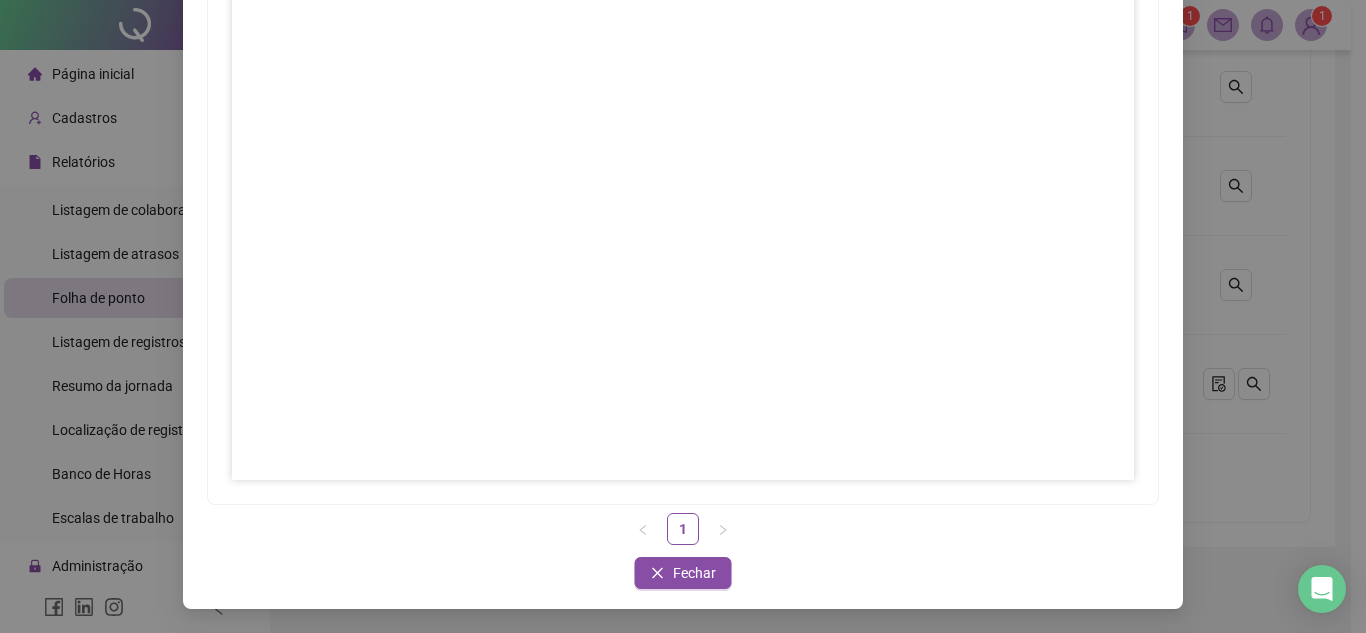 click on "Fechar" at bounding box center [694, 573] 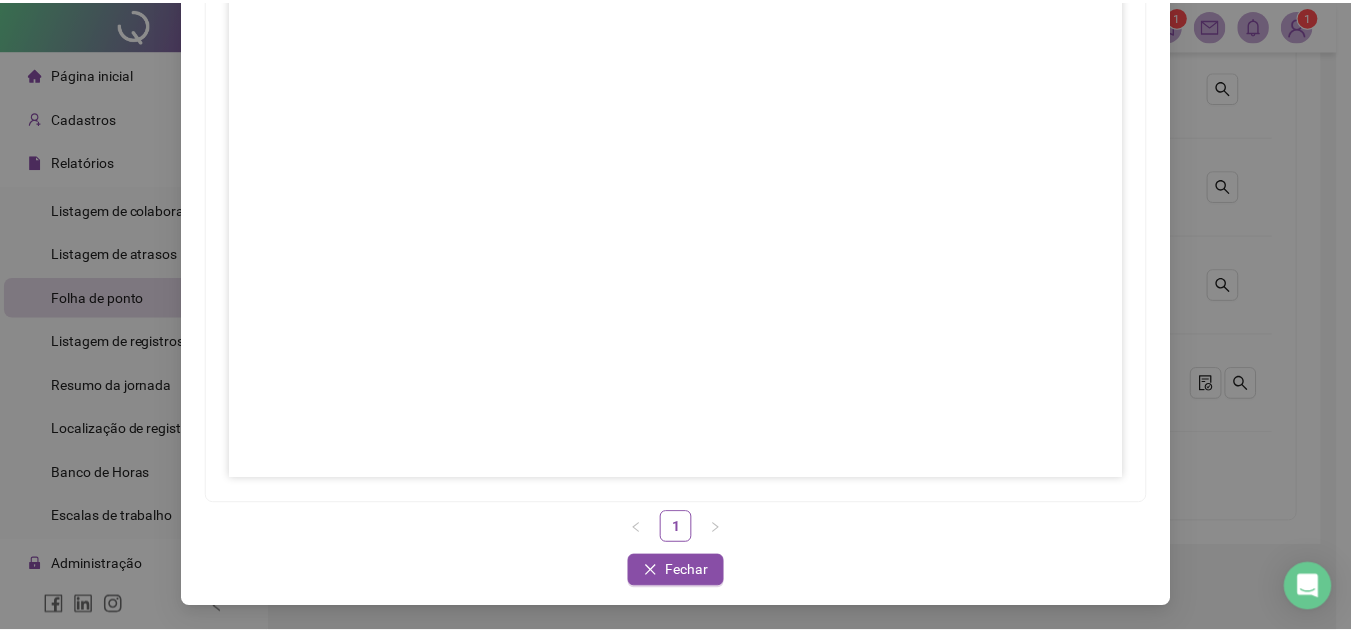 scroll, scrollTop: 0, scrollLeft: 0, axis: both 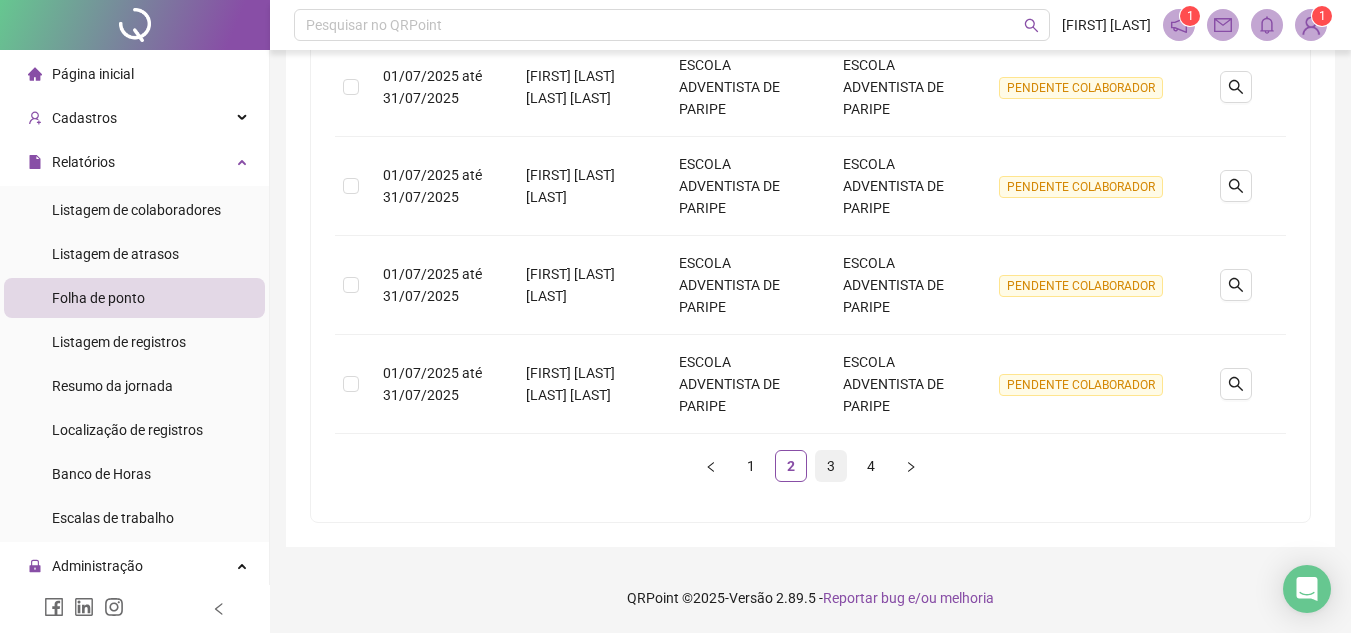 click on "3" at bounding box center [831, 466] 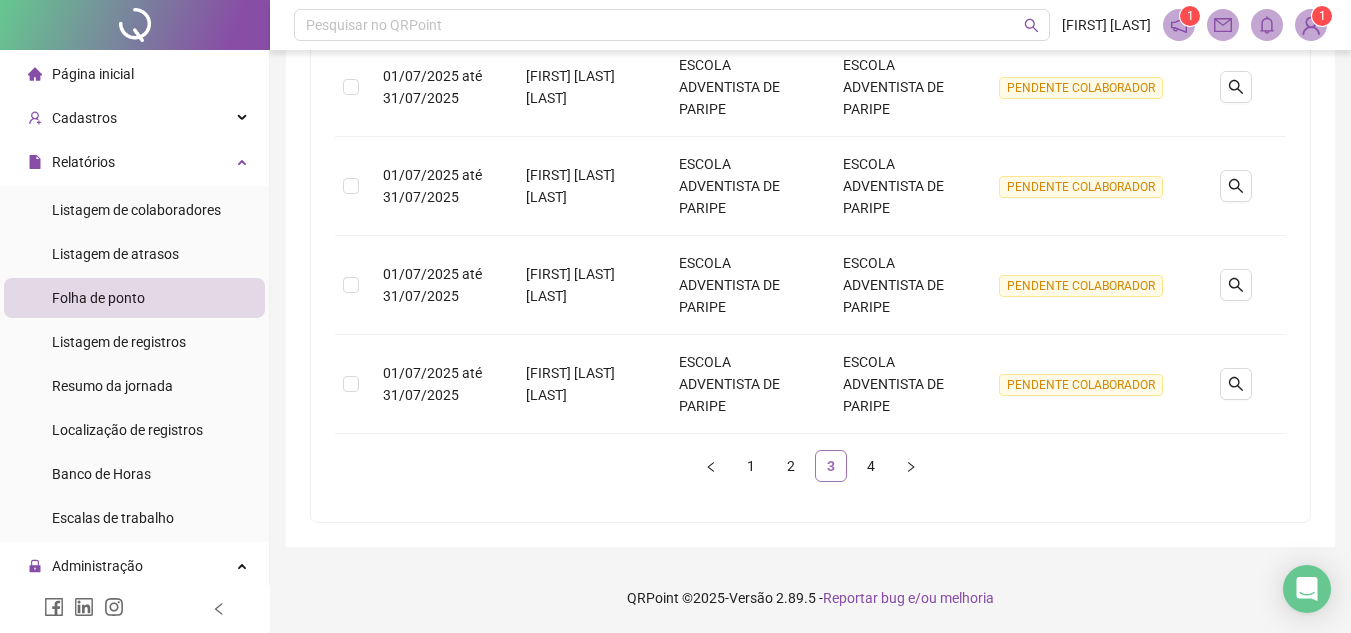 click on "3" at bounding box center [831, 466] 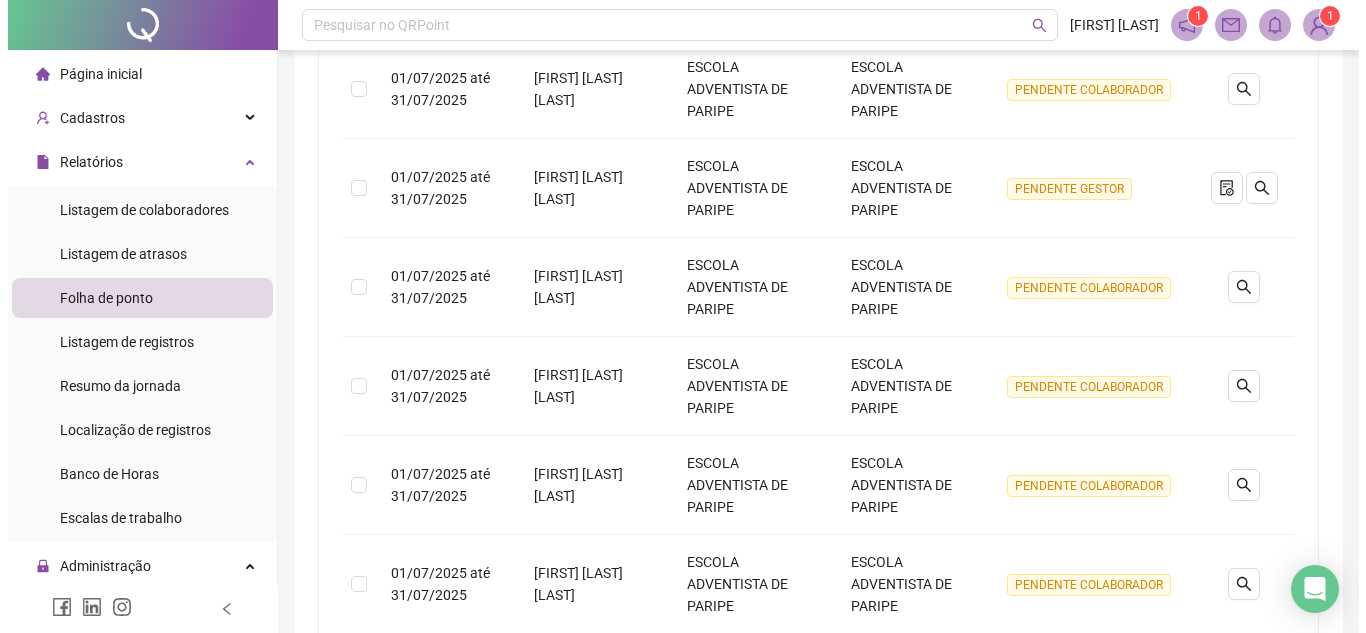 scroll, scrollTop: 589, scrollLeft: 0, axis: vertical 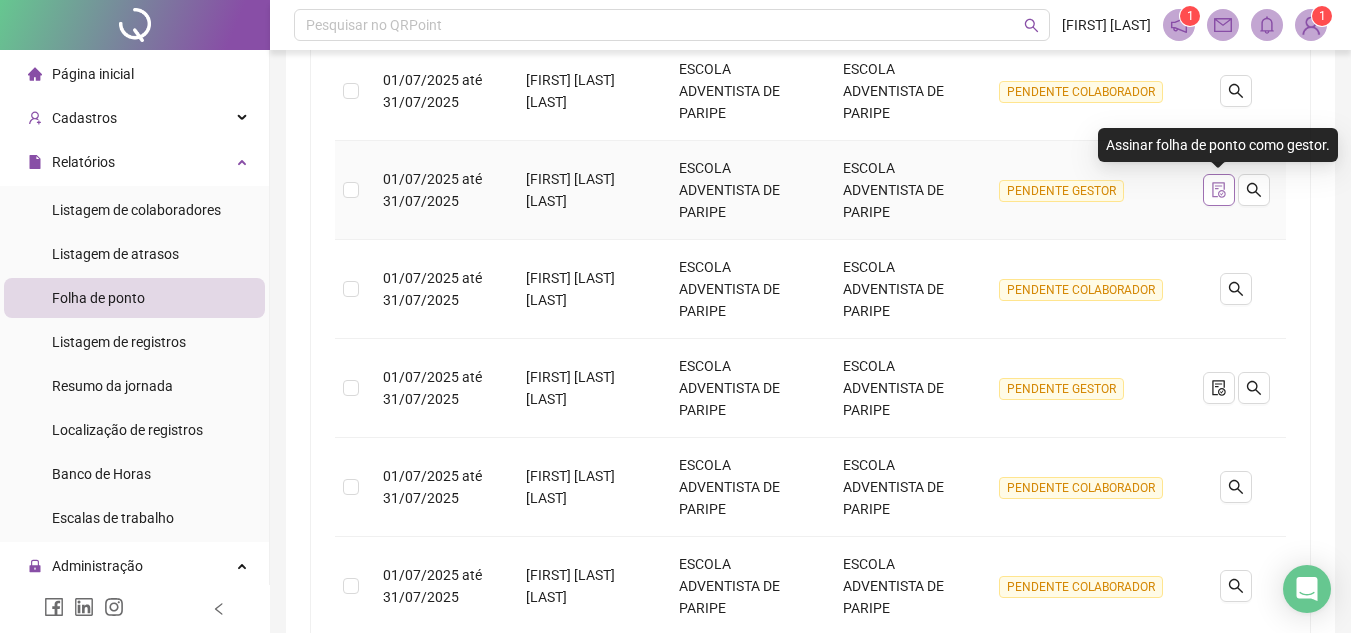 click 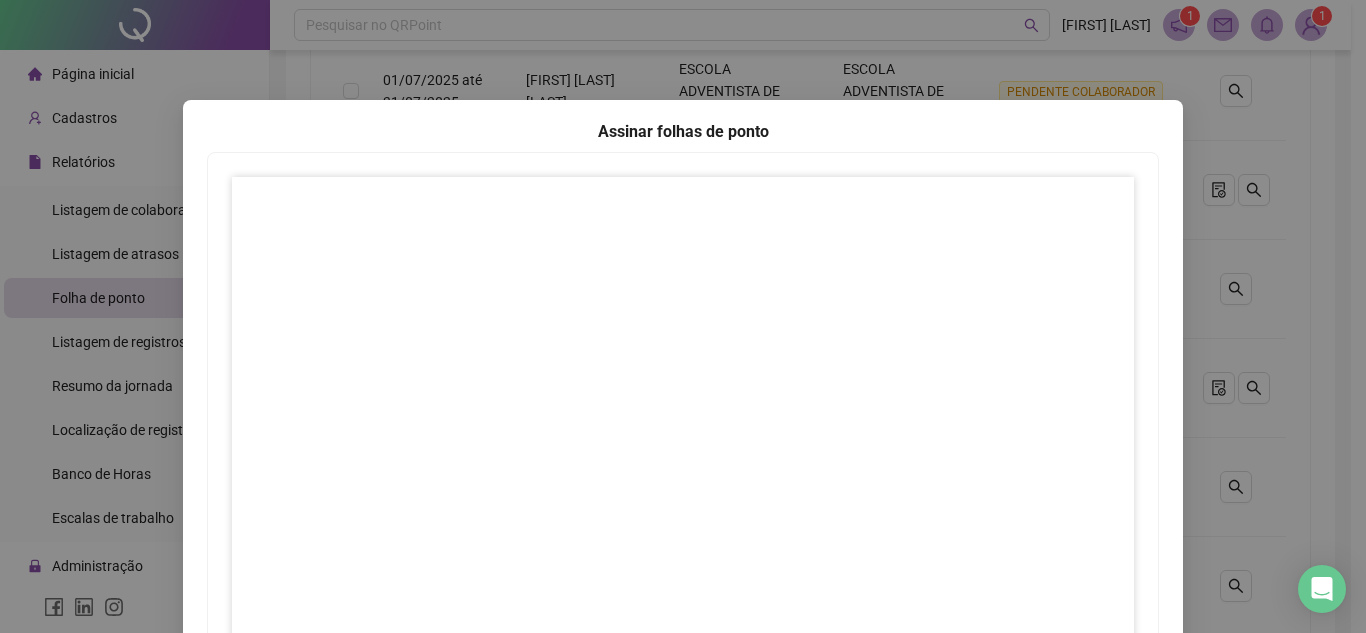 scroll, scrollTop: 297, scrollLeft: 0, axis: vertical 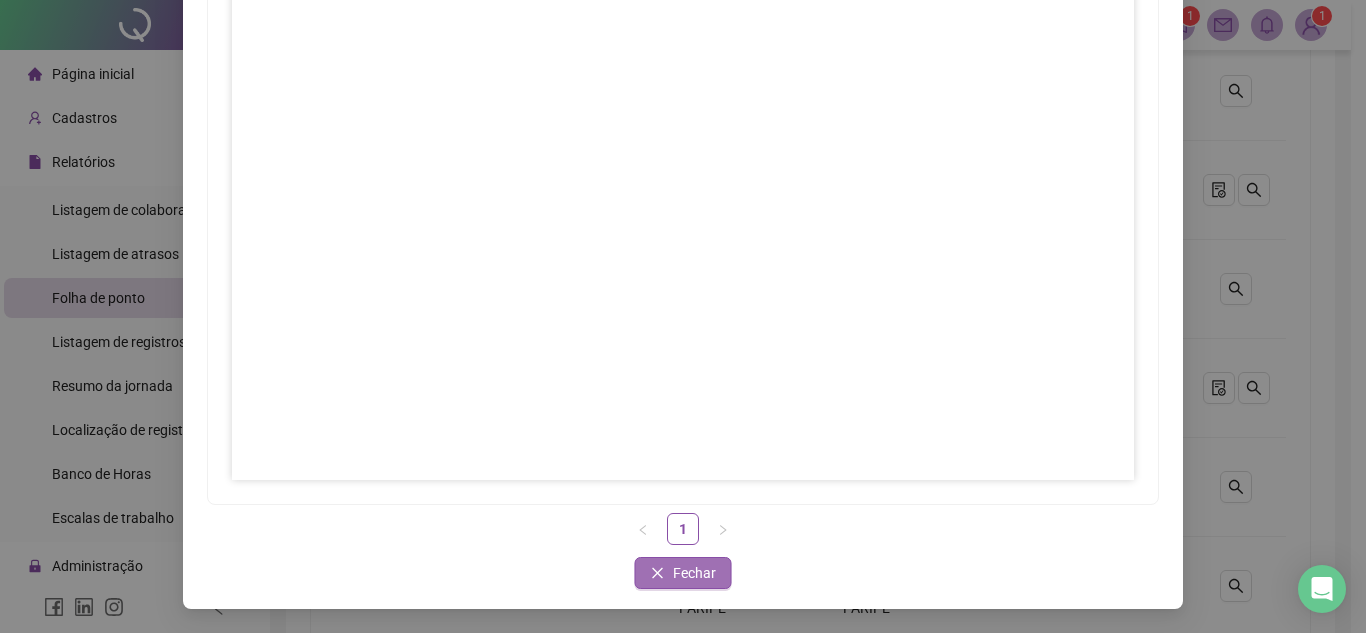 click on "Fechar" at bounding box center [694, 573] 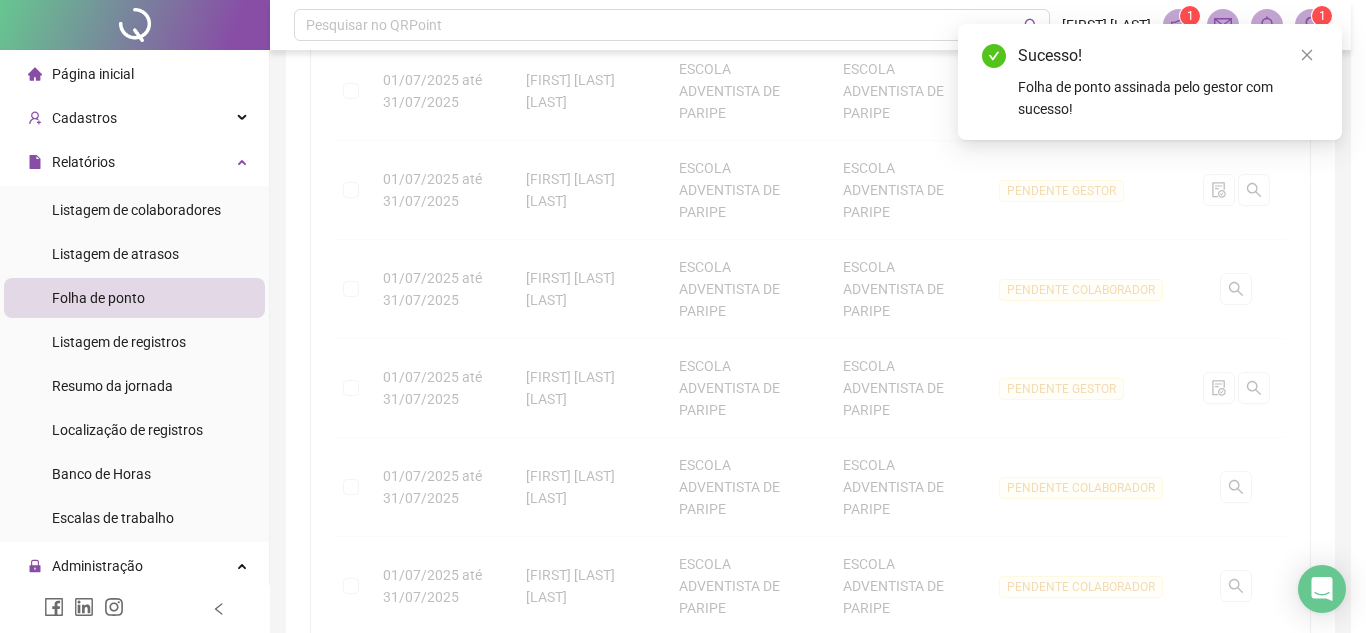 scroll, scrollTop: 197, scrollLeft: 0, axis: vertical 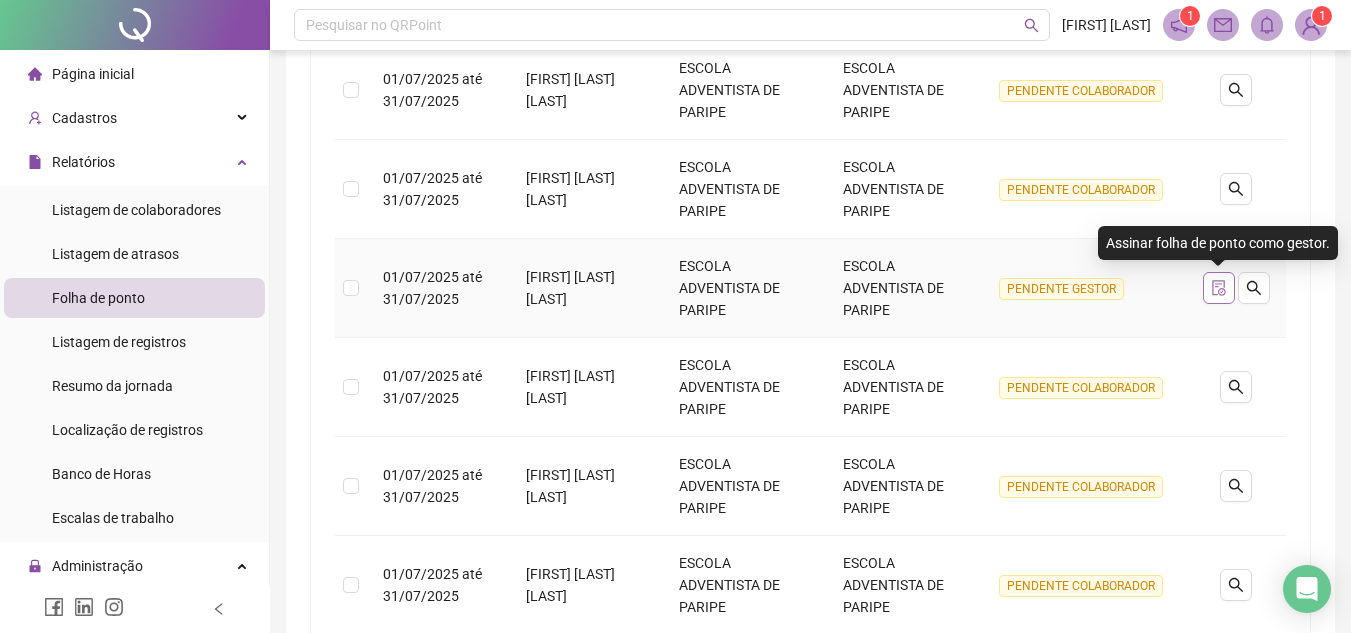click 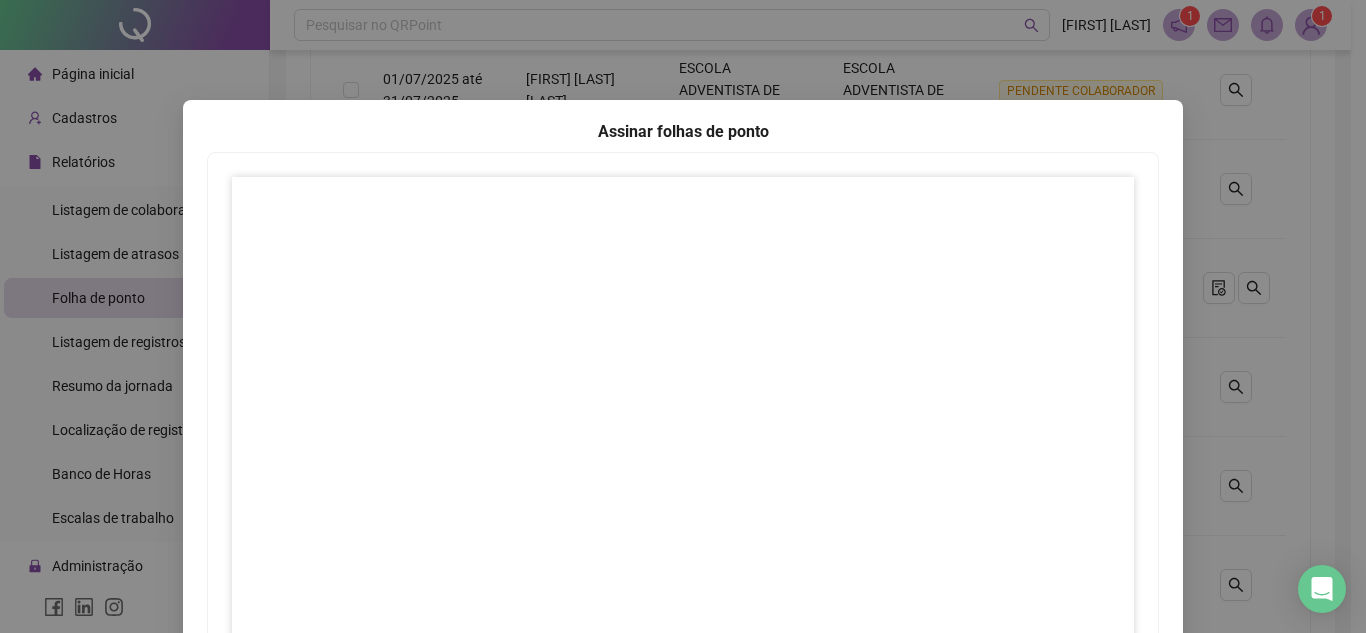 scroll, scrollTop: 297, scrollLeft: 0, axis: vertical 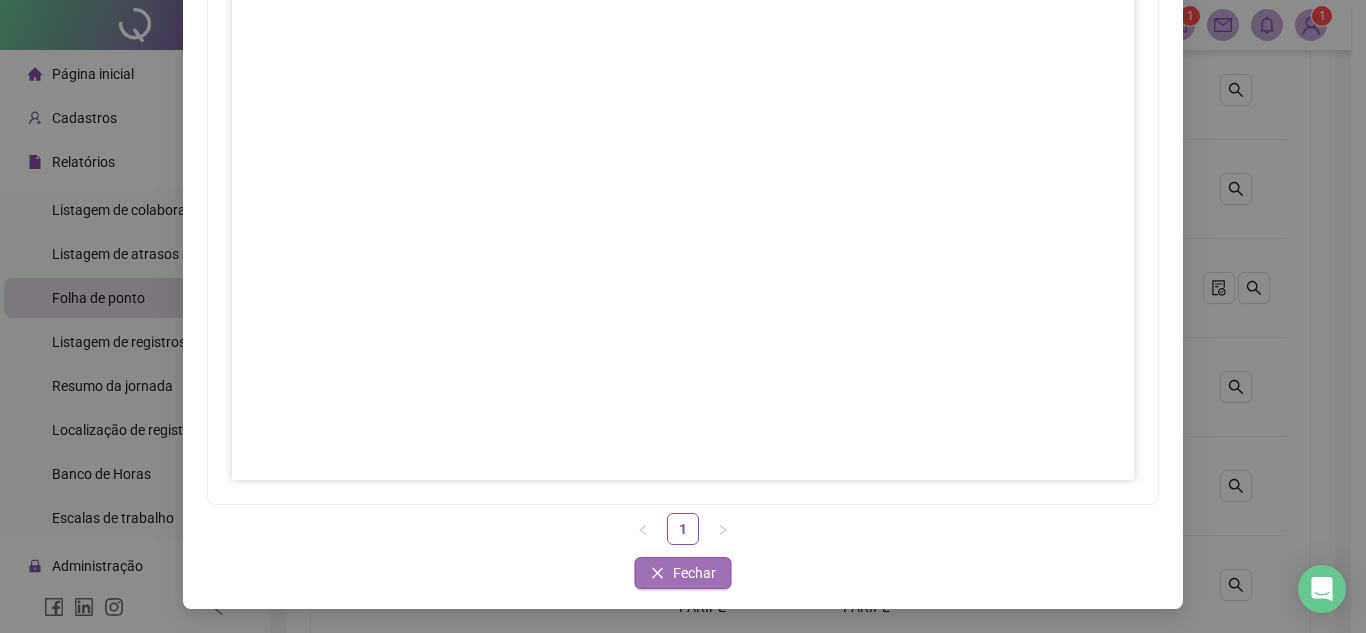 click on "Fechar" at bounding box center [694, 573] 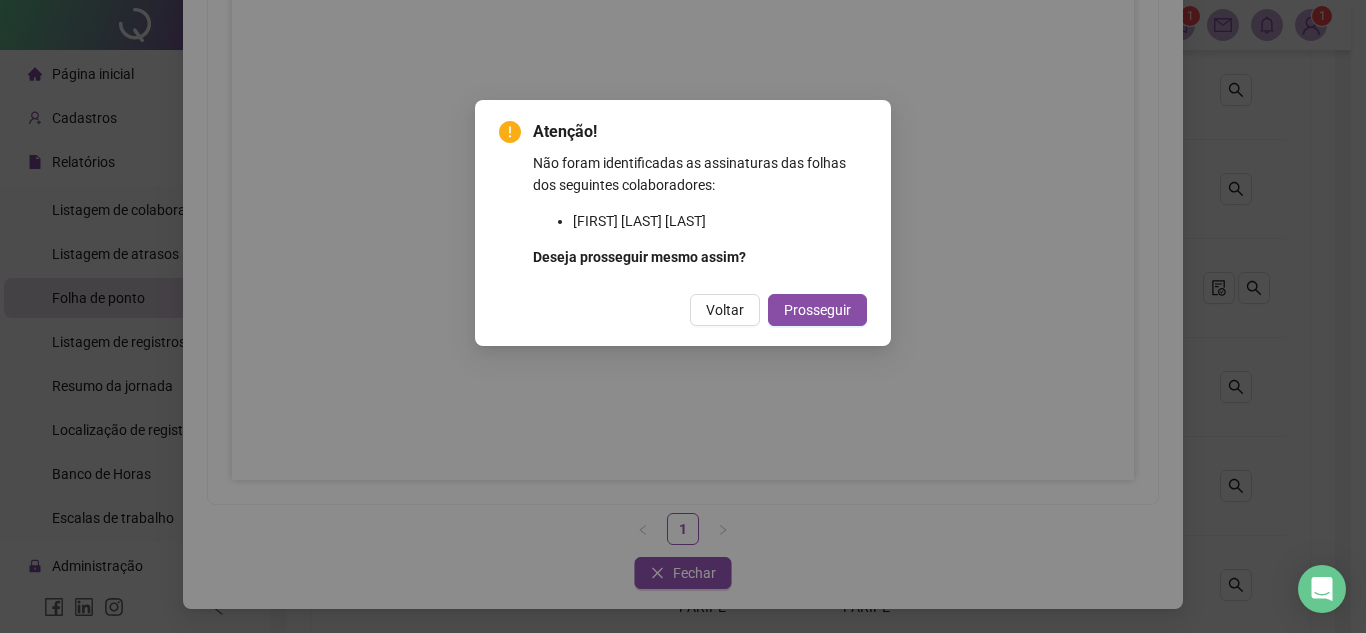 click on "Prosseguir" at bounding box center (817, 310) 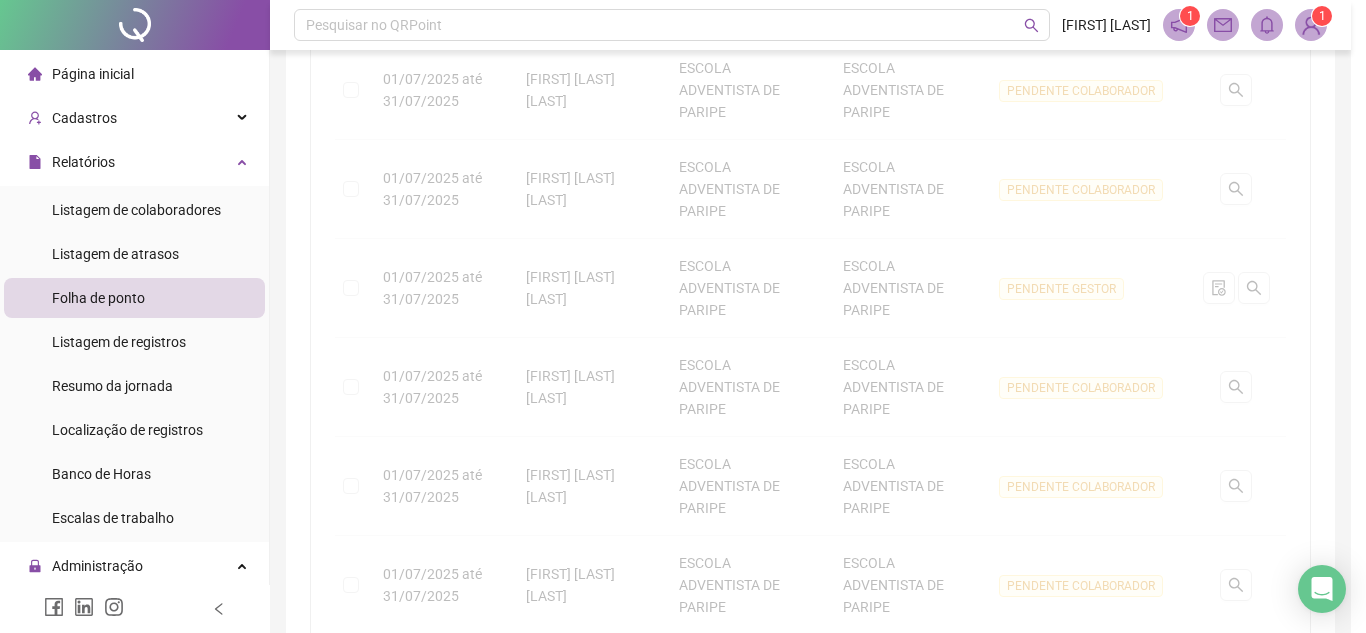 scroll, scrollTop: 0, scrollLeft: 0, axis: both 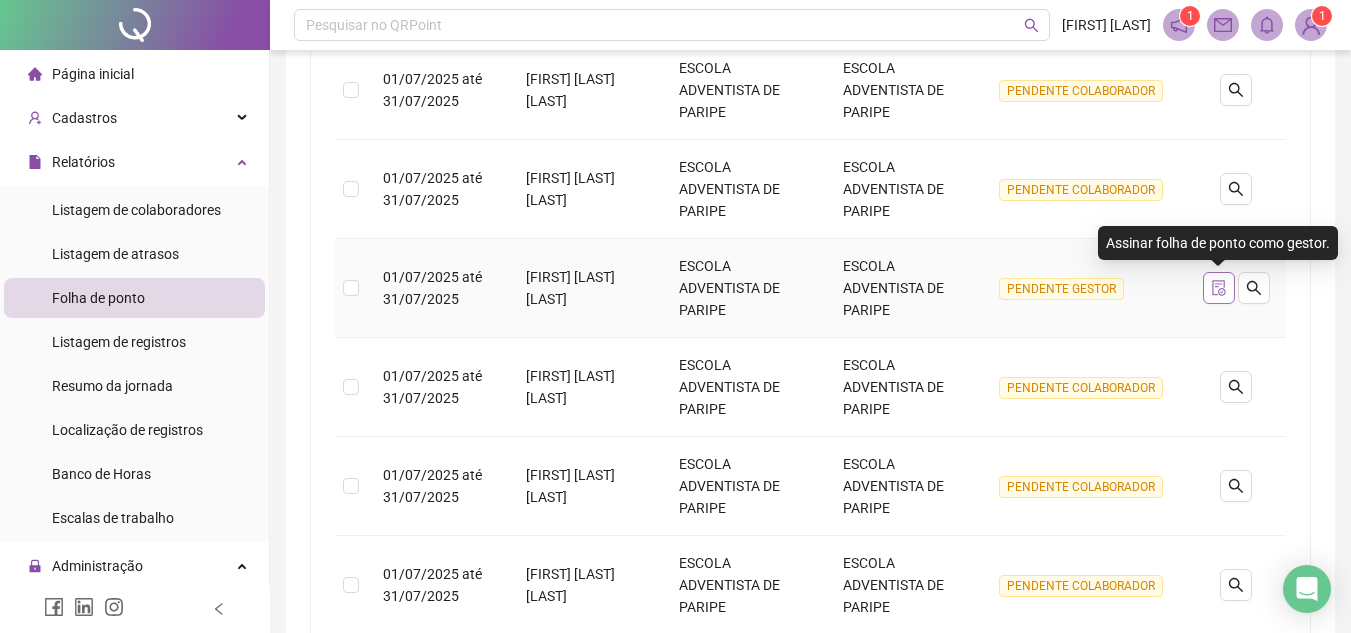 click 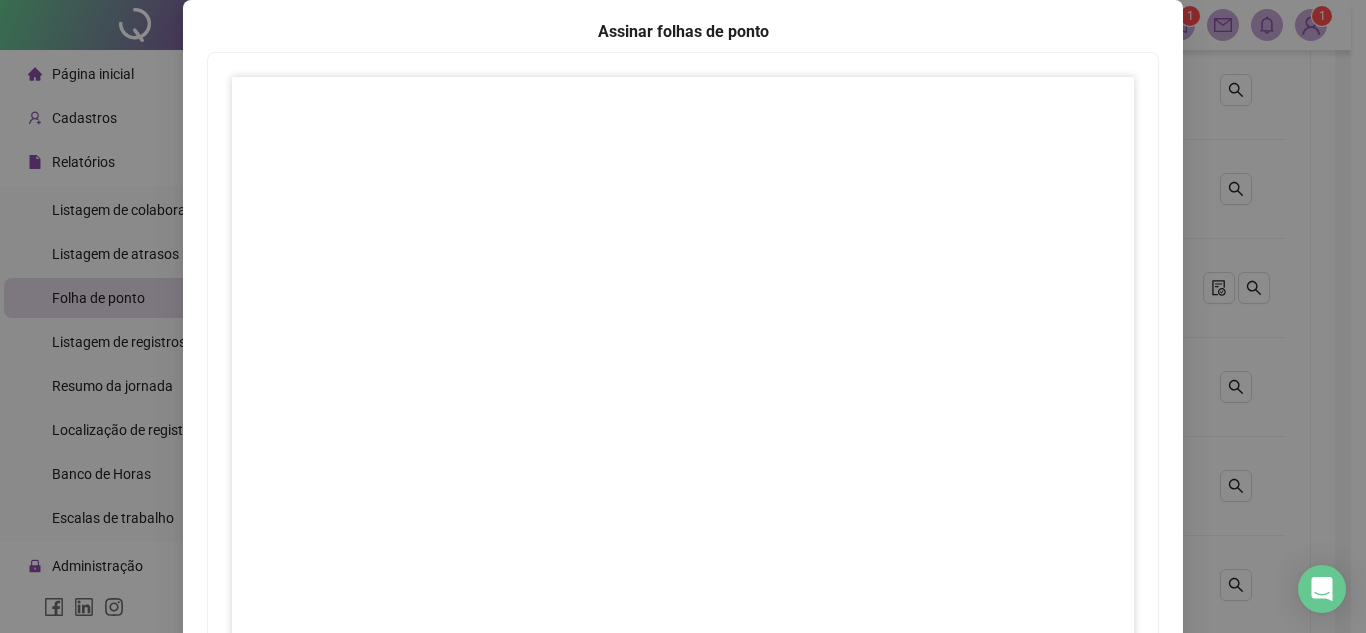 scroll, scrollTop: 297, scrollLeft: 0, axis: vertical 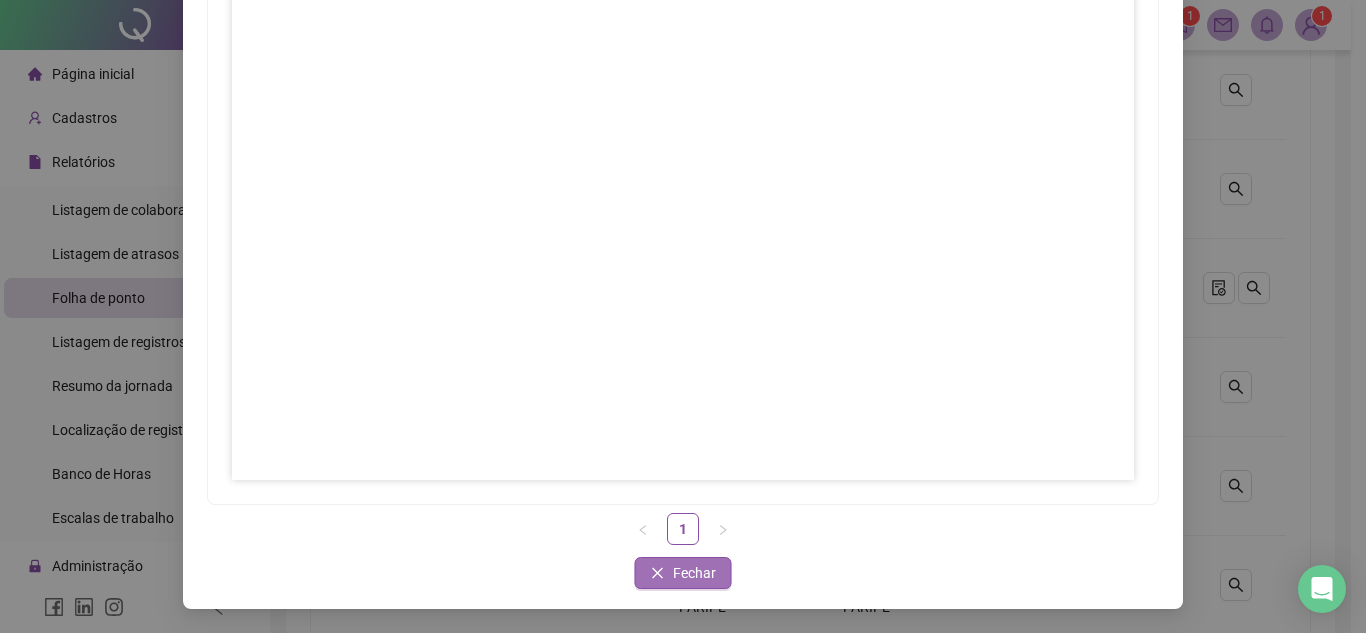 click on "Fechar" at bounding box center [683, 573] 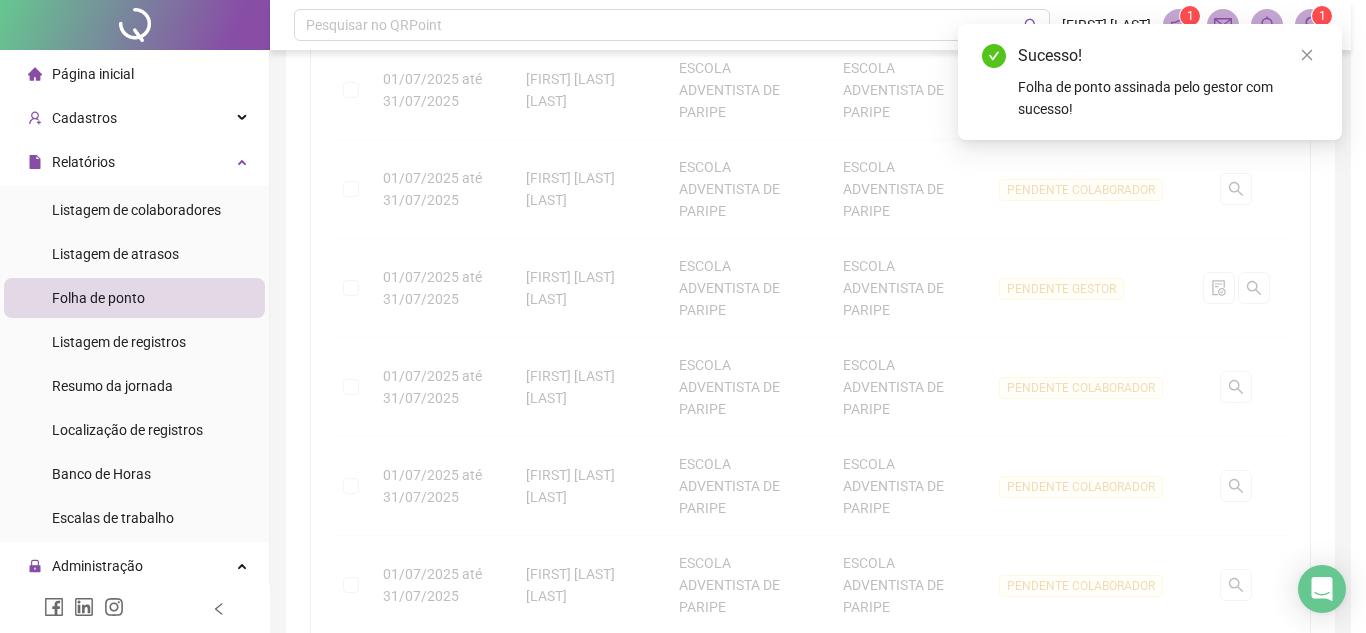 scroll, scrollTop: 197, scrollLeft: 0, axis: vertical 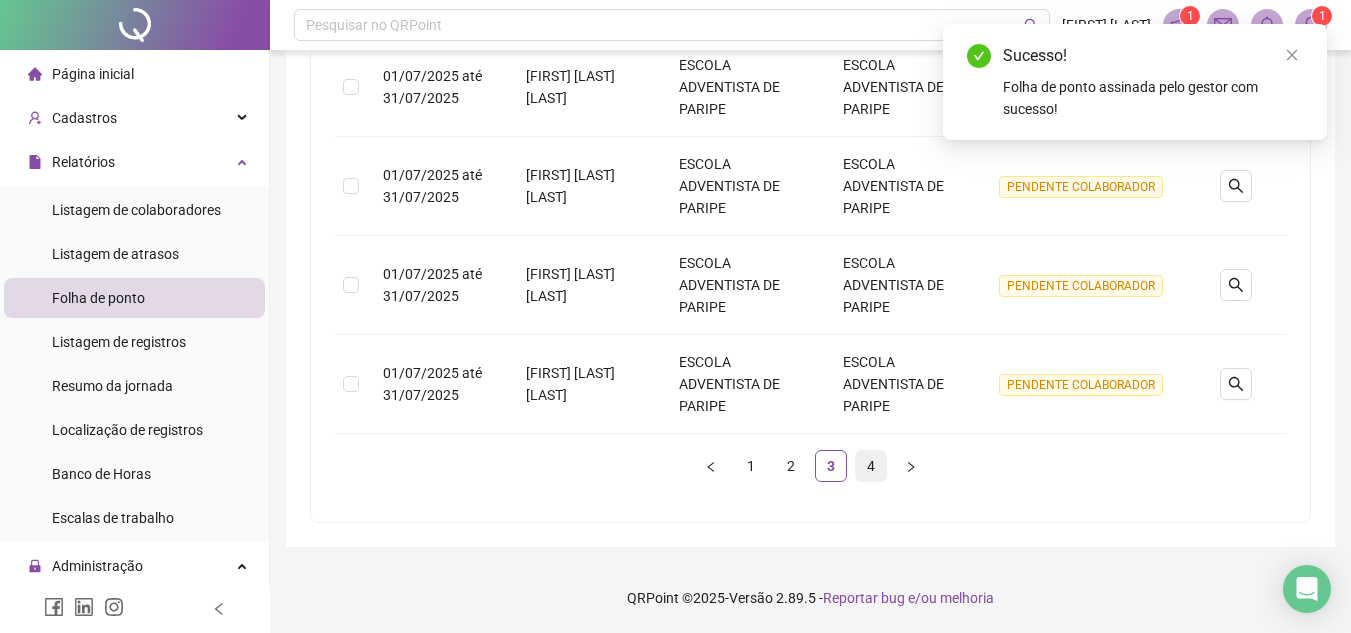 click on "4" at bounding box center (871, 466) 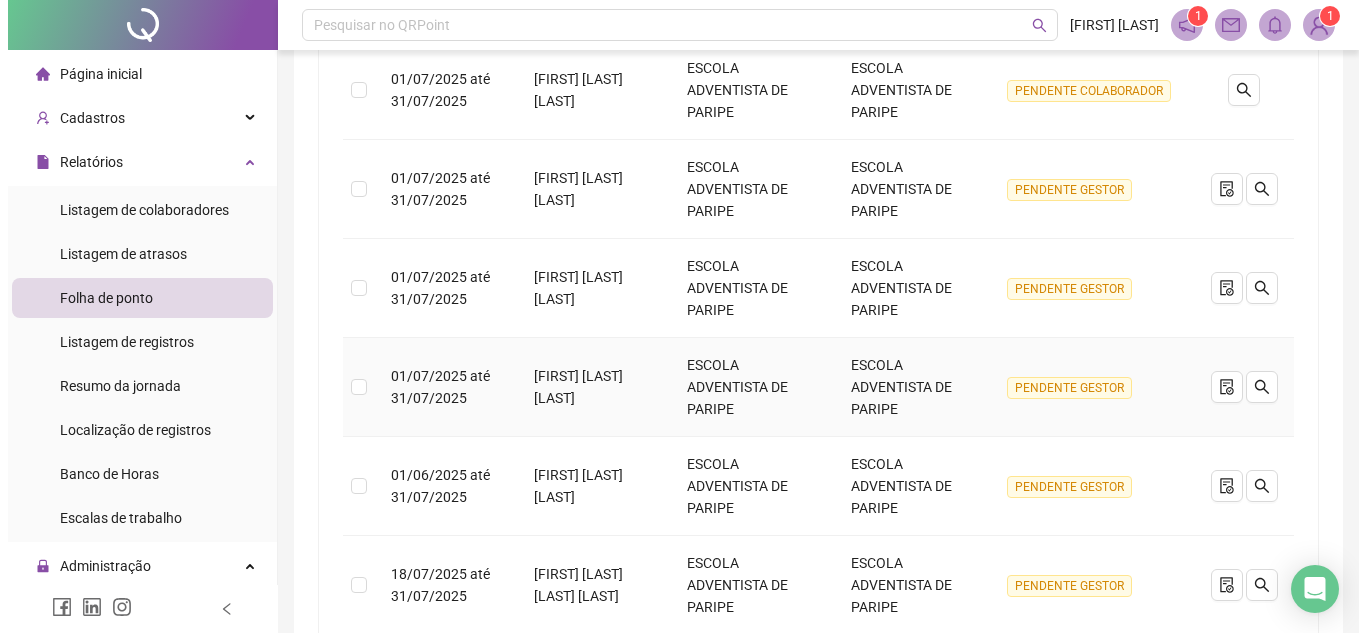 scroll, scrollTop: 292, scrollLeft: 0, axis: vertical 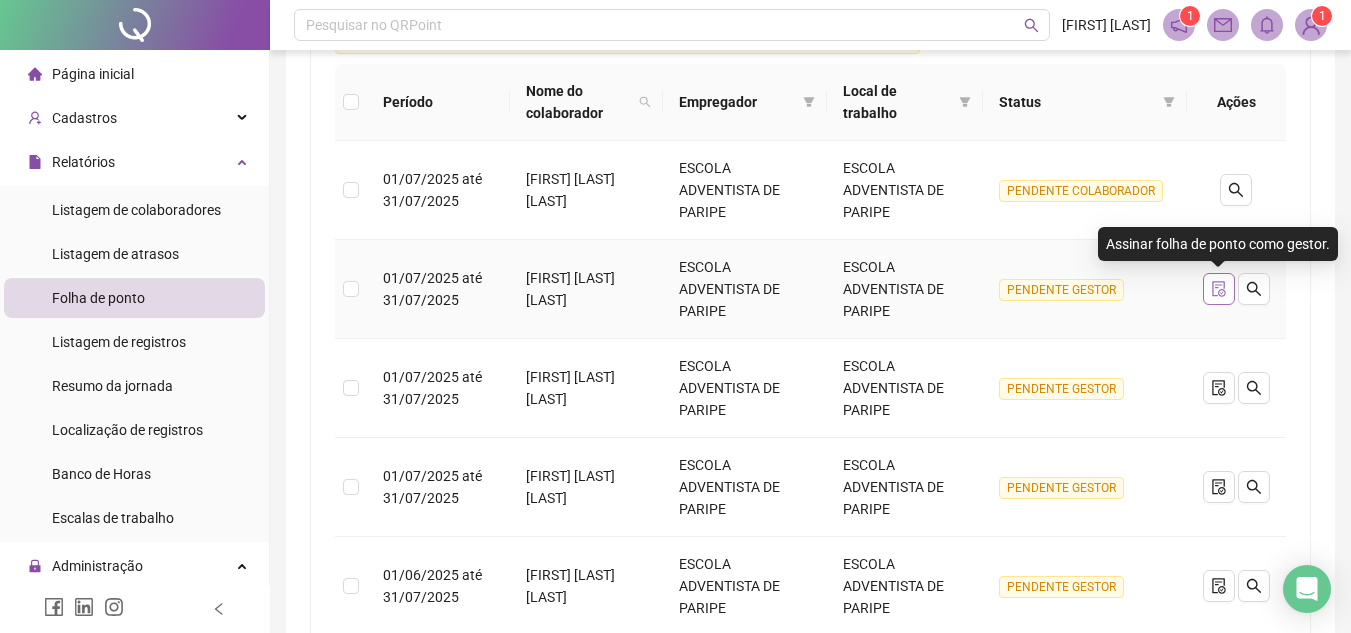 click 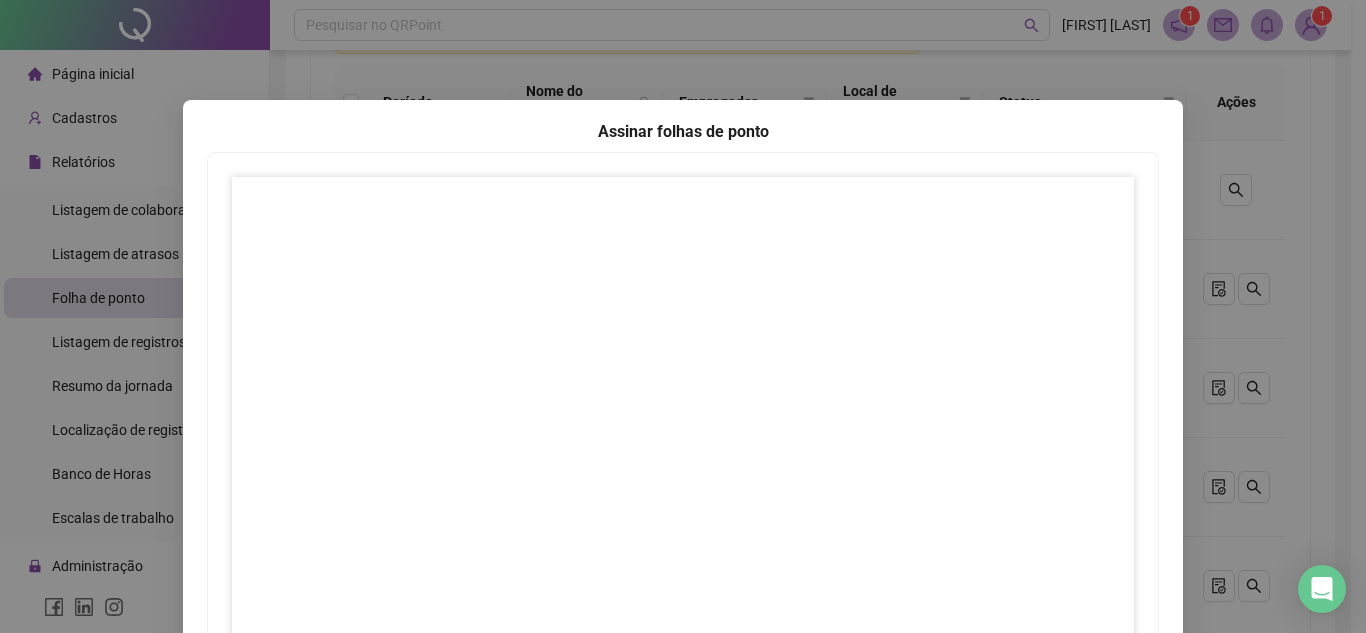 scroll, scrollTop: 297, scrollLeft: 0, axis: vertical 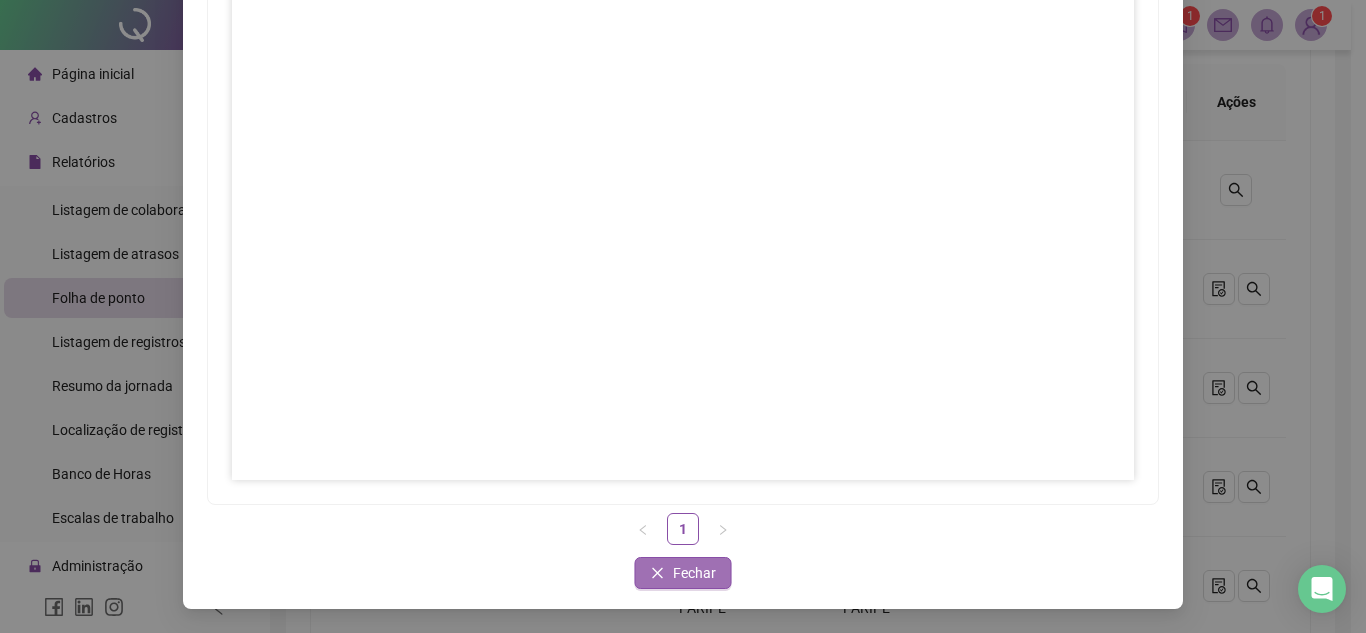 click on "Fechar" at bounding box center [694, 573] 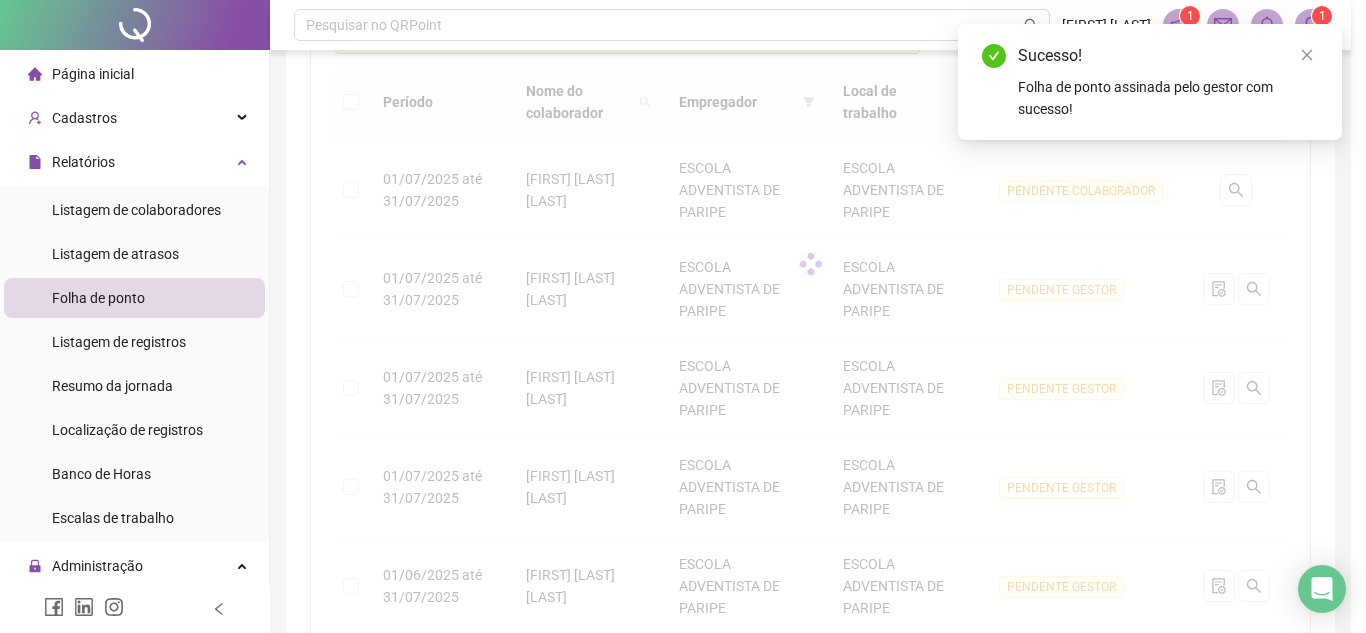 scroll, scrollTop: 197, scrollLeft: 0, axis: vertical 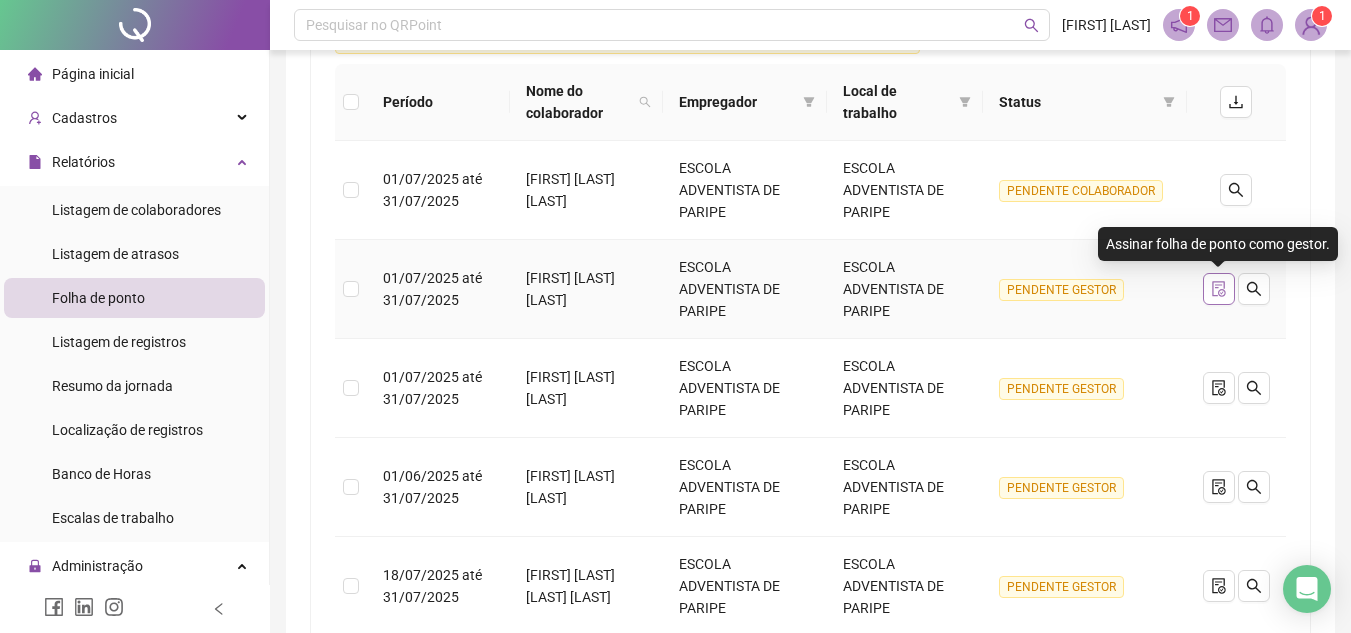 click 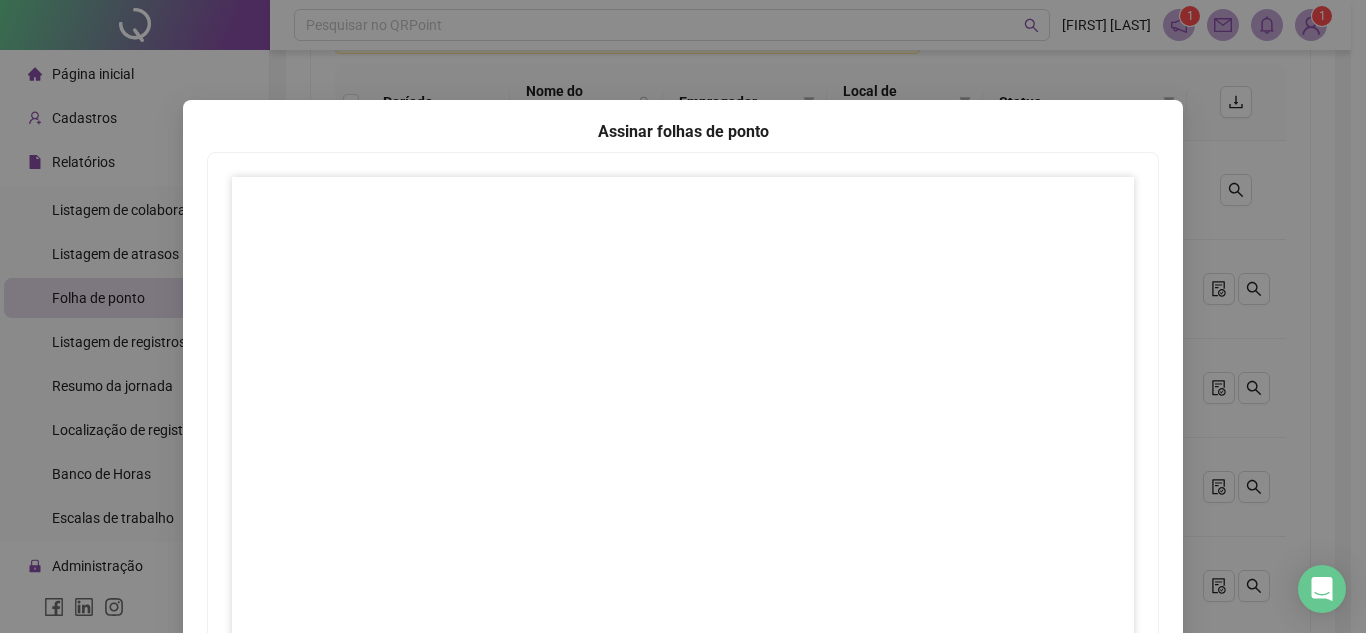 scroll, scrollTop: 297, scrollLeft: 0, axis: vertical 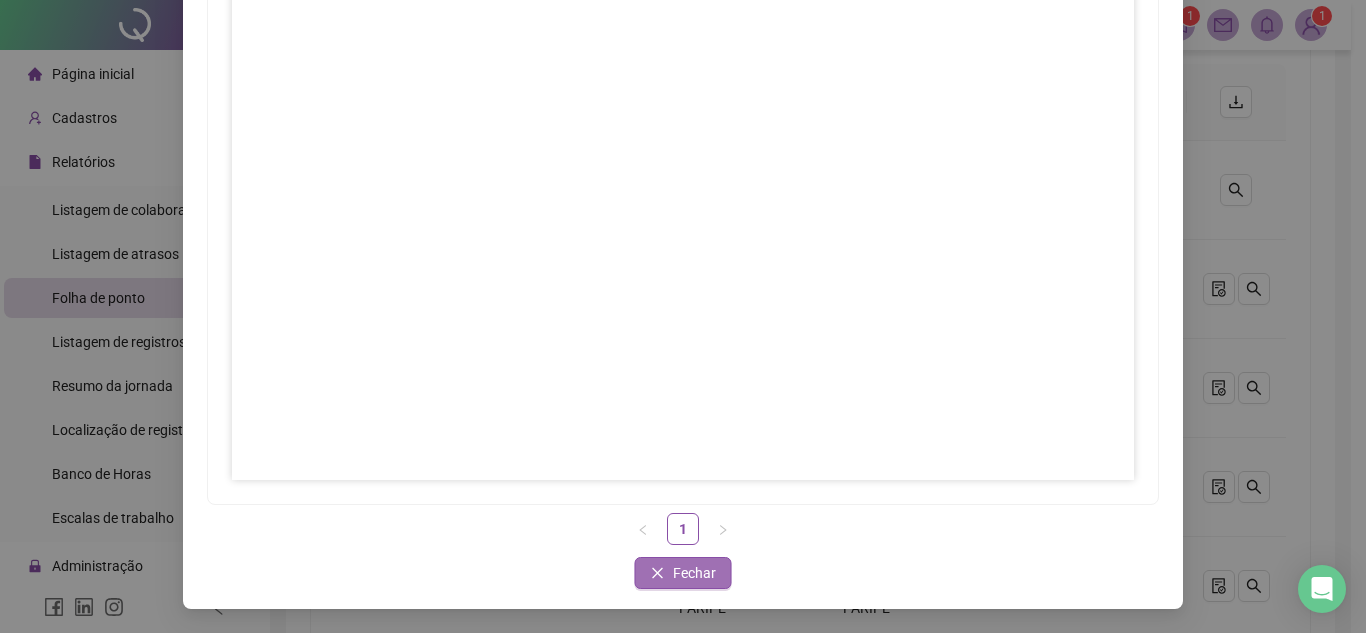 click on "Fechar" at bounding box center (683, 573) 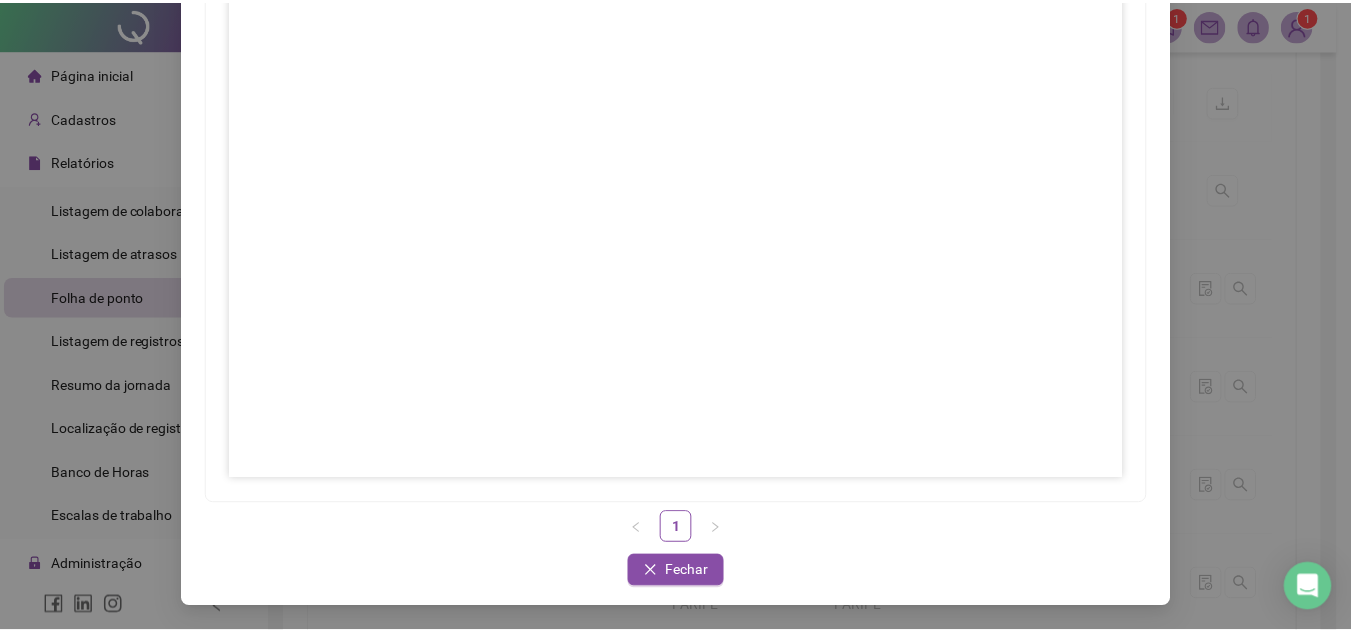 scroll, scrollTop: 197, scrollLeft: 0, axis: vertical 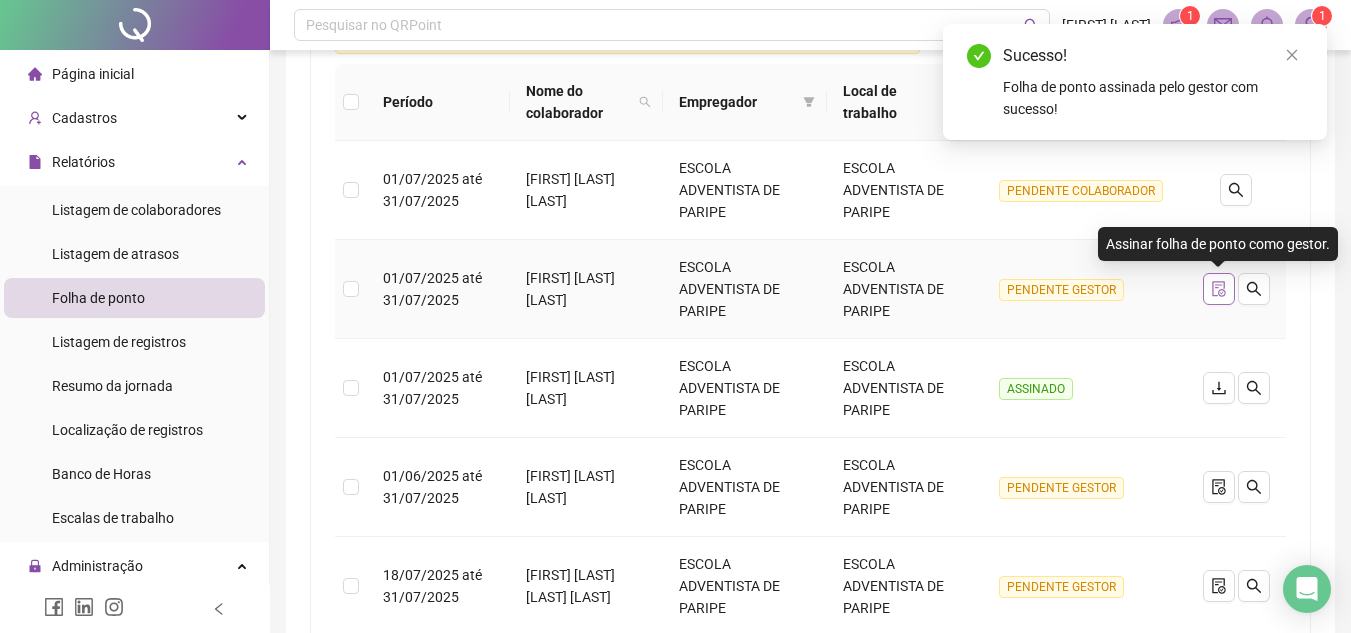click 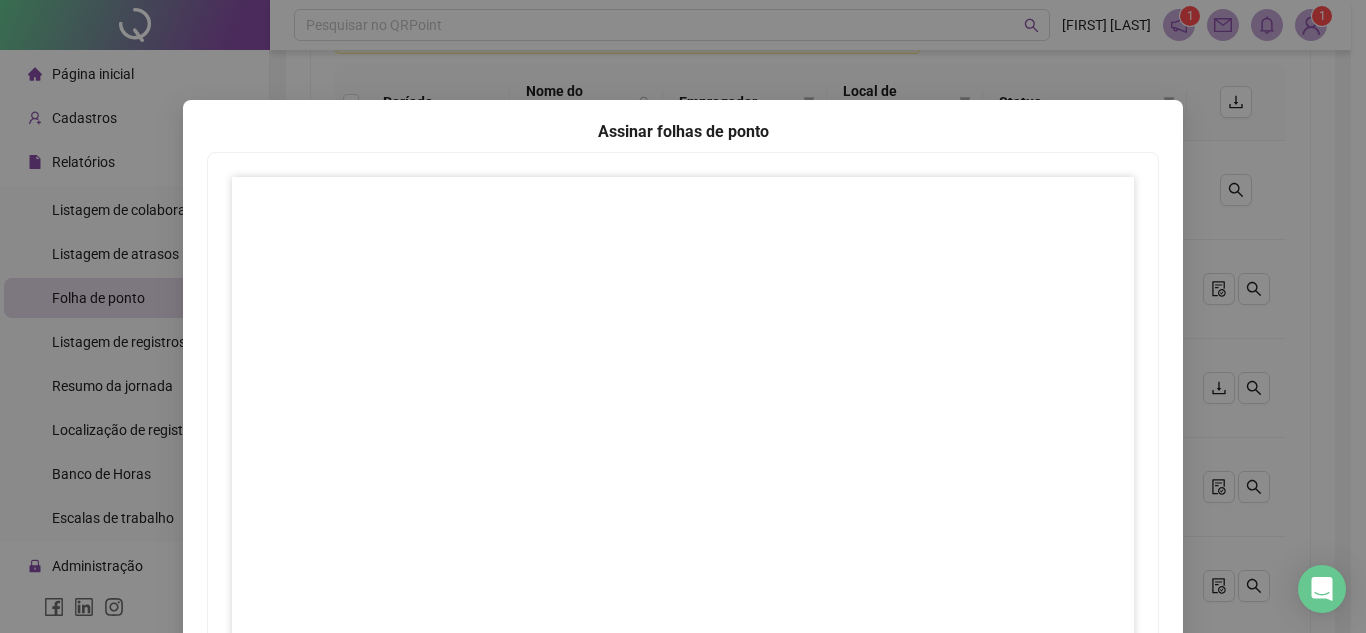 scroll, scrollTop: 297, scrollLeft: 0, axis: vertical 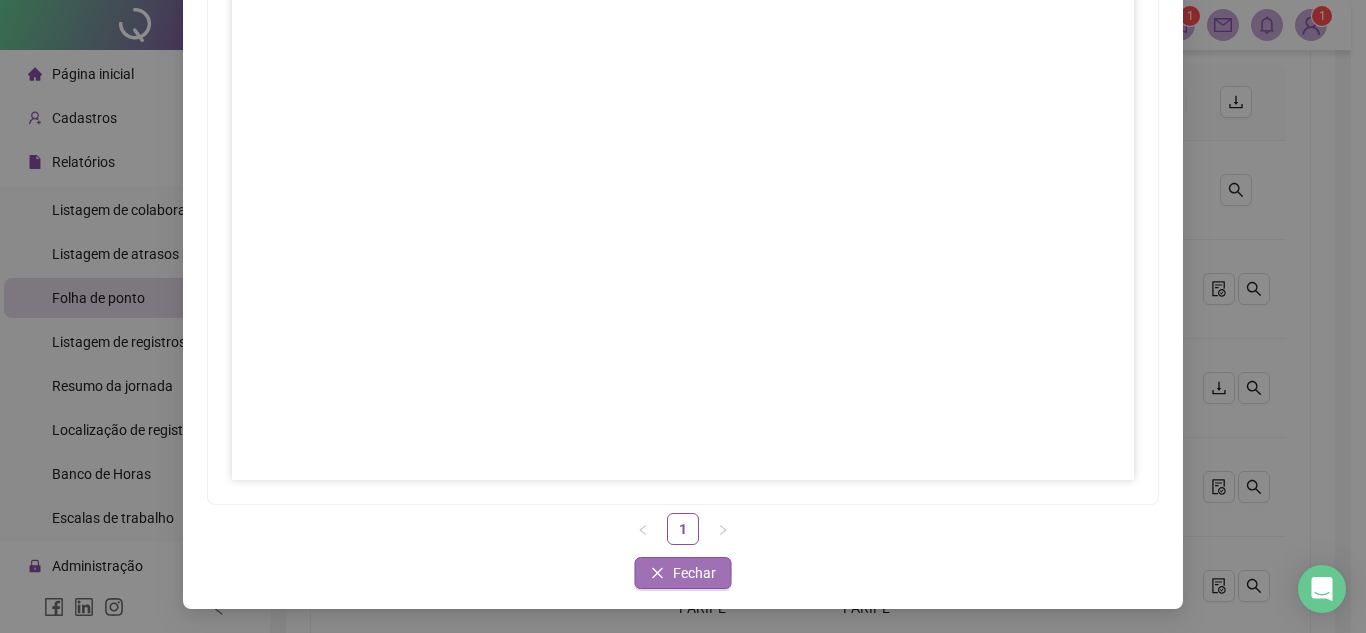click on "Fechar" at bounding box center [694, 573] 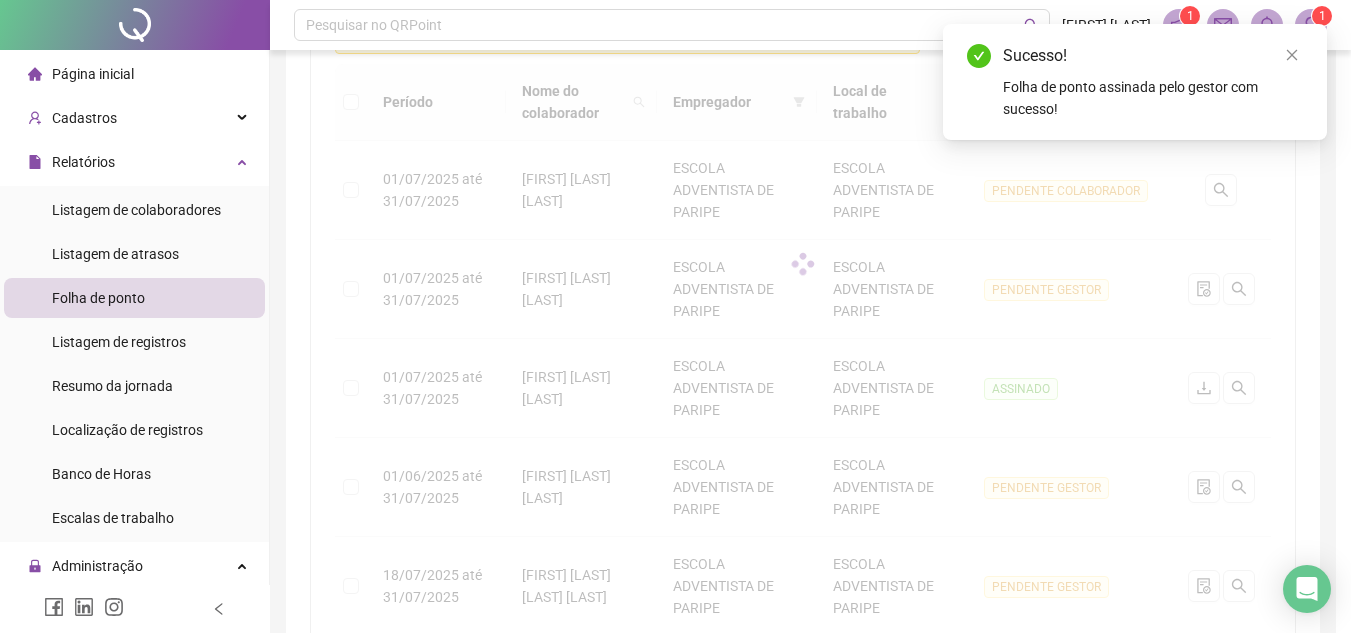 scroll, scrollTop: 0, scrollLeft: 0, axis: both 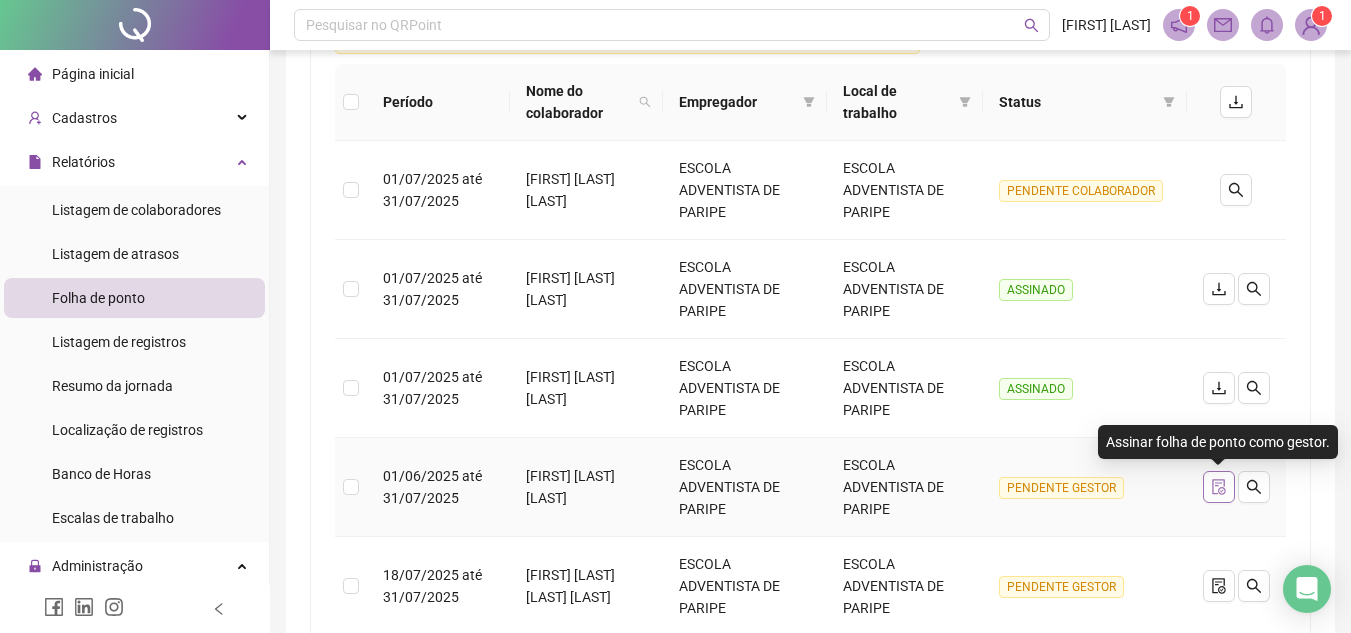 click 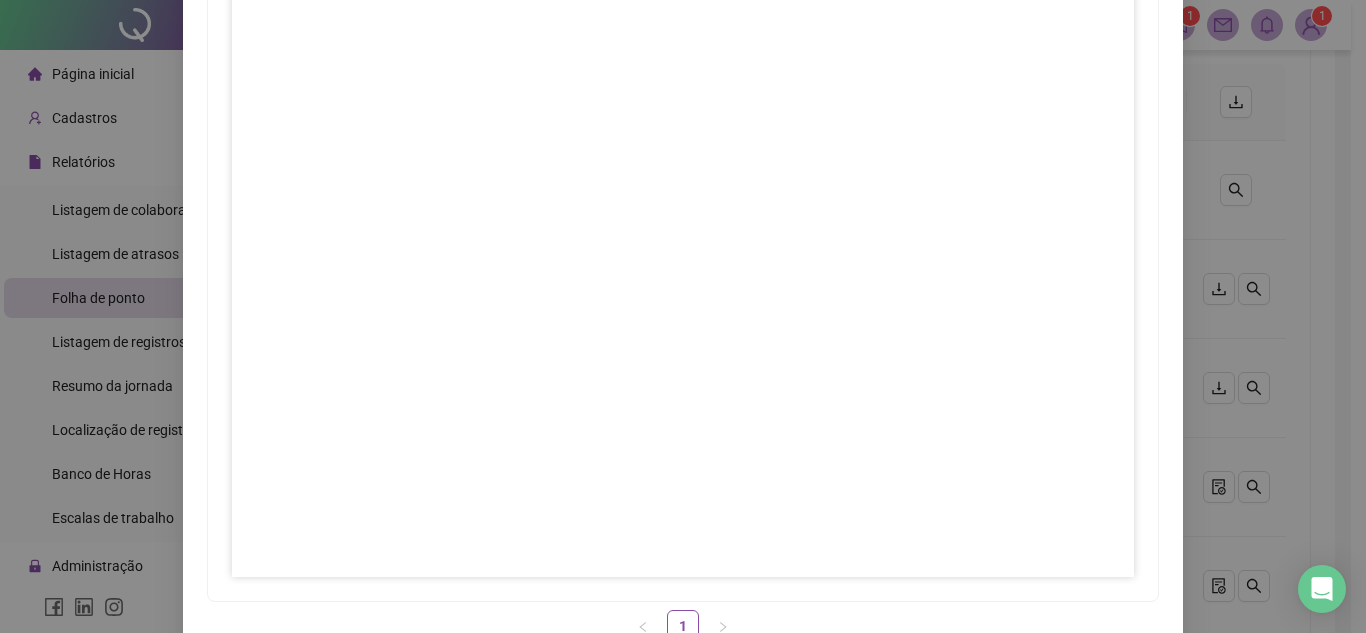 scroll, scrollTop: 297, scrollLeft: 0, axis: vertical 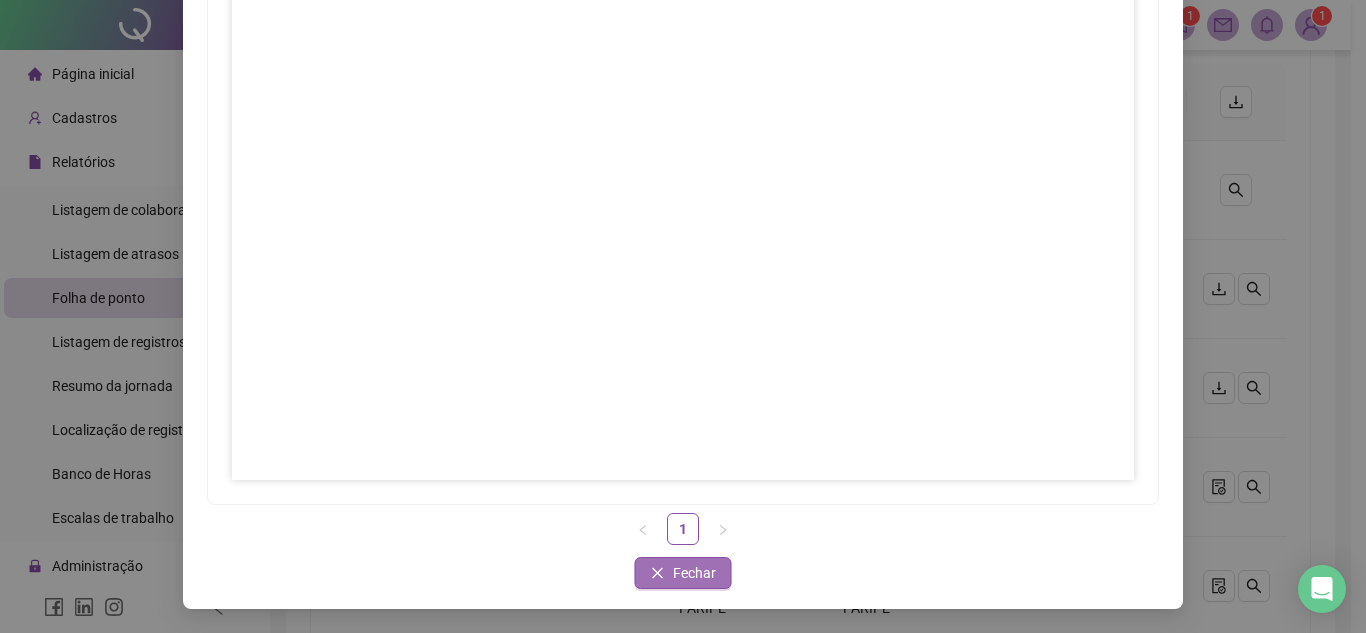 click on "Fechar" at bounding box center [694, 573] 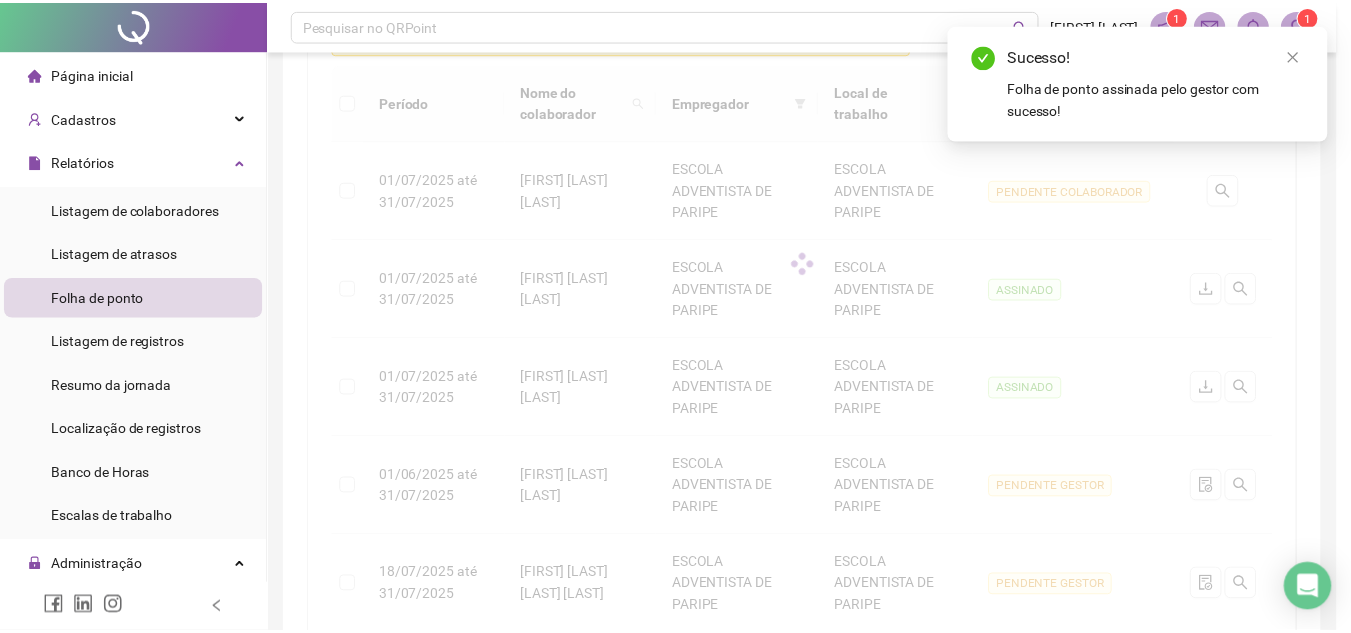 scroll, scrollTop: 0, scrollLeft: 0, axis: both 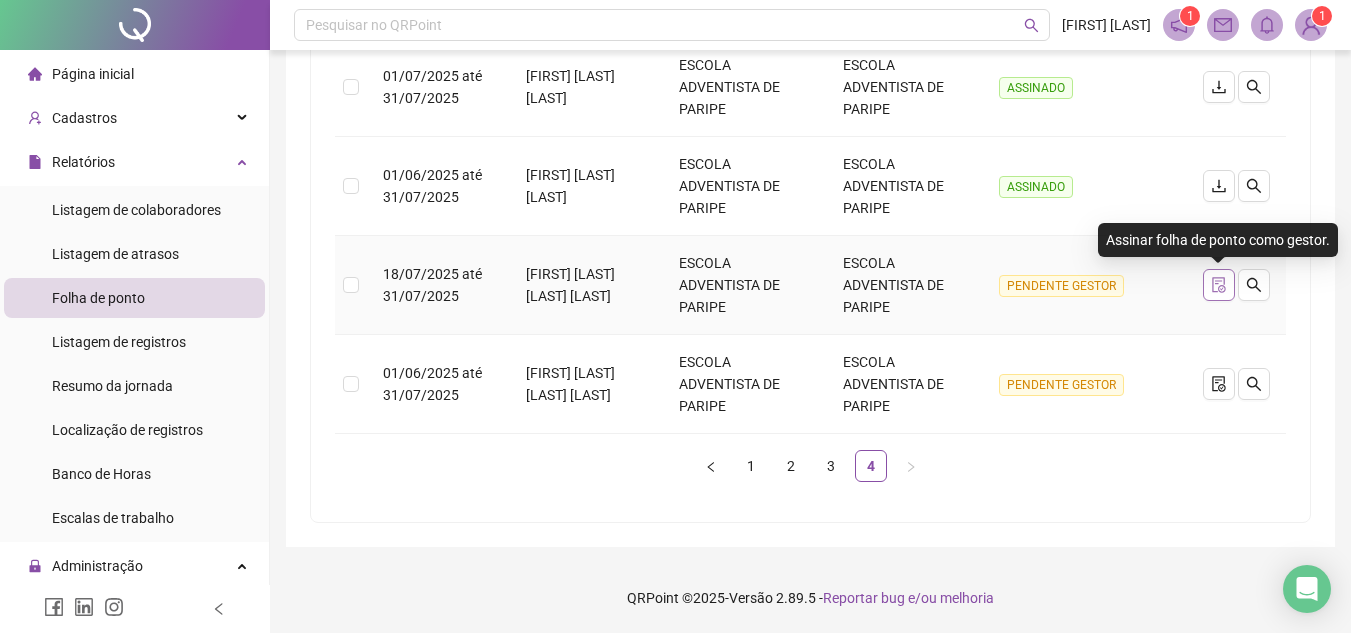 click 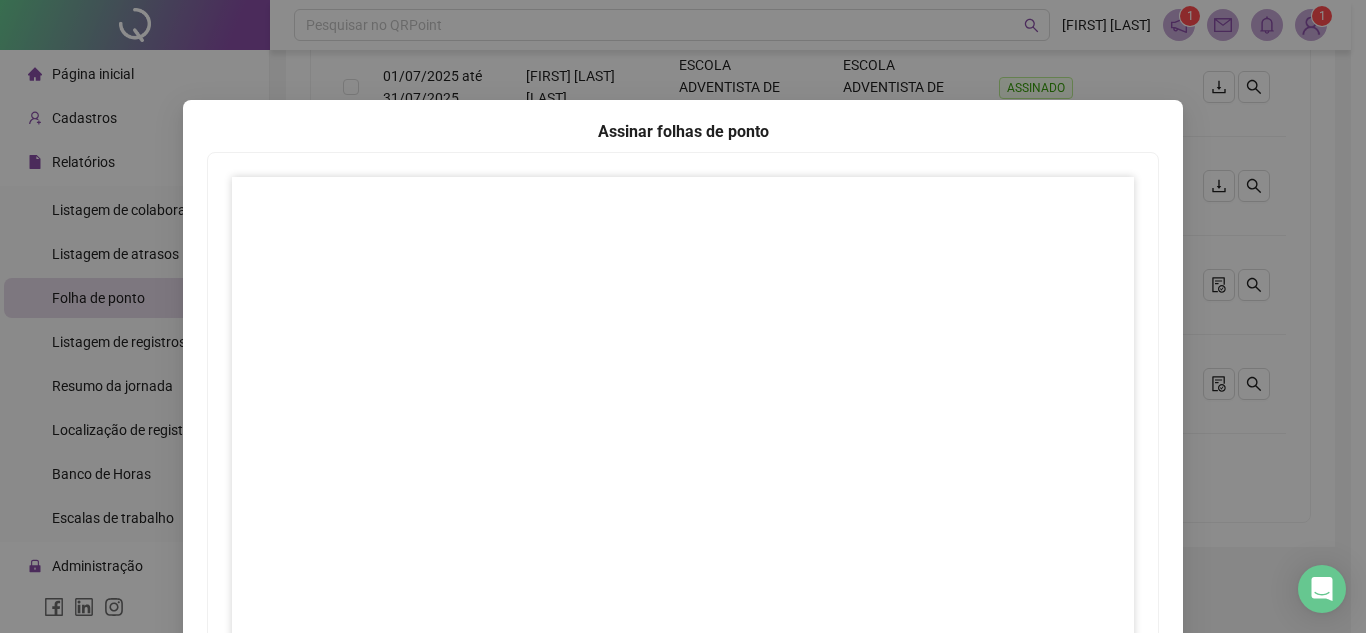 scroll, scrollTop: 297, scrollLeft: 0, axis: vertical 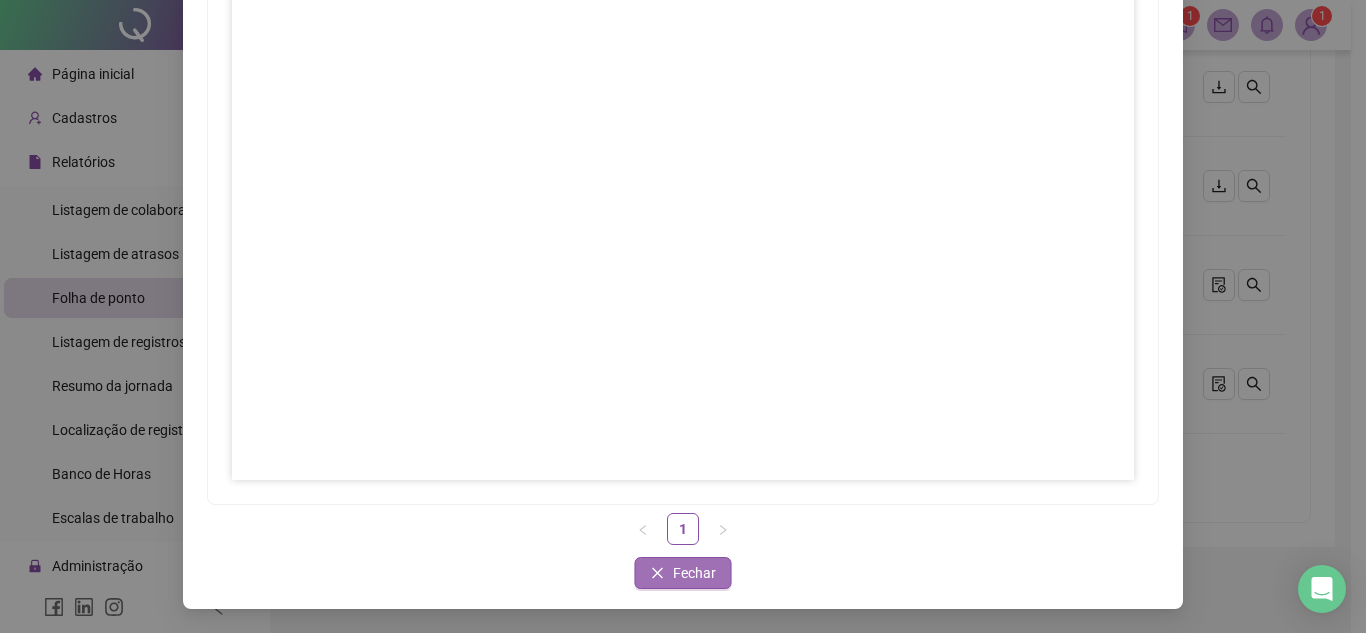click on "Fechar" at bounding box center [694, 573] 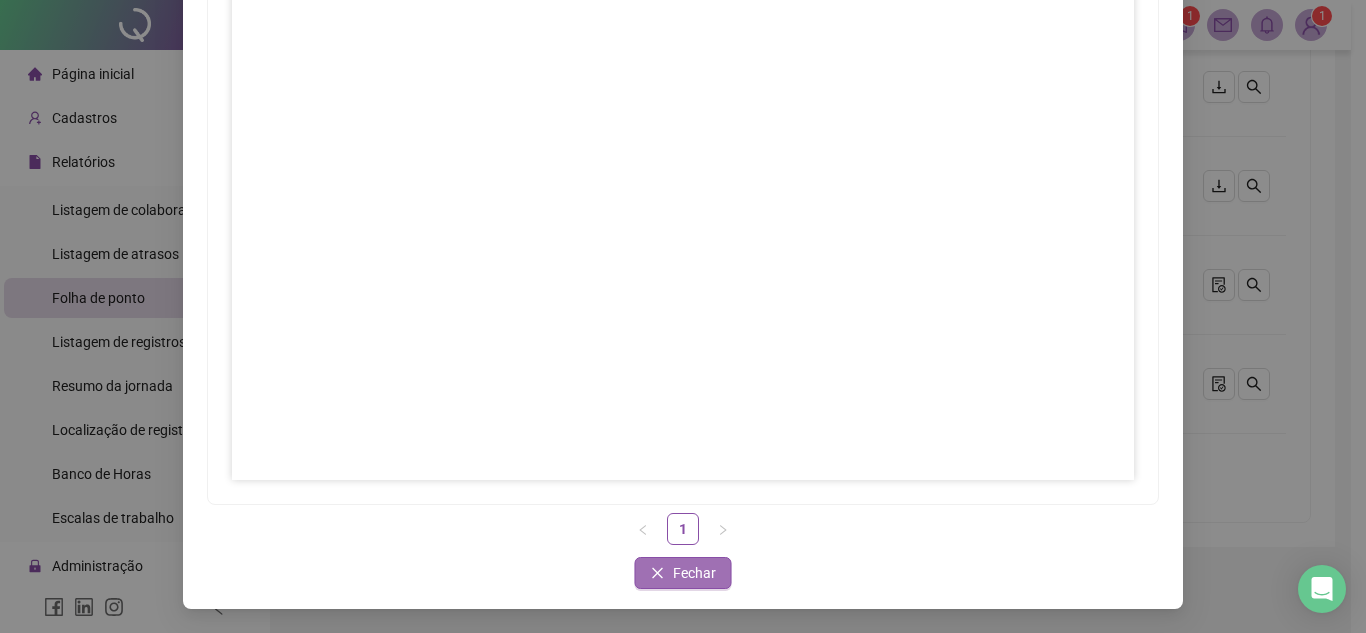 click on "Fechar" at bounding box center (694, 573) 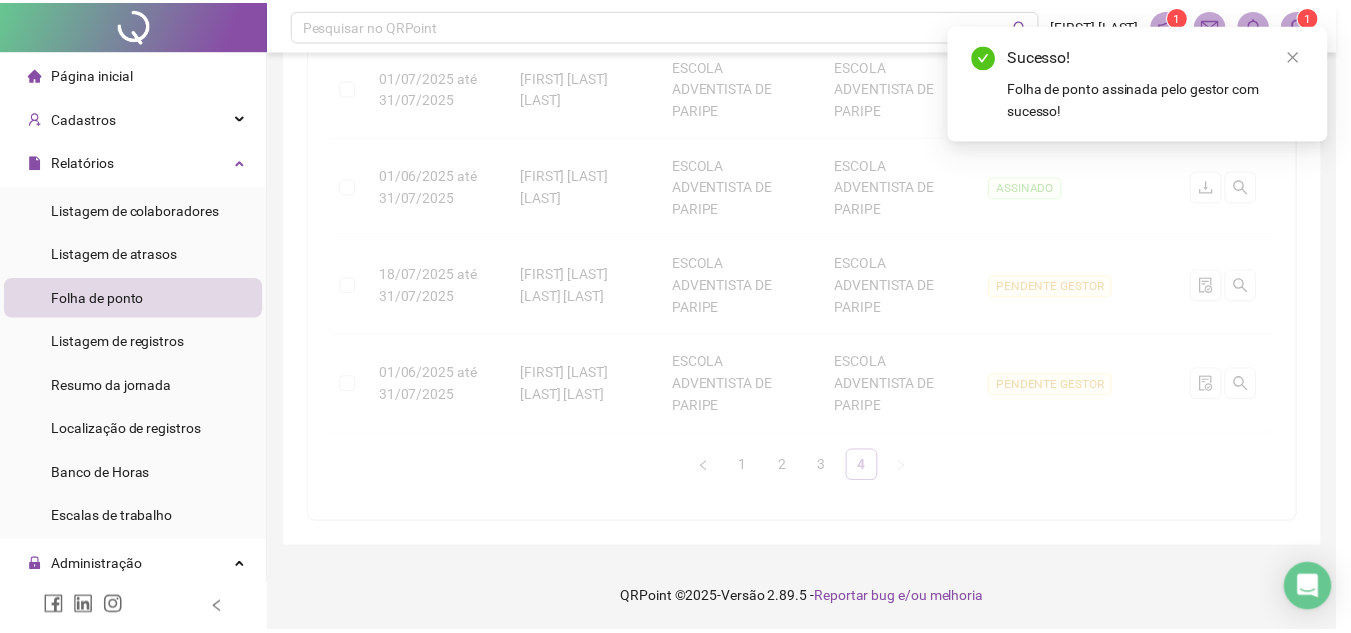 scroll, scrollTop: 197, scrollLeft: 0, axis: vertical 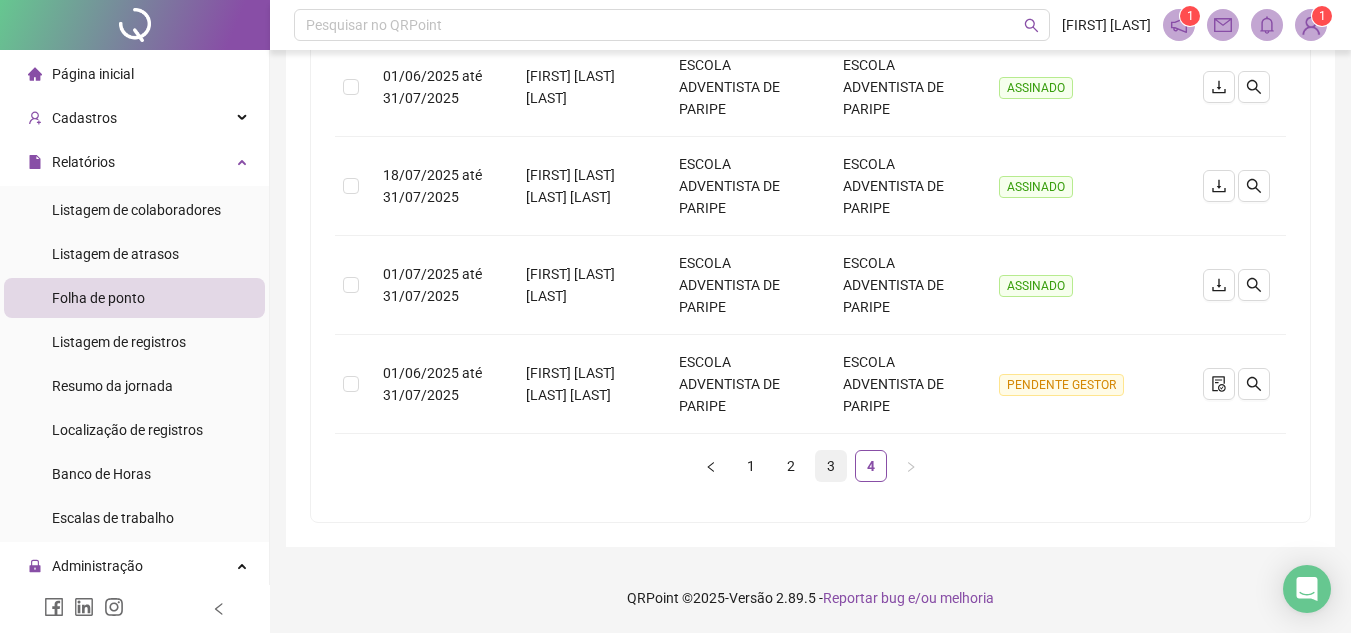 click on "3" at bounding box center (831, 466) 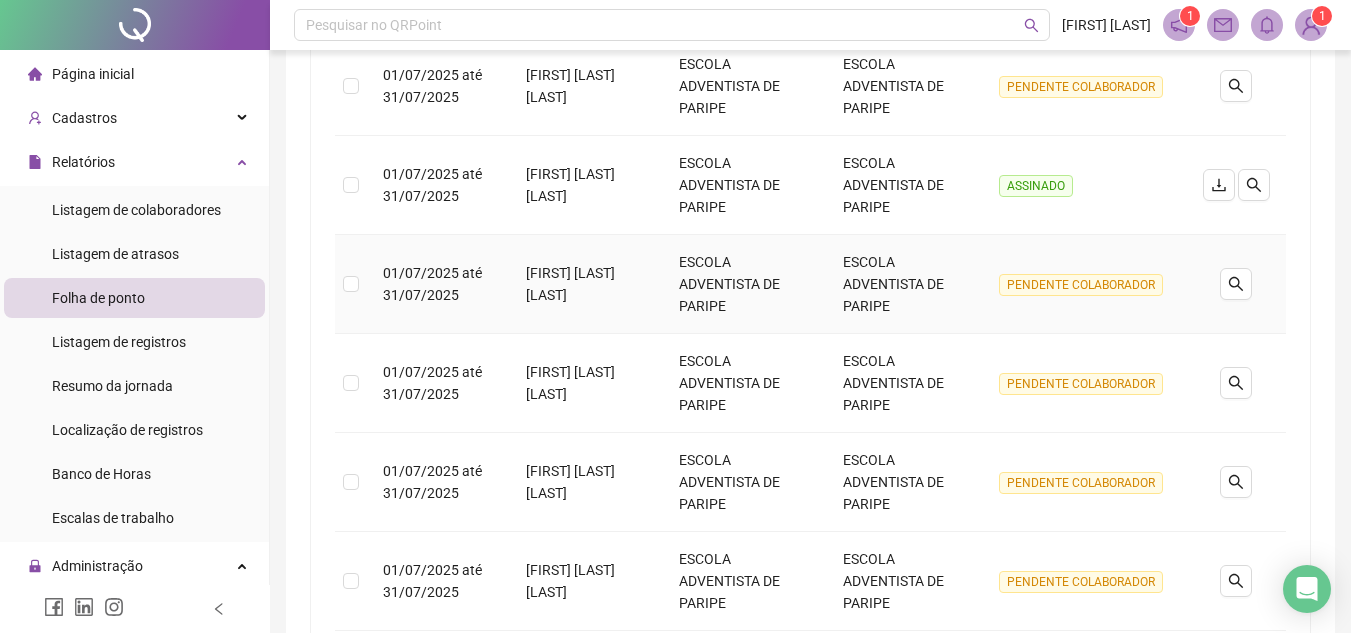 scroll, scrollTop: 989, scrollLeft: 0, axis: vertical 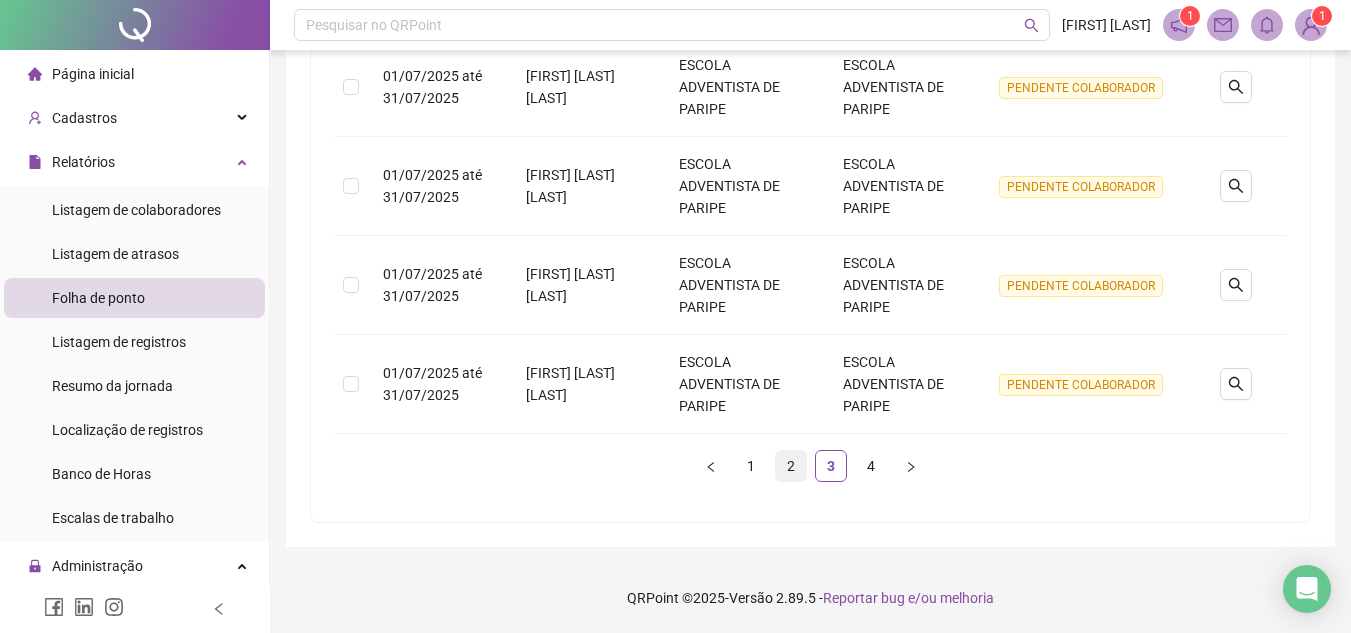 click on "2" at bounding box center (791, 466) 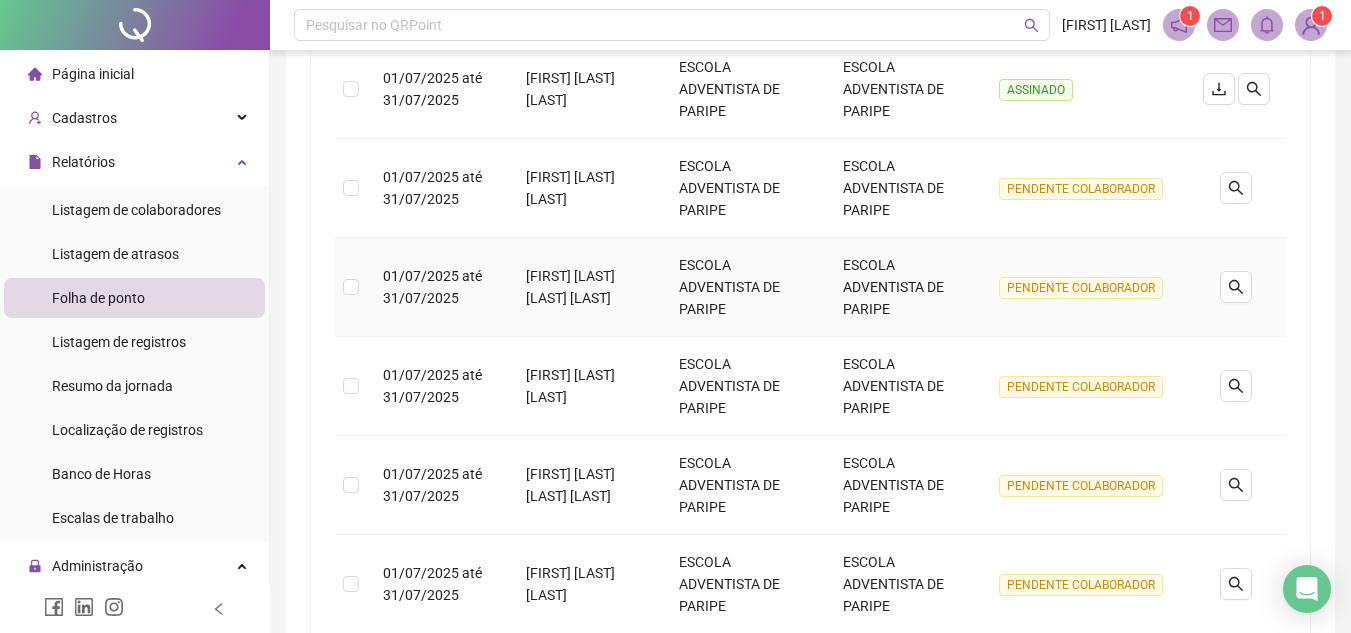 scroll, scrollTop: 589, scrollLeft: 0, axis: vertical 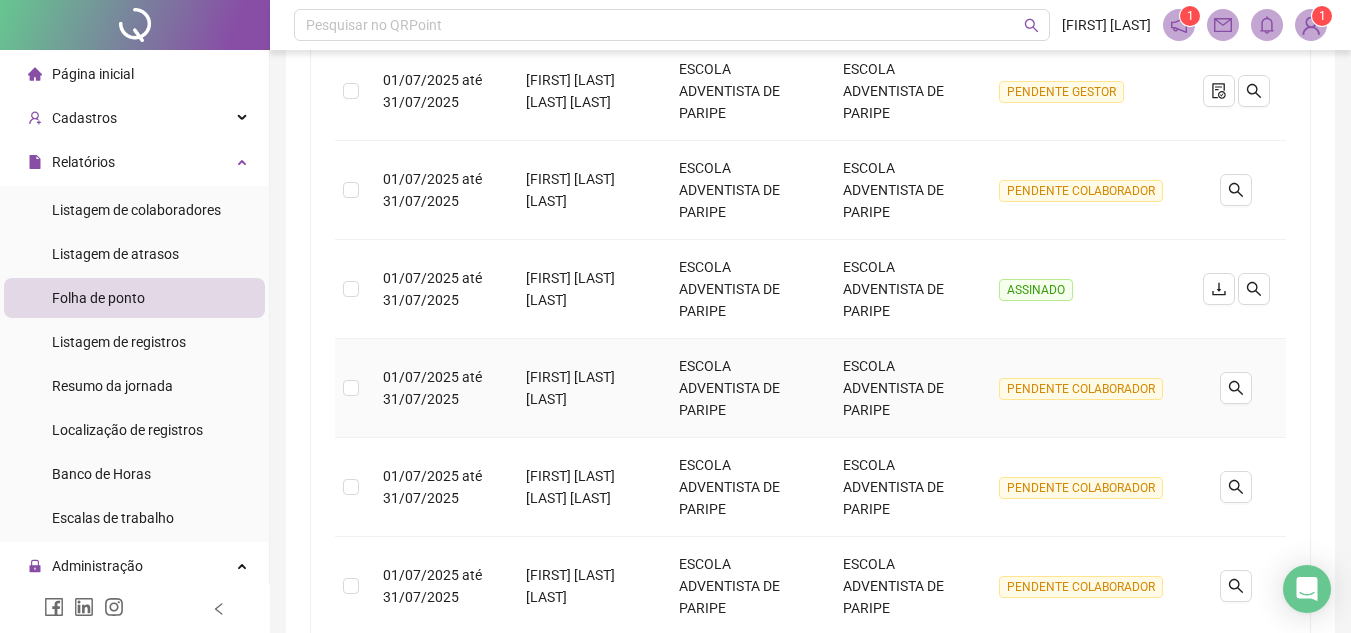 click 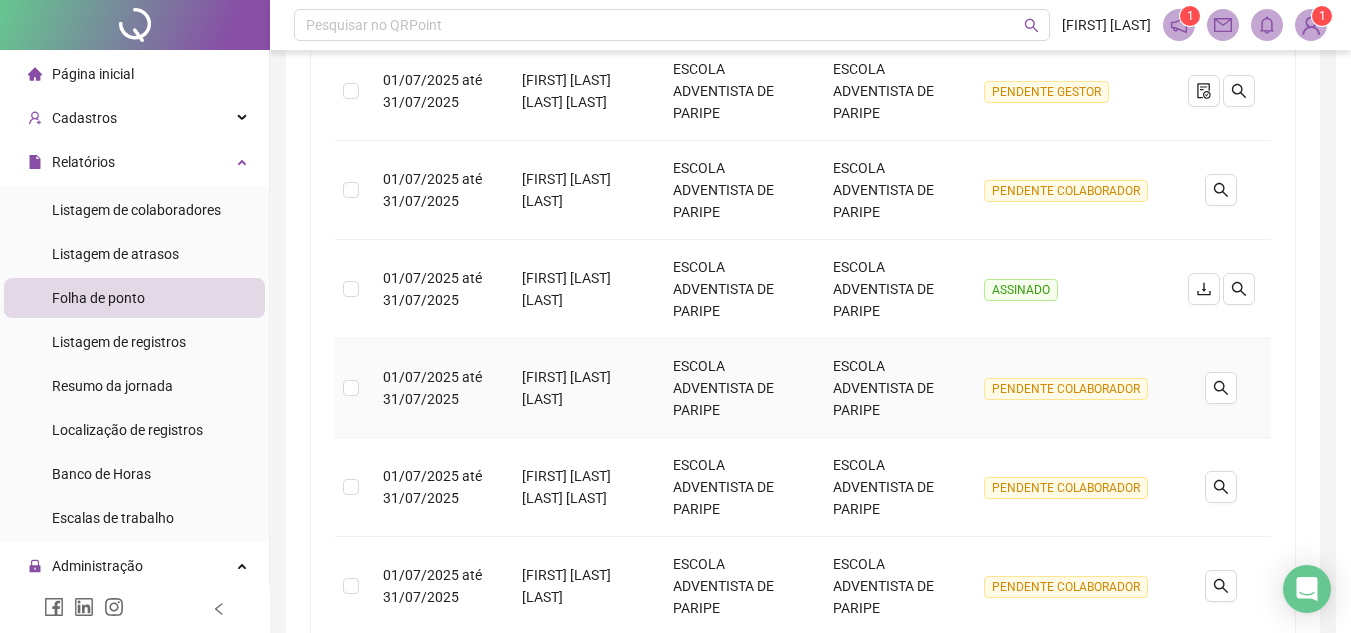 type on "**********" 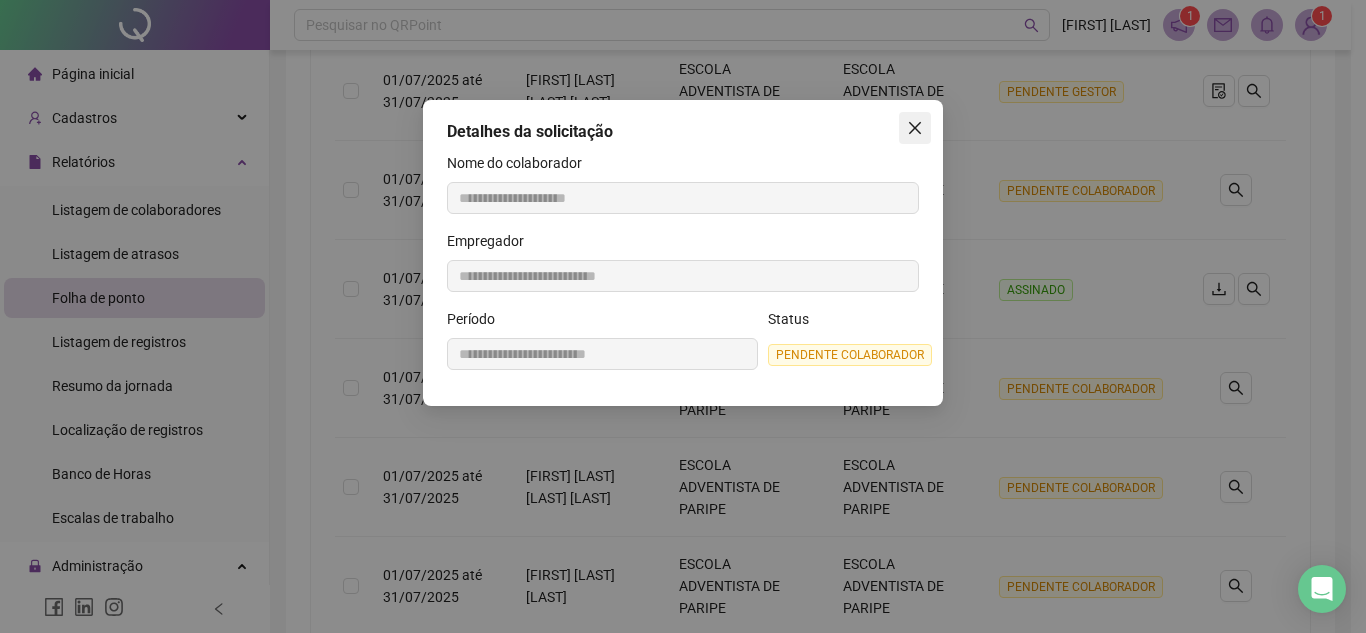 click at bounding box center (915, 128) 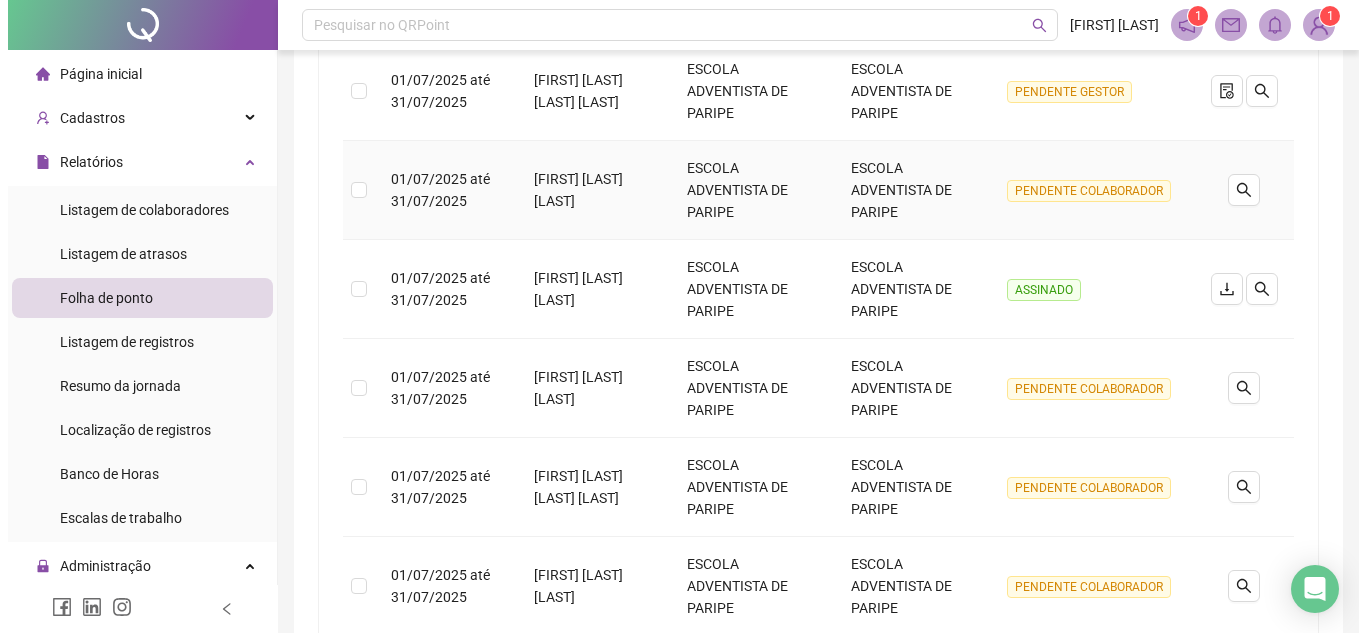scroll, scrollTop: 389, scrollLeft: 0, axis: vertical 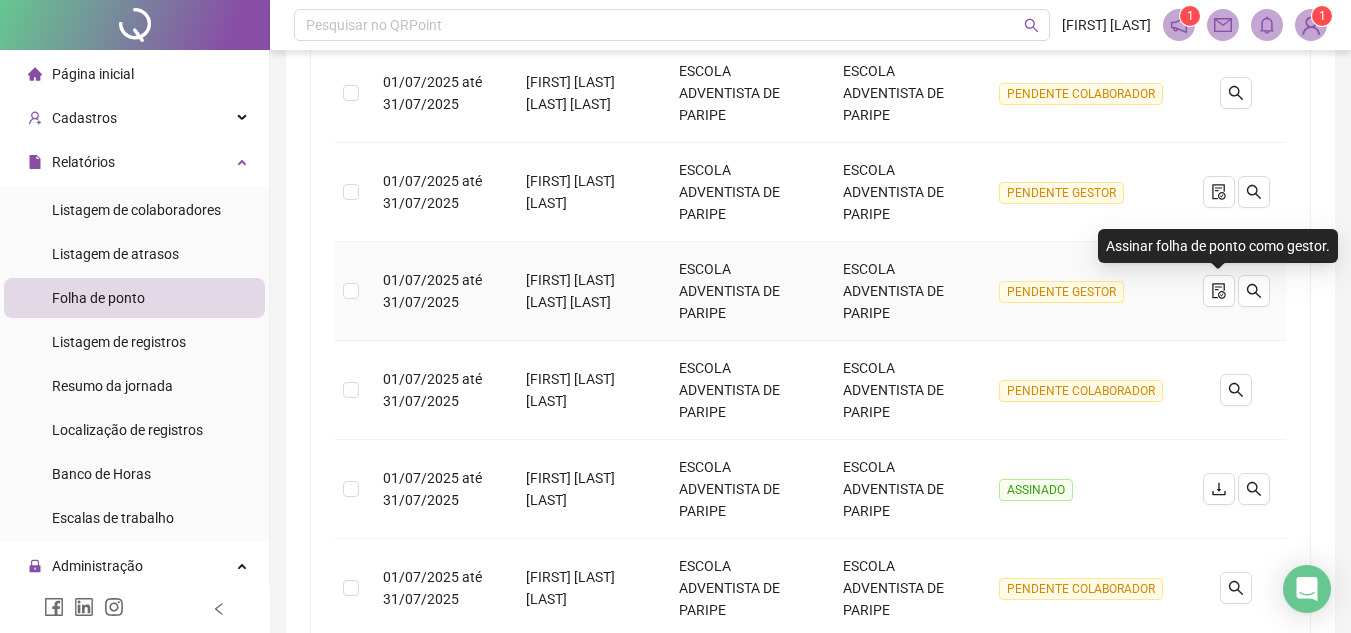 drag, startPoint x: 1217, startPoint y: 291, endPoint x: 1219, endPoint y: 315, distance: 24.083189 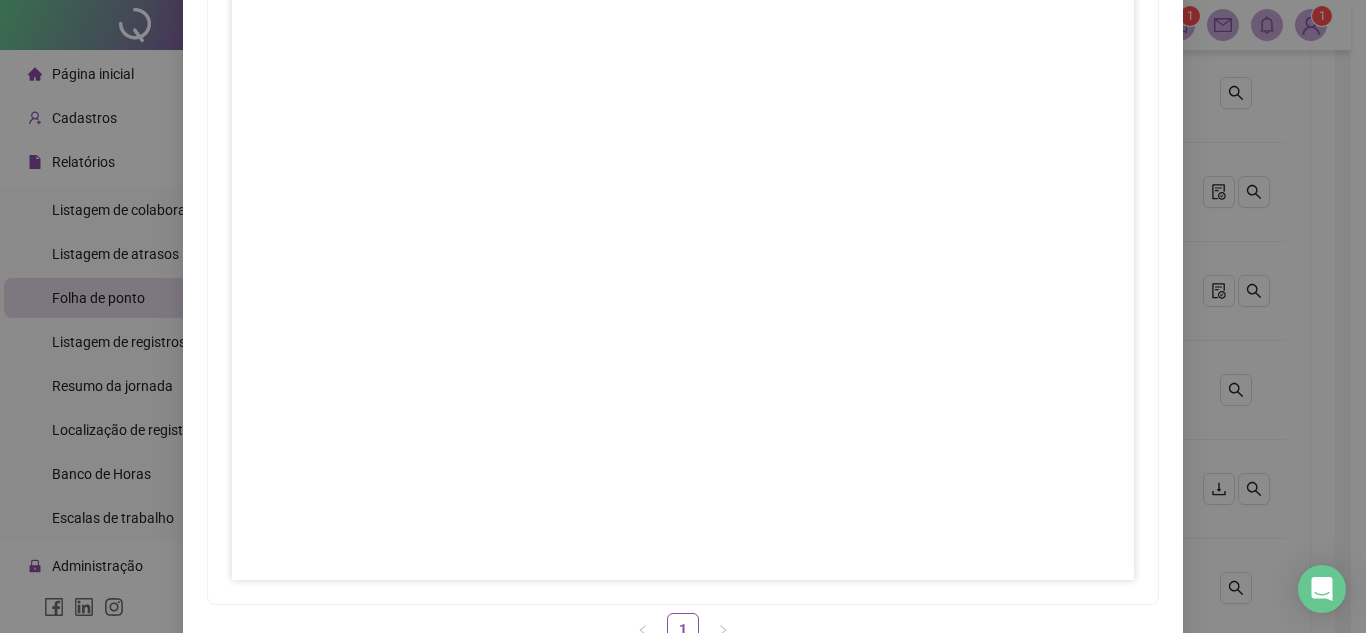 scroll, scrollTop: 297, scrollLeft: 0, axis: vertical 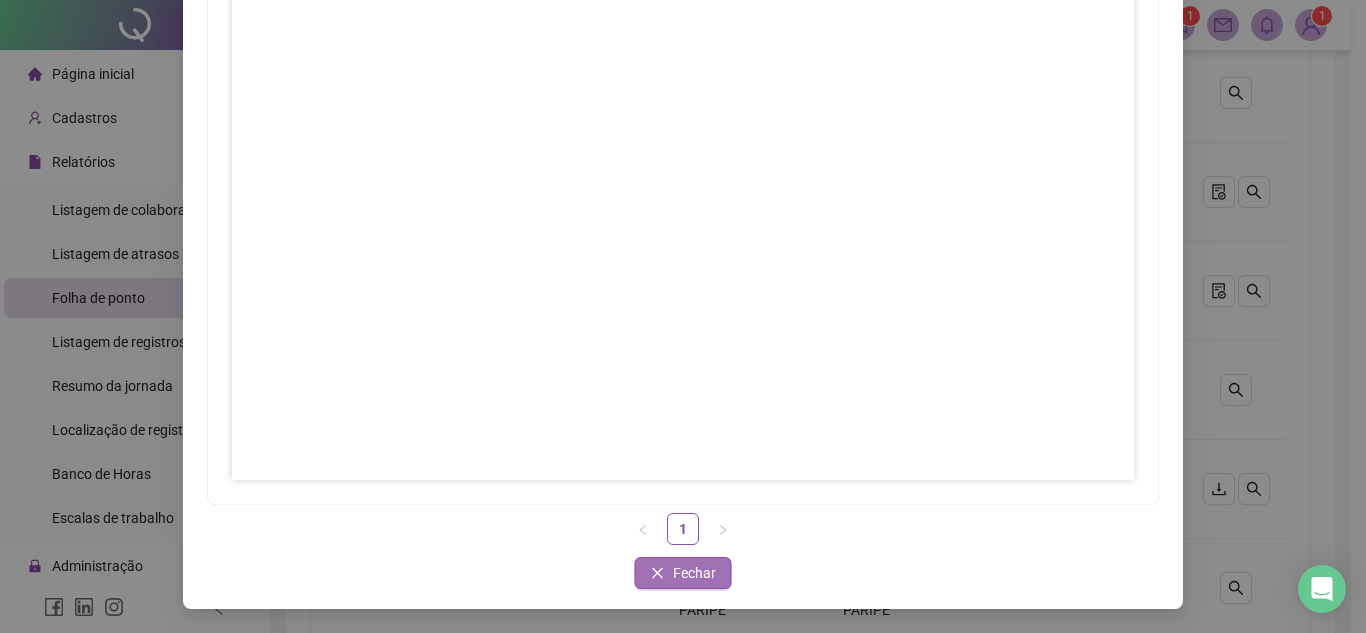 click on "Fechar" at bounding box center [694, 573] 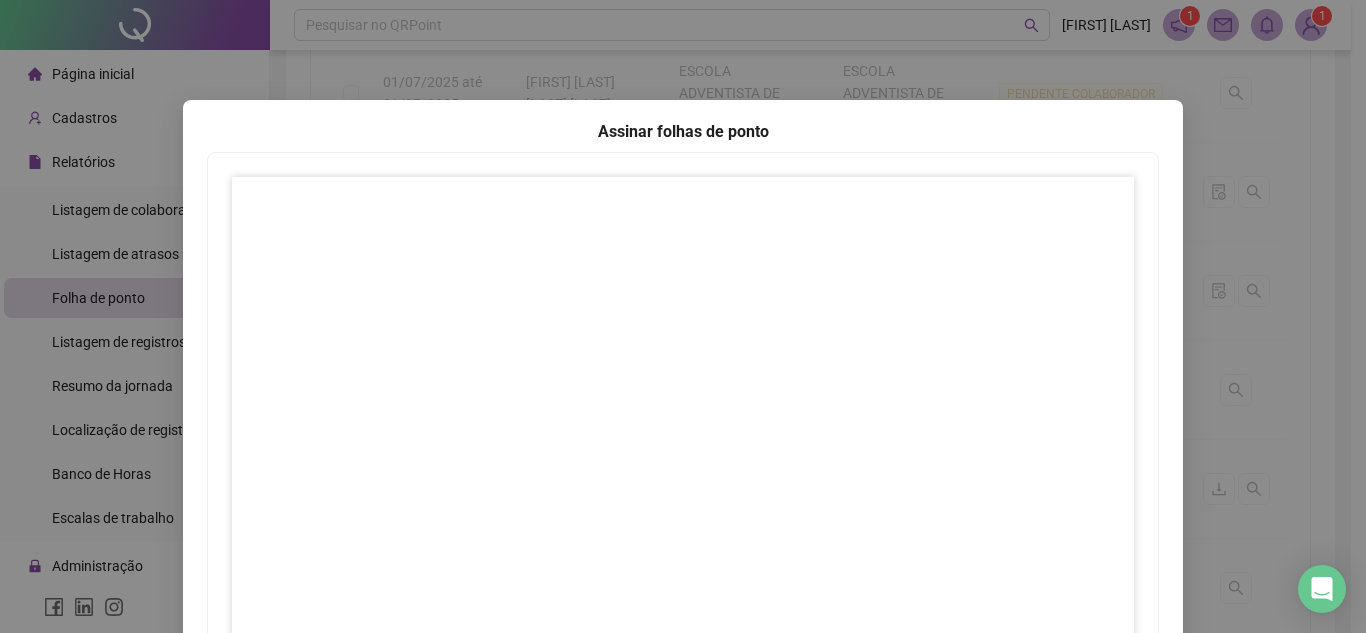 scroll, scrollTop: 268, scrollLeft: 0, axis: vertical 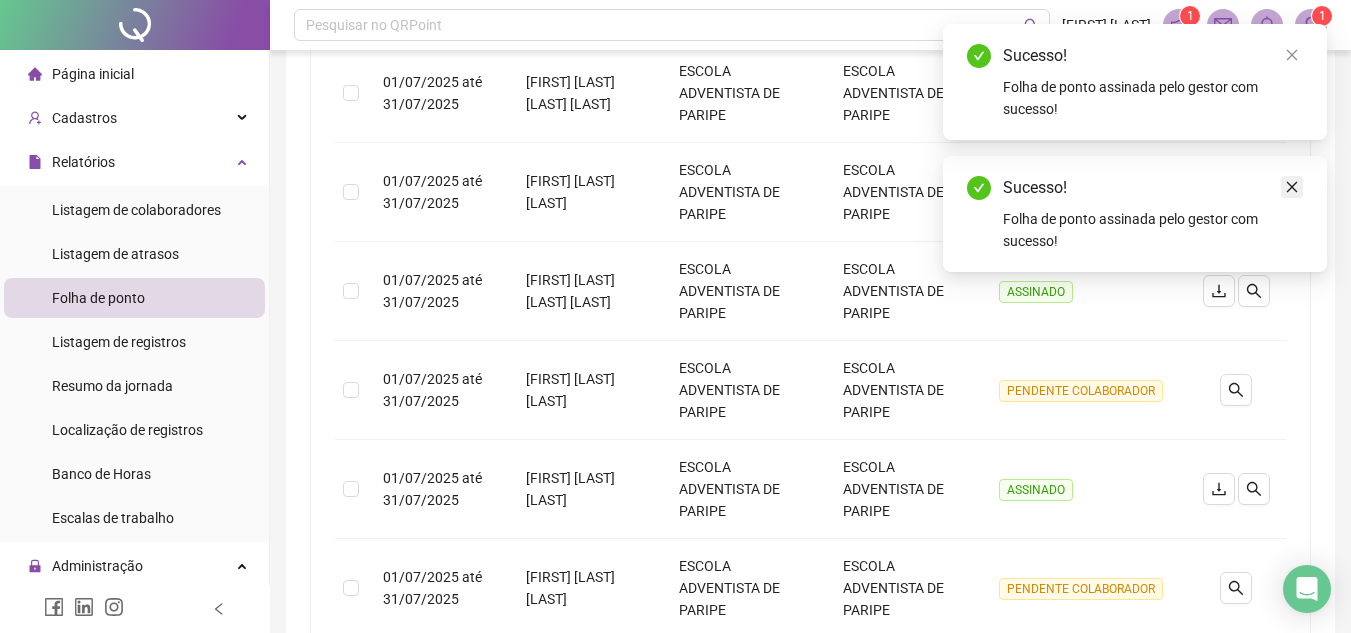click 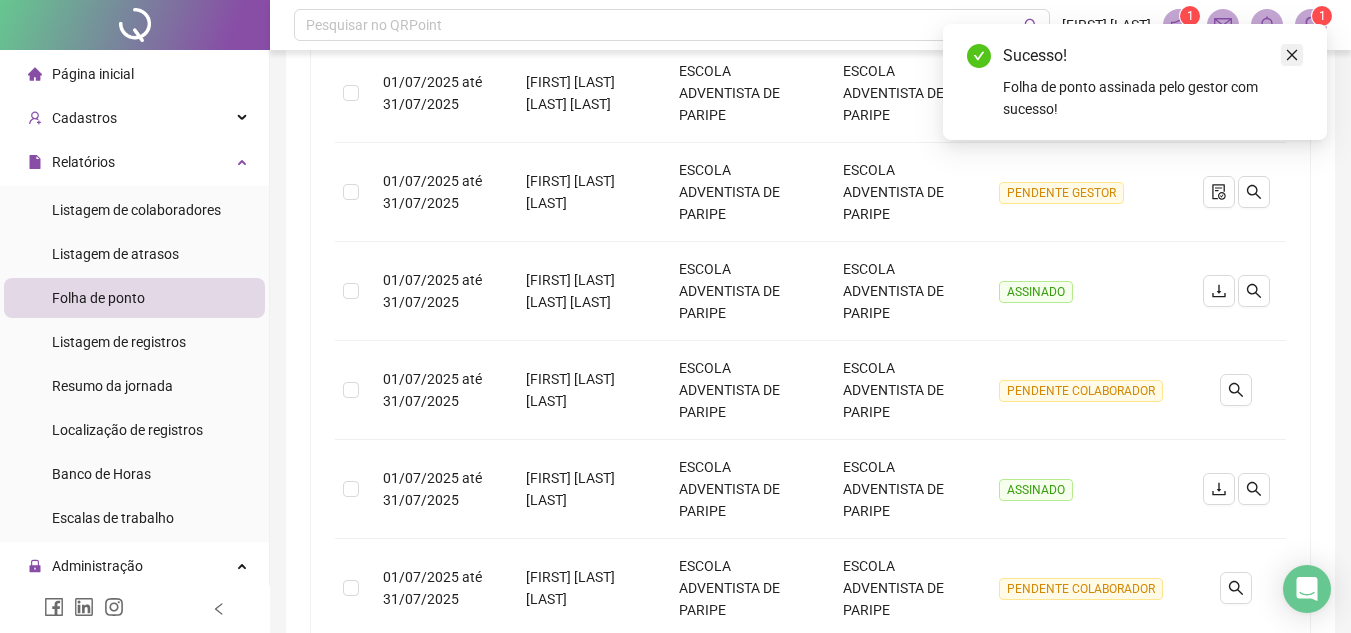click 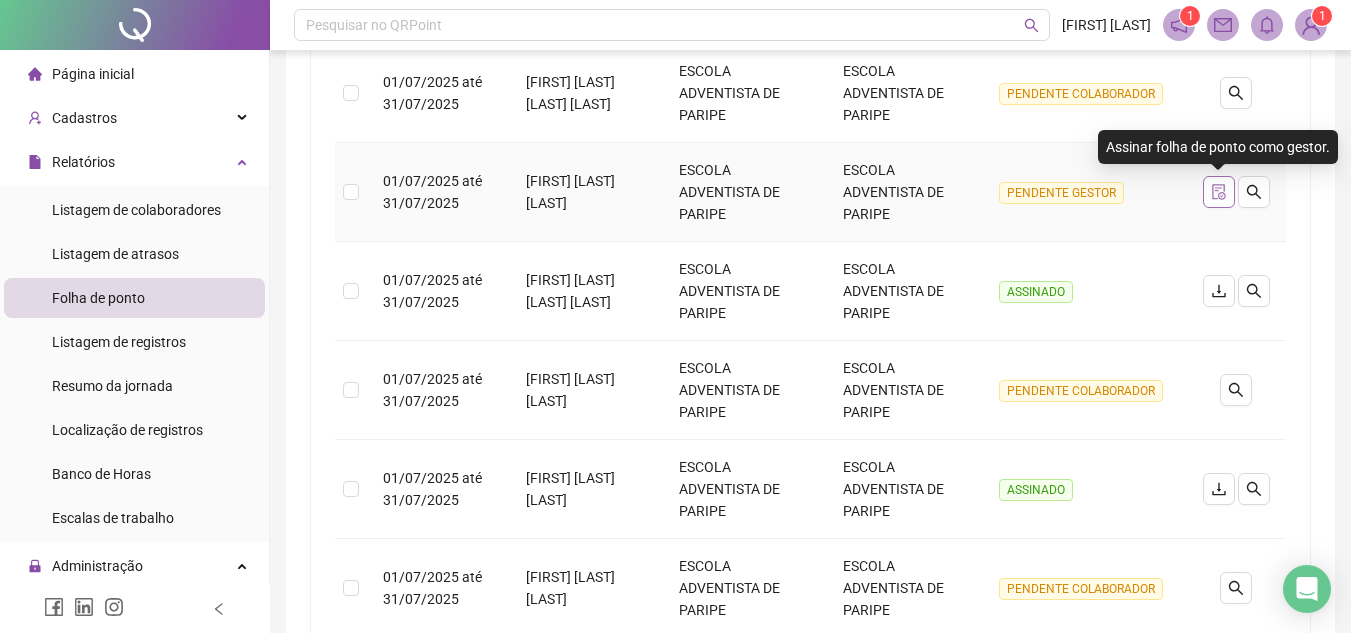 click 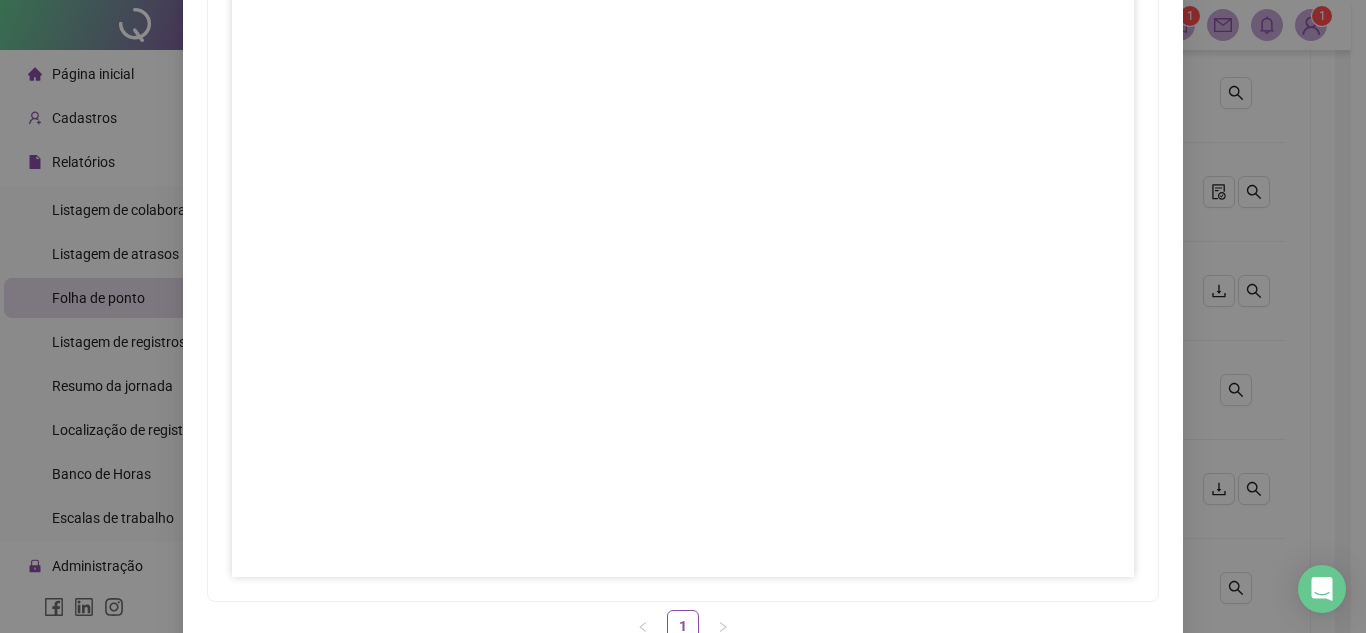 scroll, scrollTop: 297, scrollLeft: 0, axis: vertical 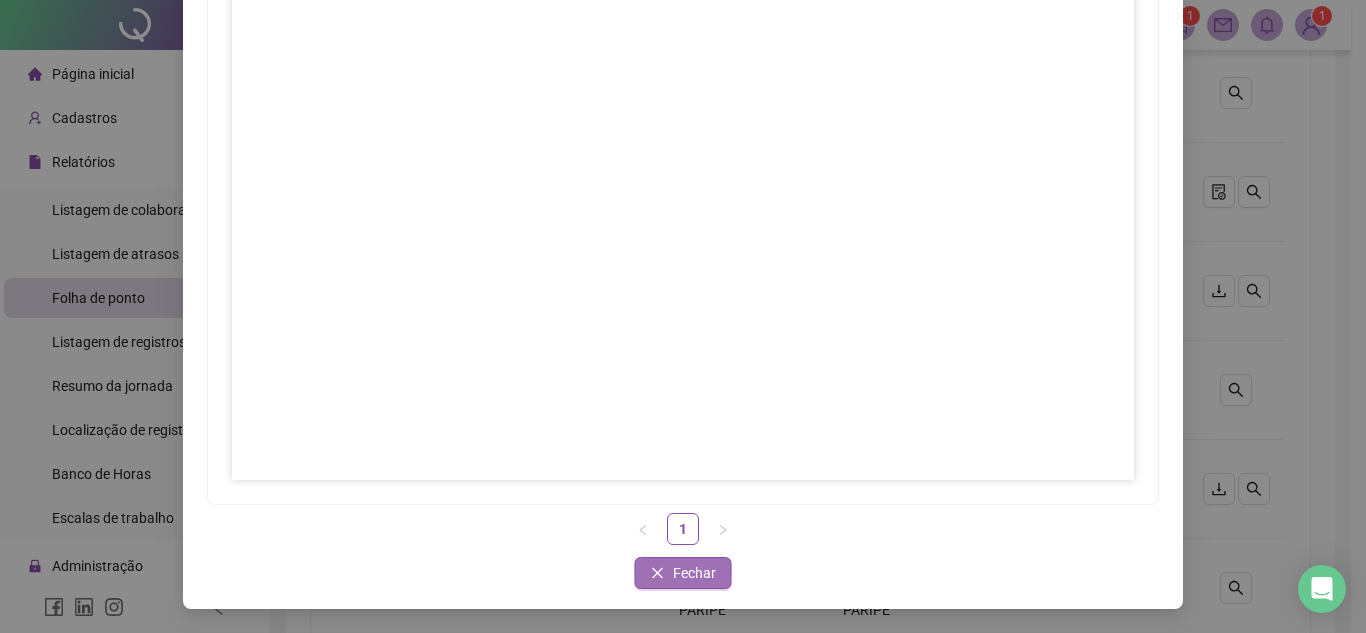 click on "Fechar" at bounding box center [683, 573] 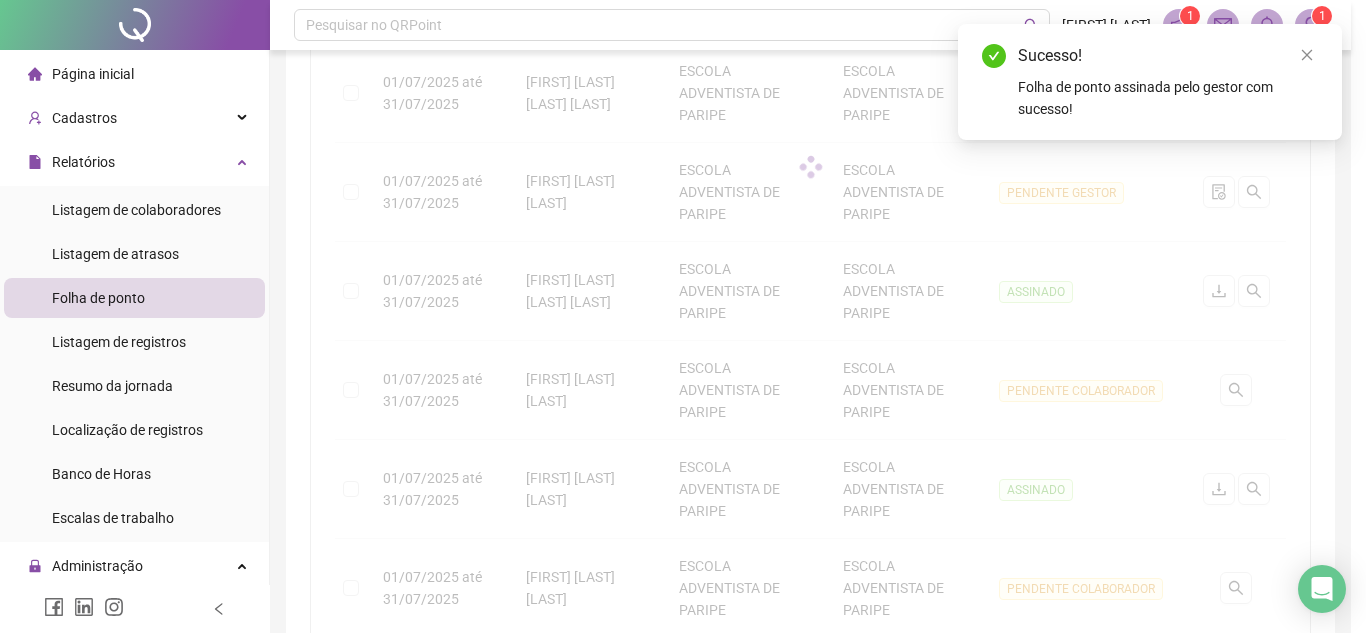 scroll, scrollTop: 197, scrollLeft: 0, axis: vertical 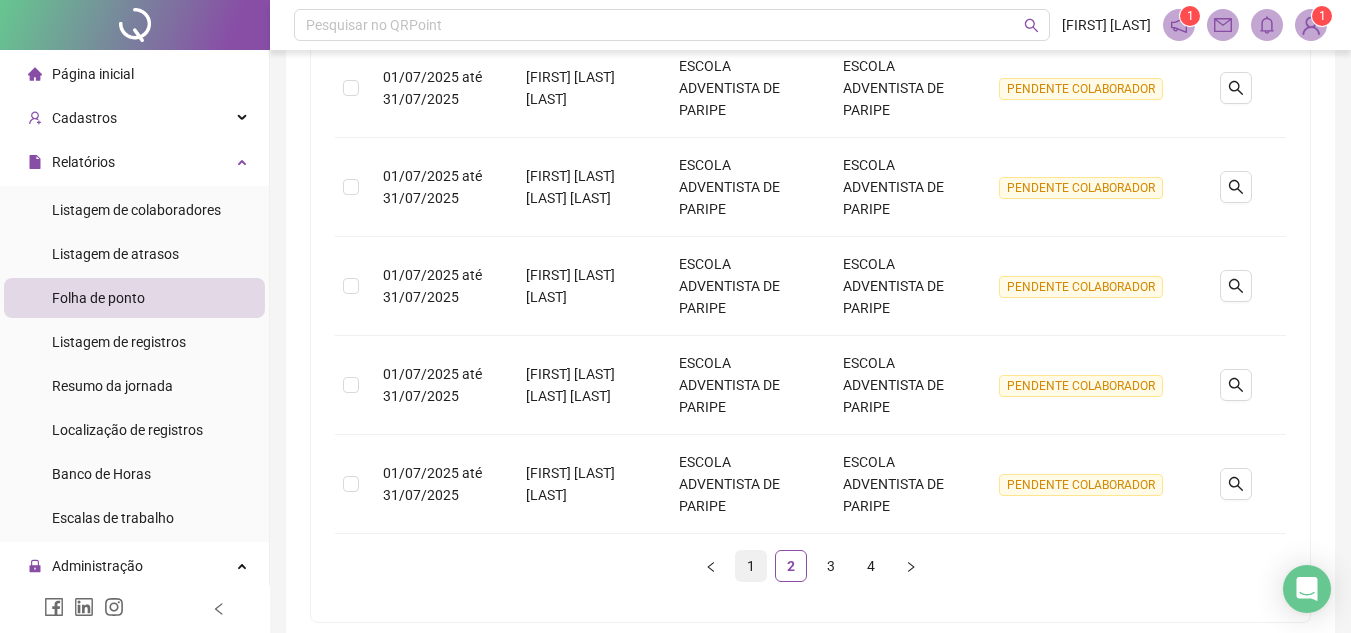 click on "1" at bounding box center [751, 566] 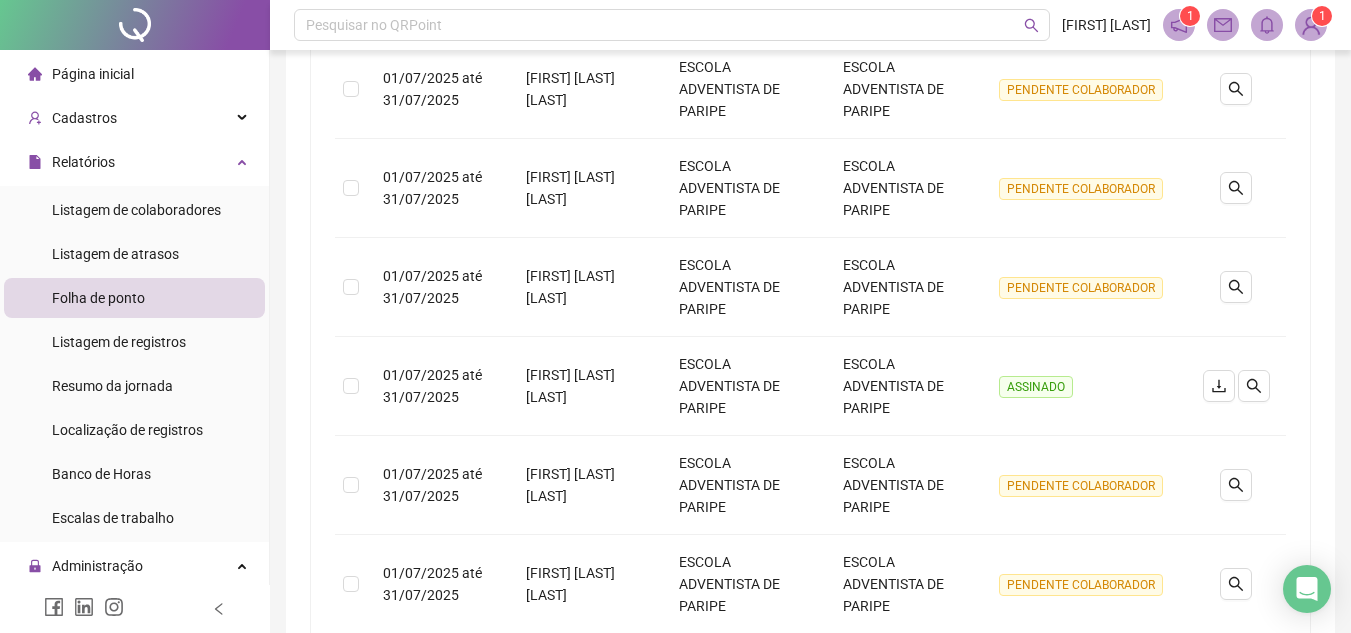 scroll, scrollTop: 889, scrollLeft: 0, axis: vertical 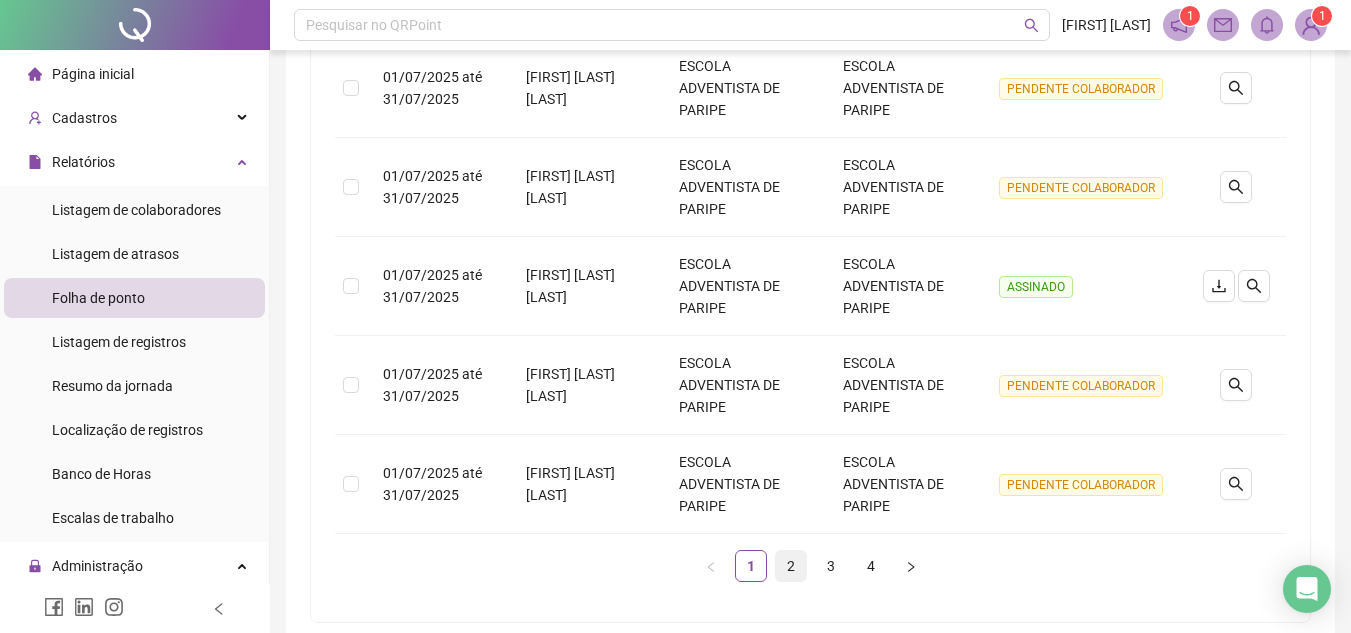 click on "2" at bounding box center (791, 566) 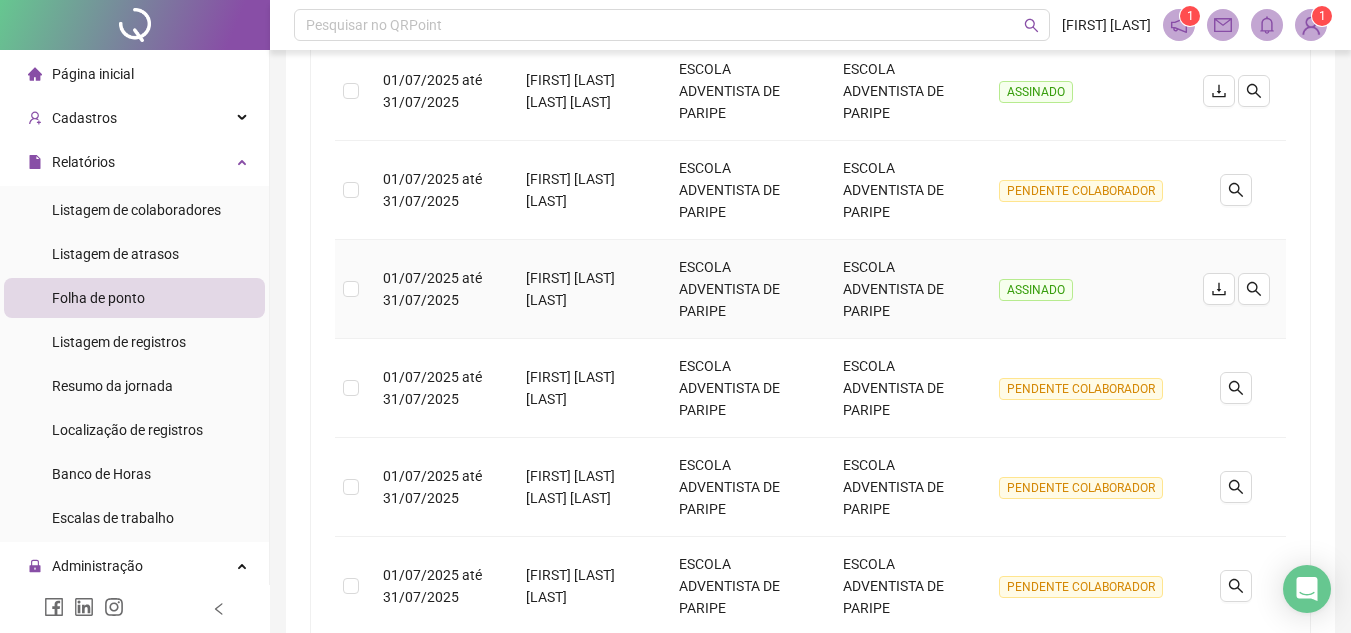scroll, scrollTop: 489, scrollLeft: 0, axis: vertical 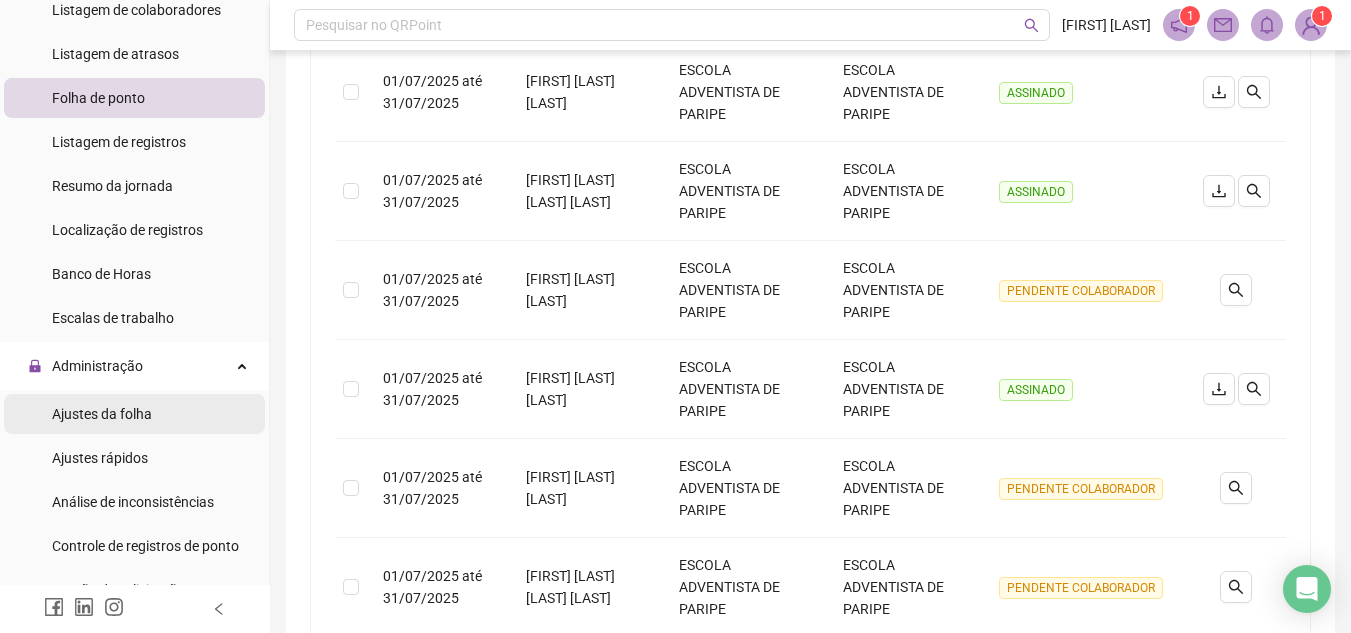 click on "Ajustes da folha" at bounding box center (102, 414) 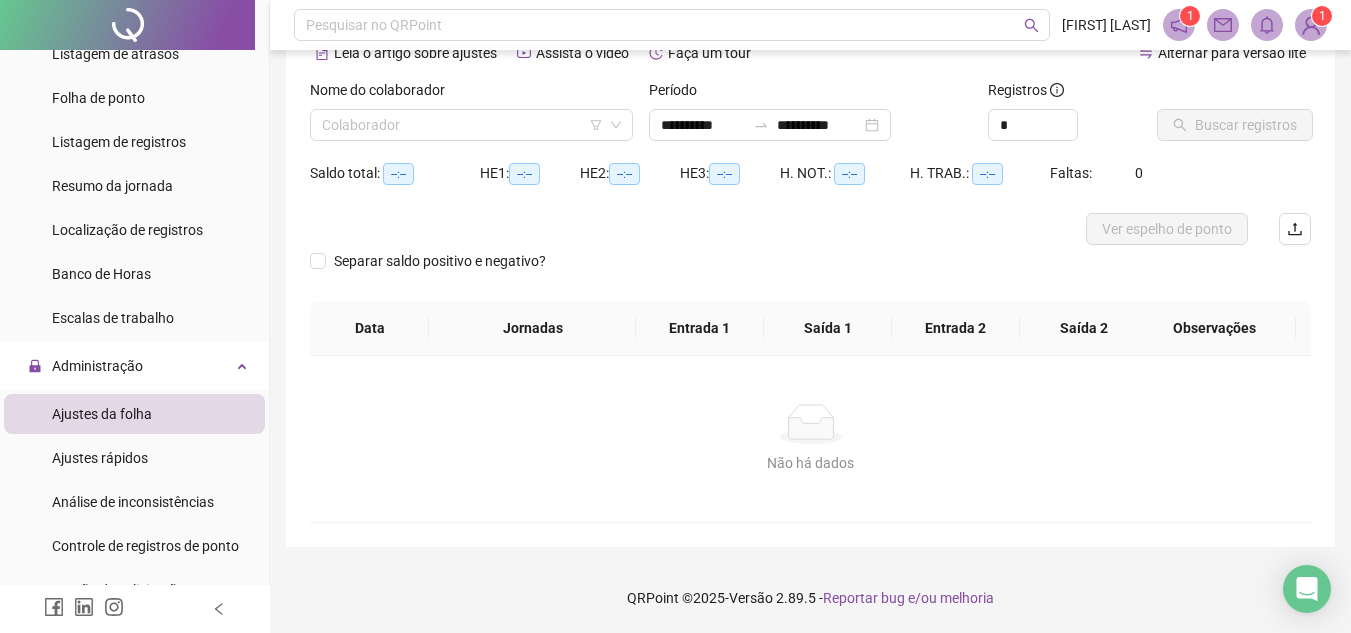 scroll, scrollTop: 105, scrollLeft: 0, axis: vertical 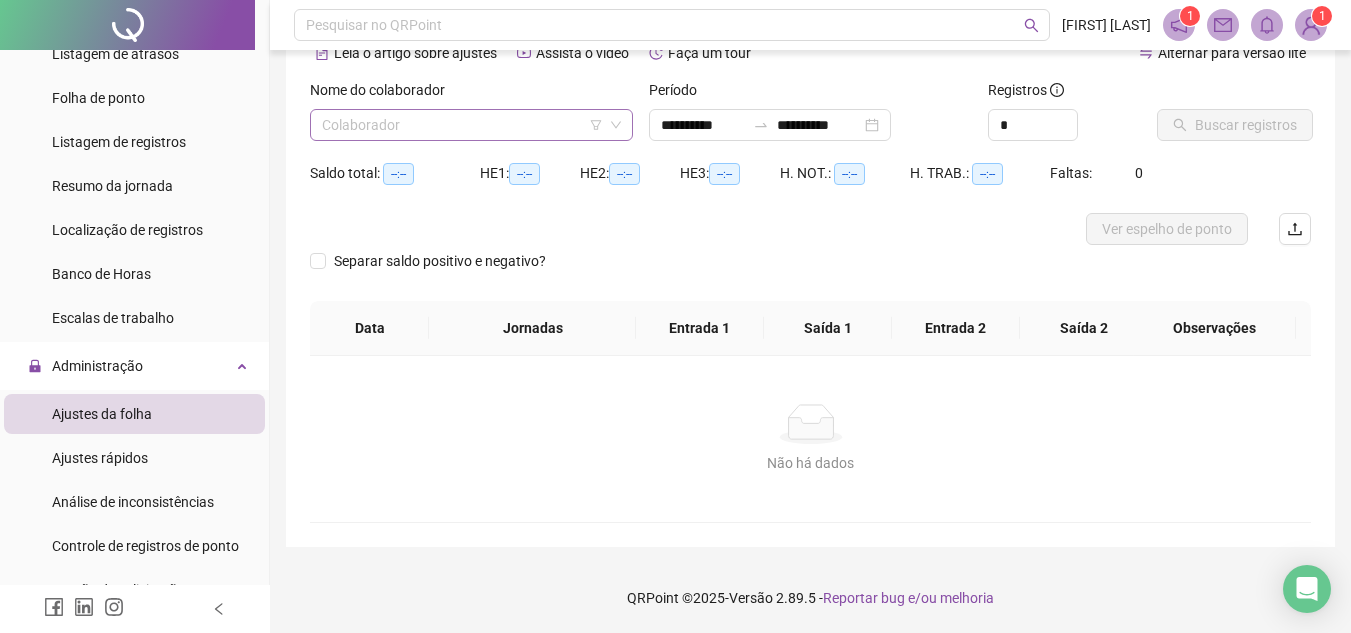 click at bounding box center [462, 125] 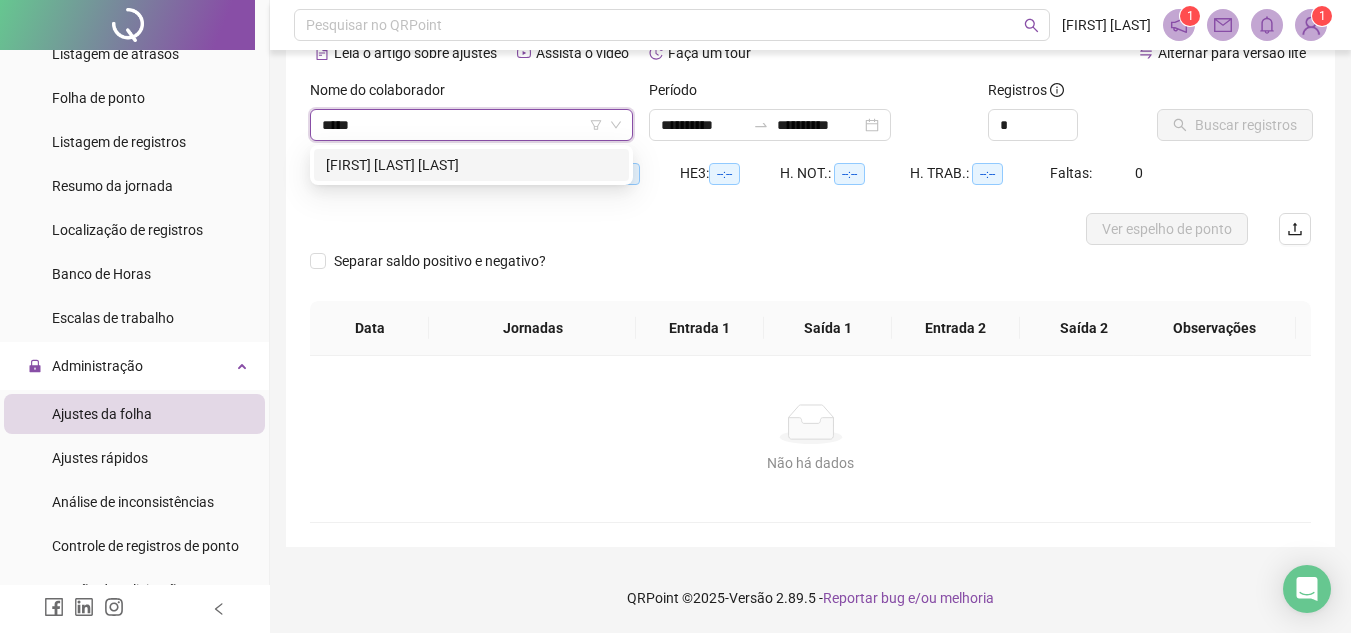type on "******" 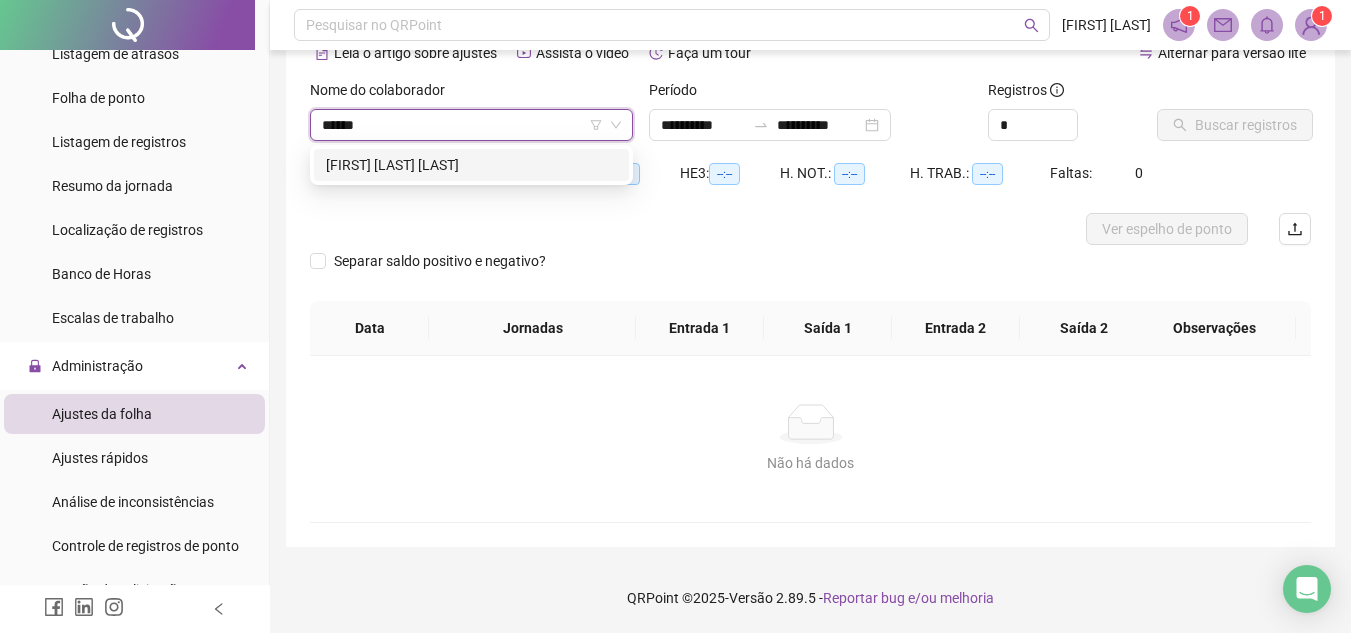 click on "[FIRST] [LAST] [LAST]" at bounding box center (471, 165) 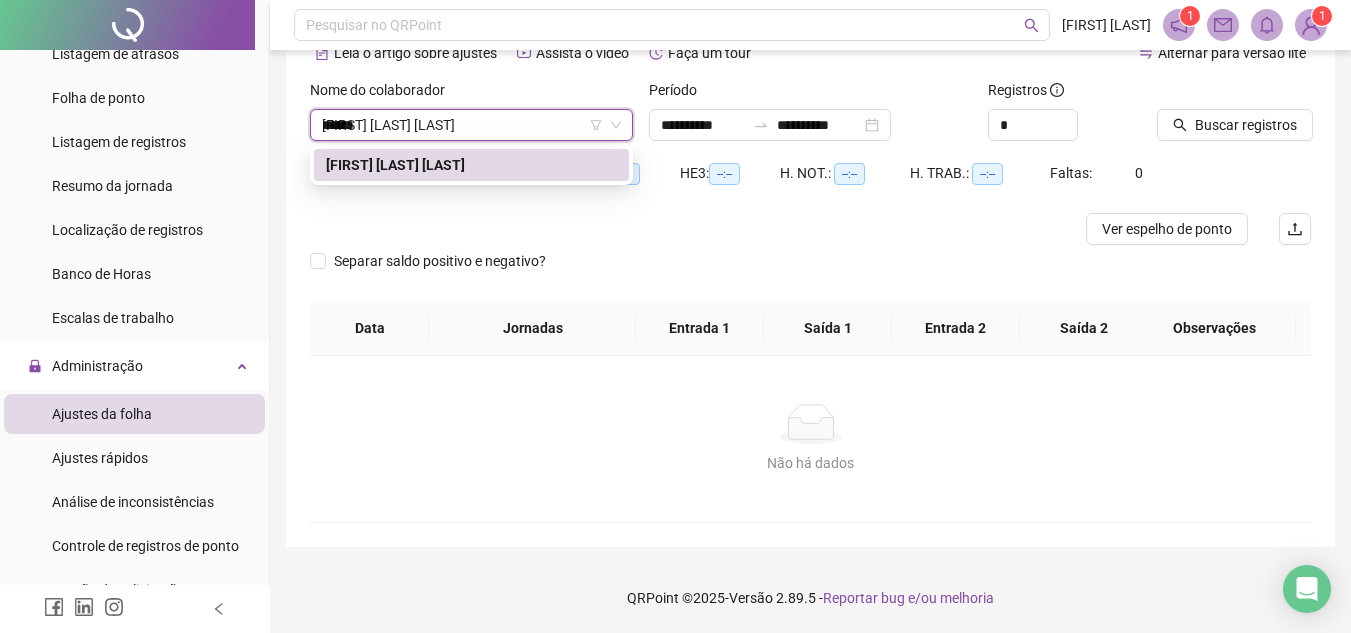 type 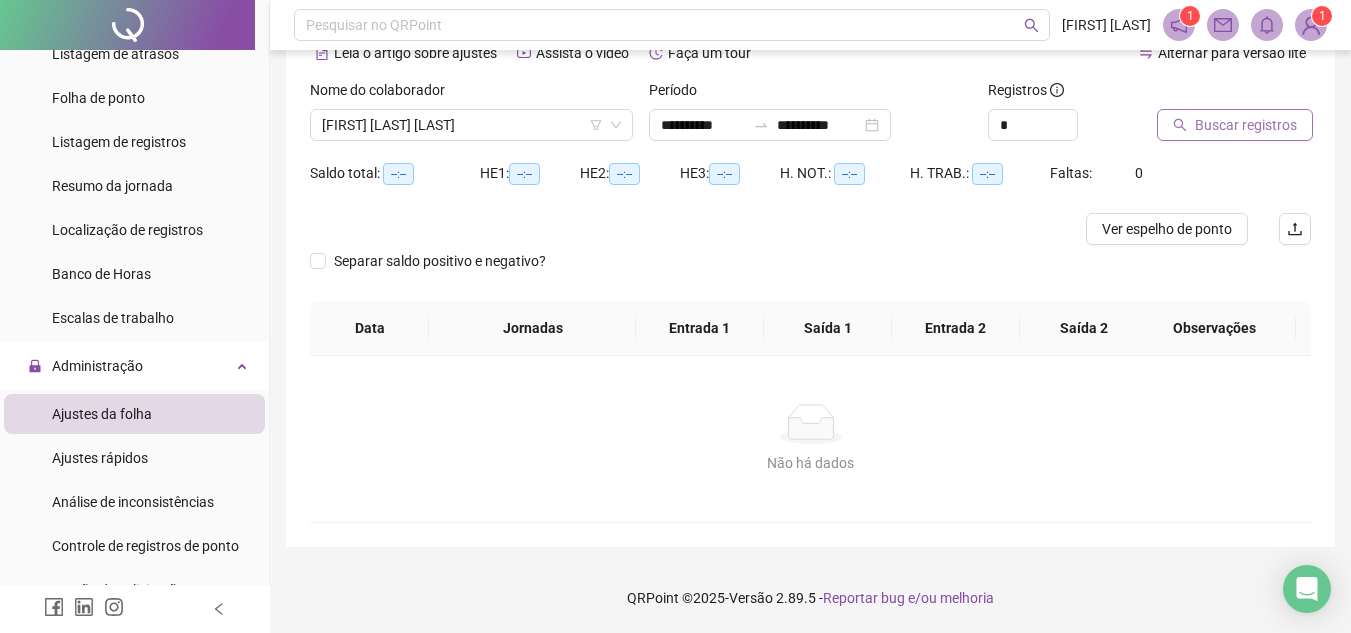 click on "Buscar registros" at bounding box center (1246, 125) 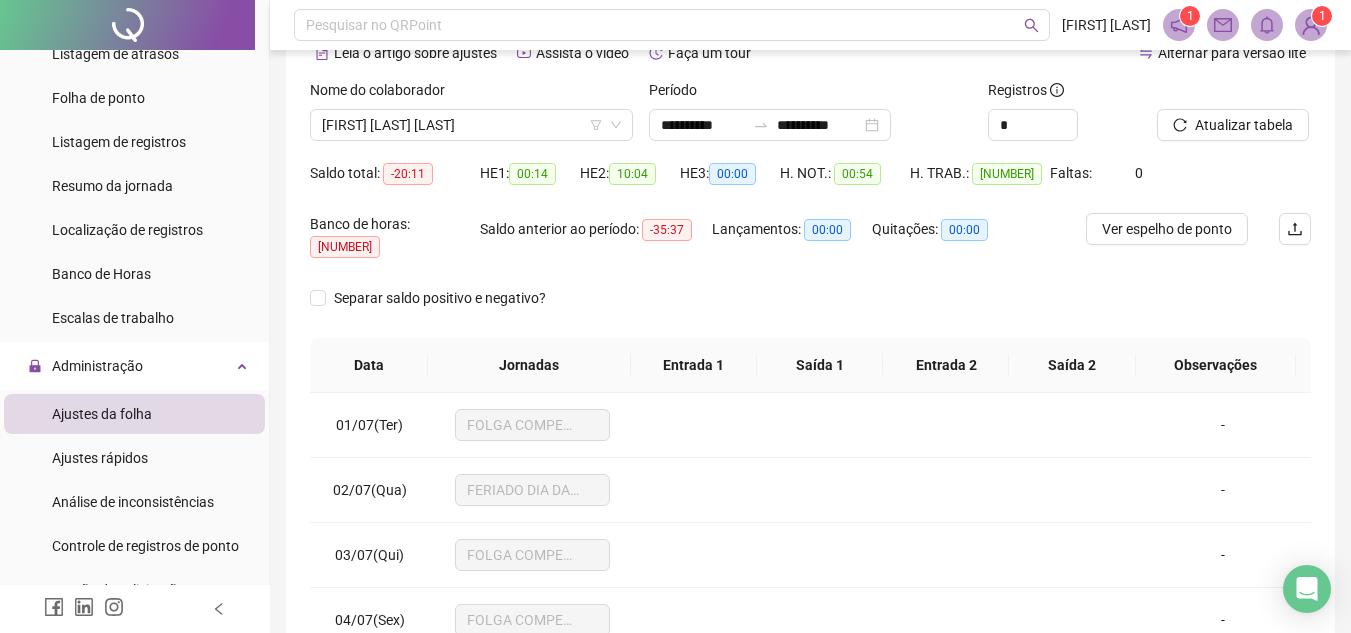 scroll, scrollTop: 305, scrollLeft: 0, axis: vertical 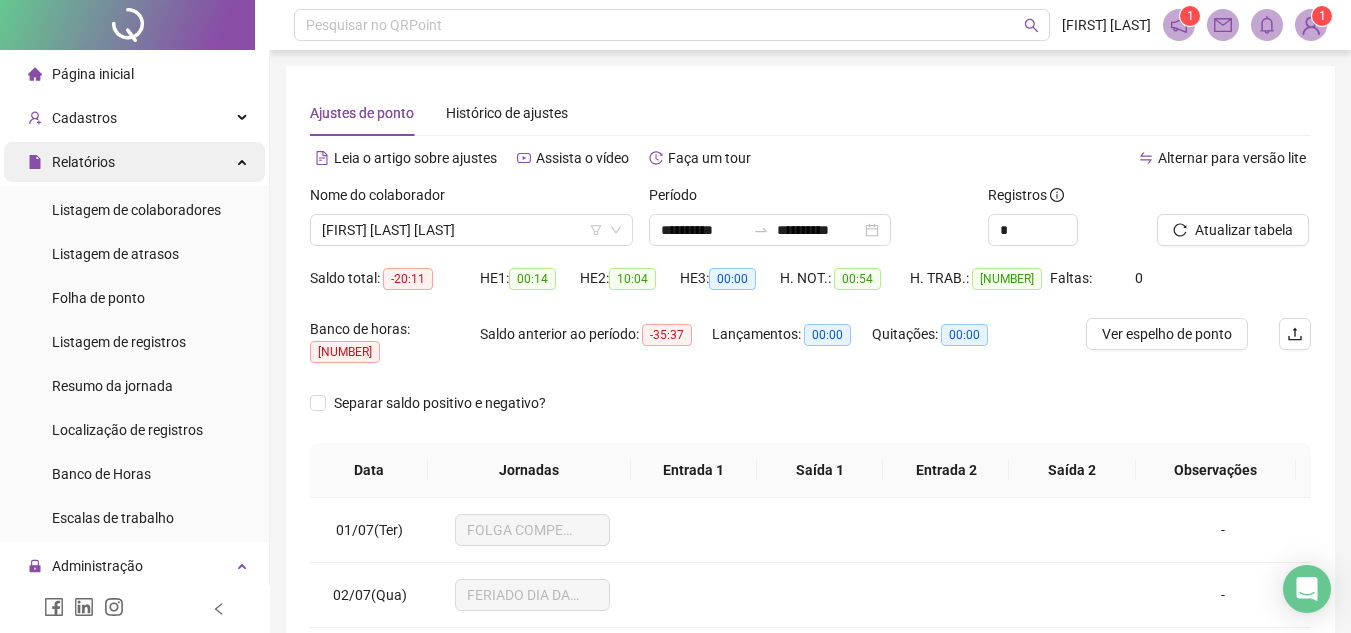 click on "Relatórios" at bounding box center (83, 162) 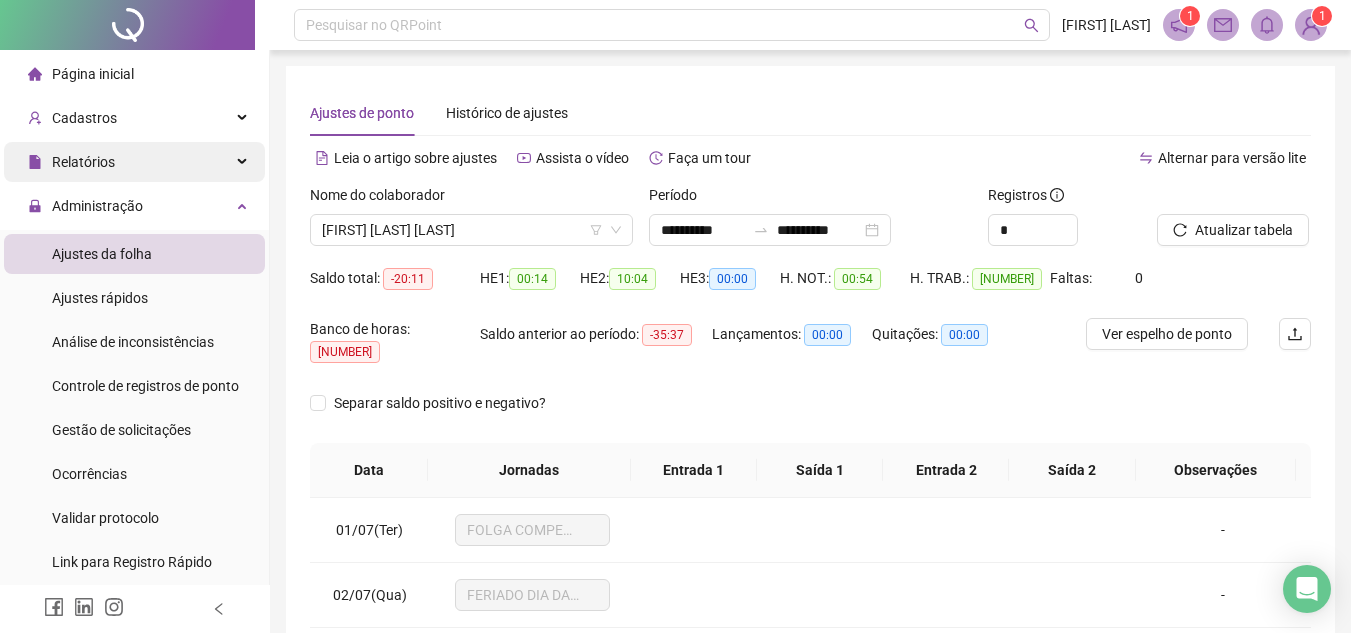 click on "Relatórios" at bounding box center (83, 162) 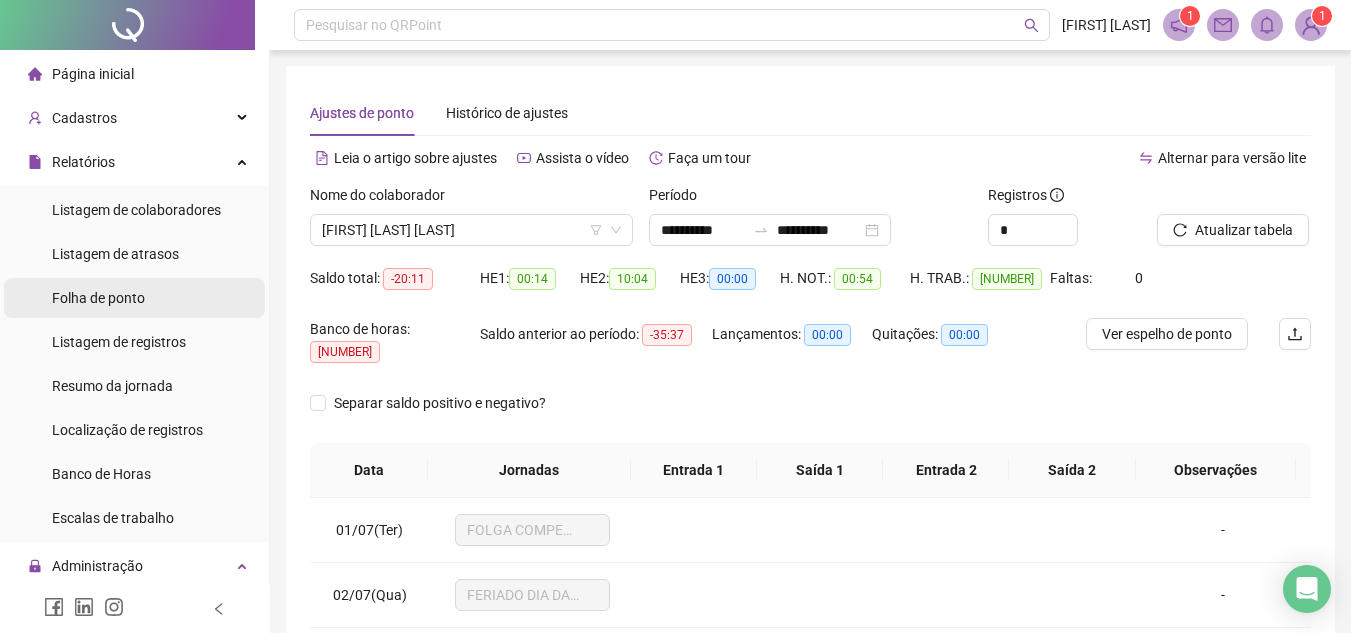 click on "Folha de ponto" at bounding box center (98, 298) 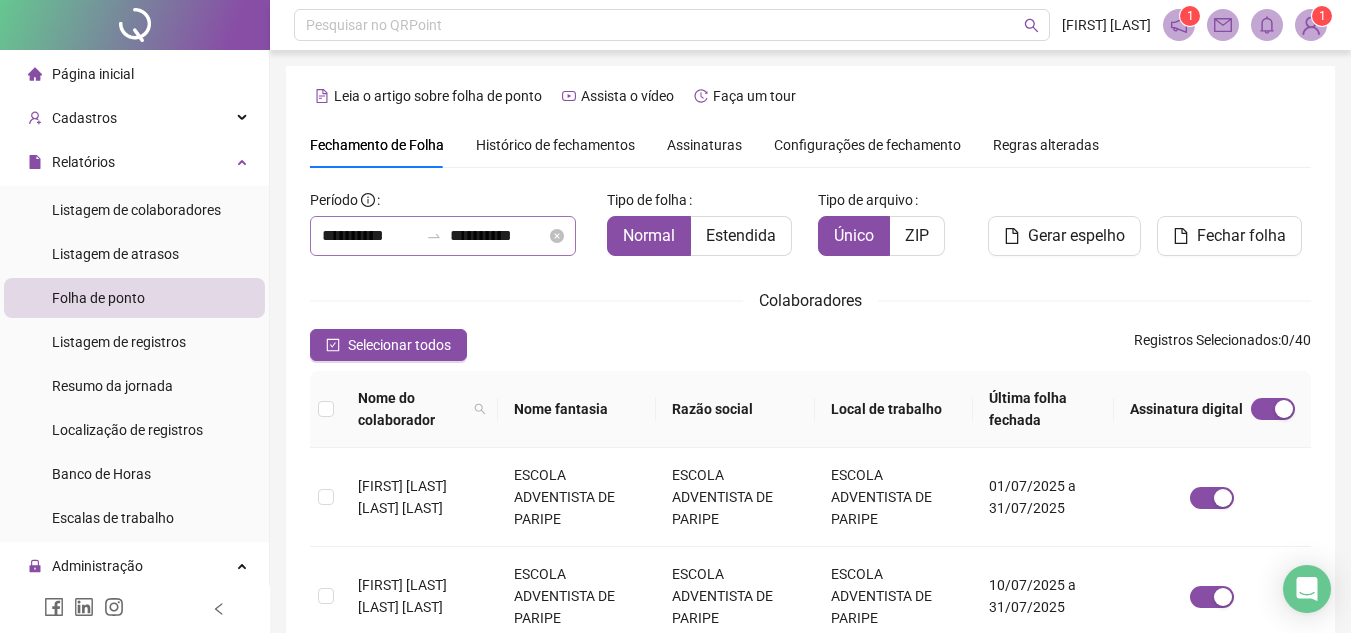 scroll, scrollTop: 93, scrollLeft: 0, axis: vertical 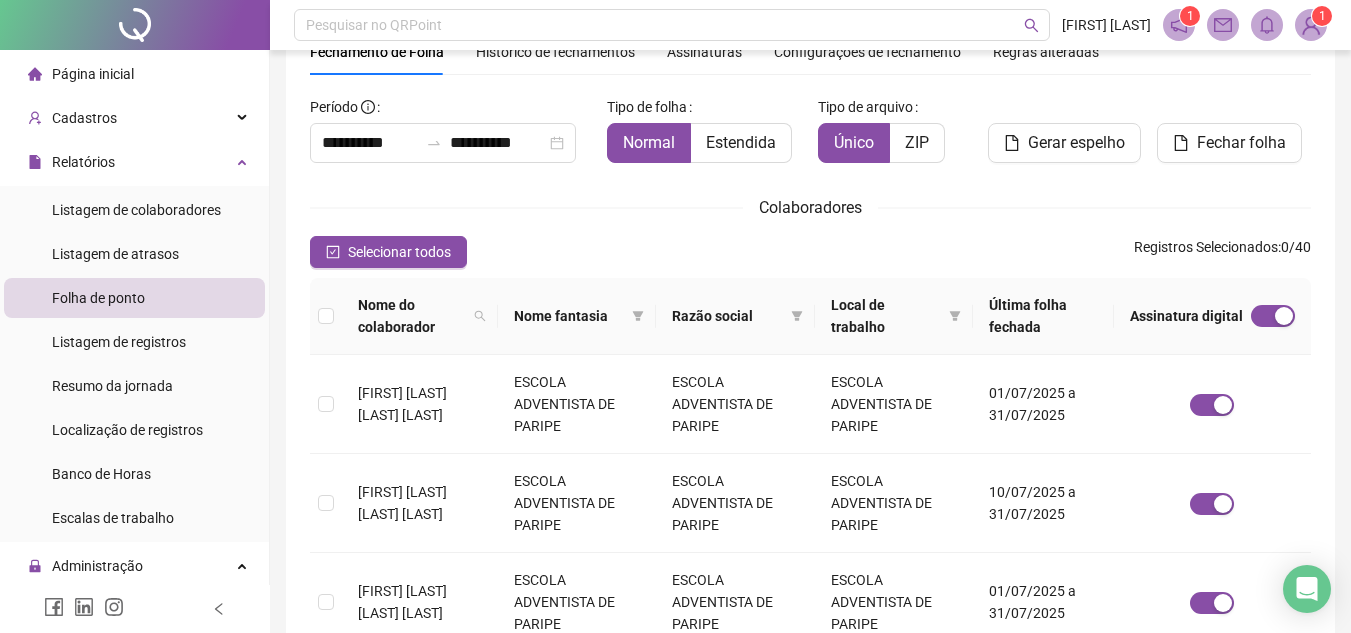 click on "Histórico de fechamentos" at bounding box center [555, 52] 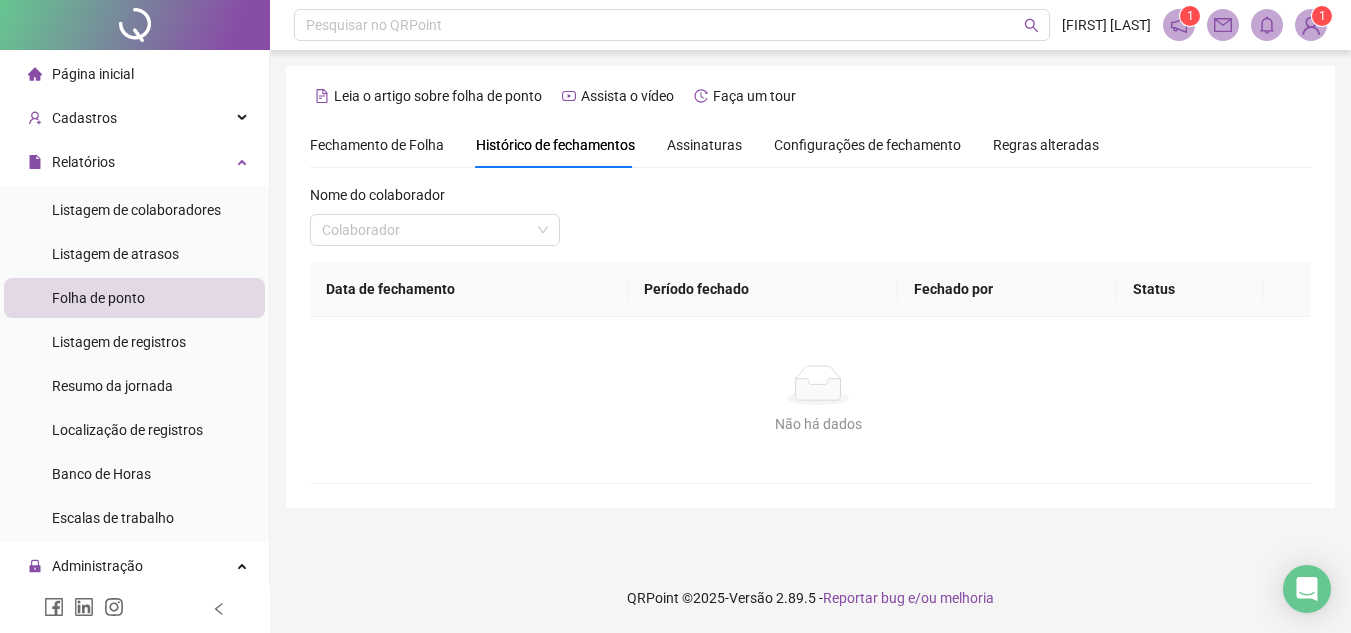 scroll, scrollTop: 0, scrollLeft: 0, axis: both 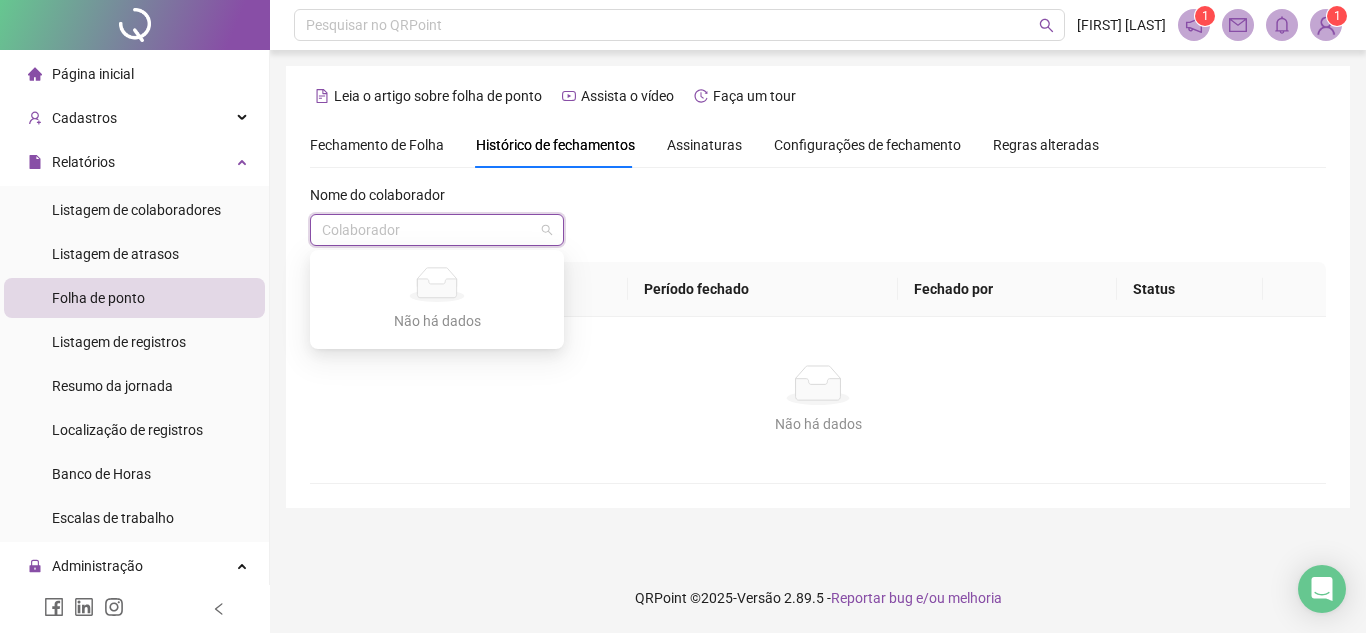 click at bounding box center (428, 230) 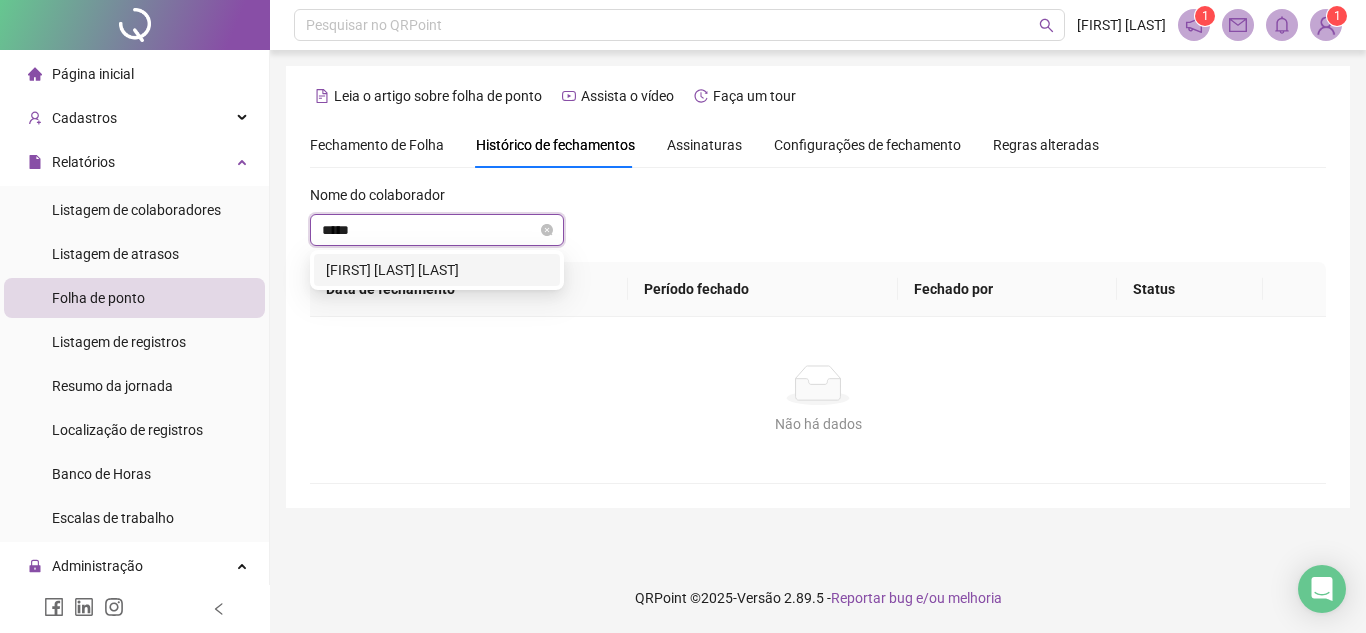 type on "******" 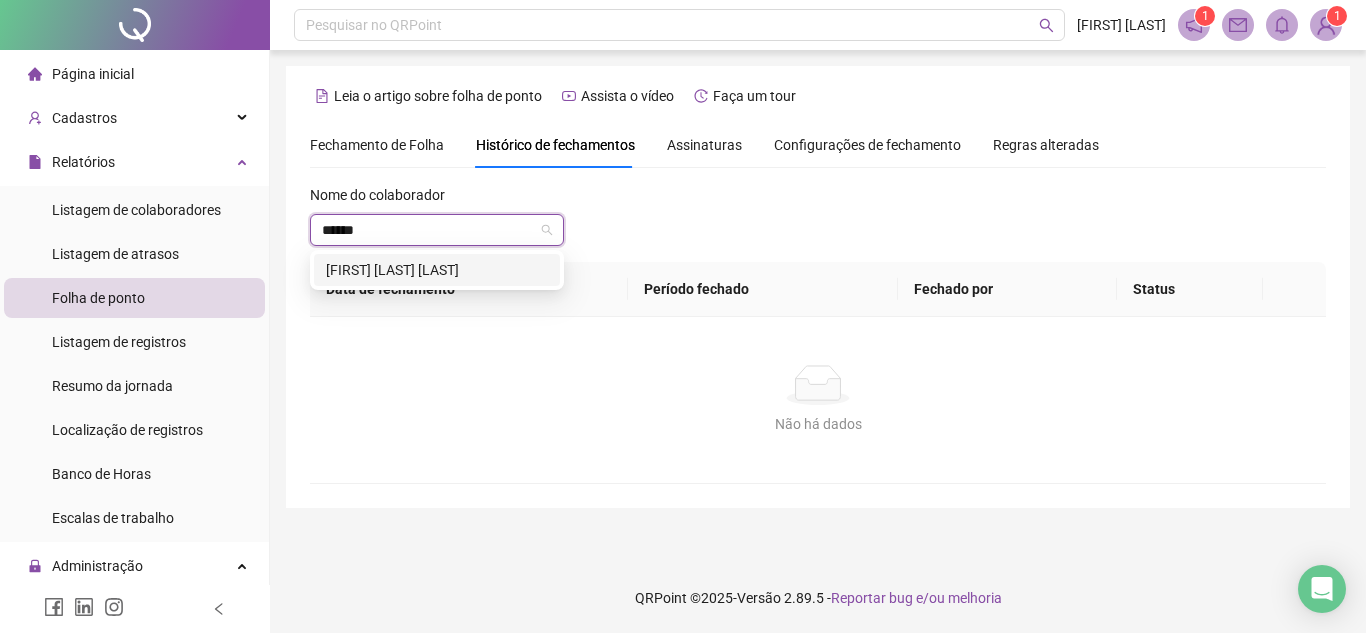 click on "[FIRST] [LAST] [LAST]" at bounding box center (437, 270) 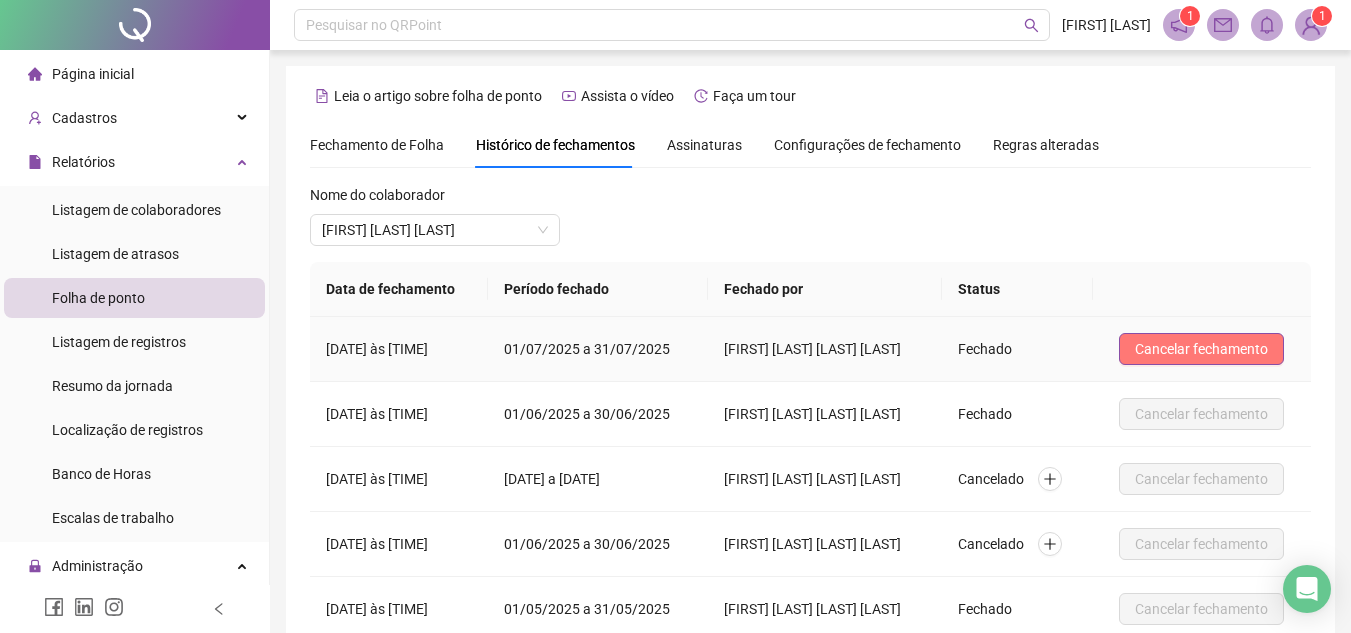 click on "Cancelar fechamento" at bounding box center [1201, 349] 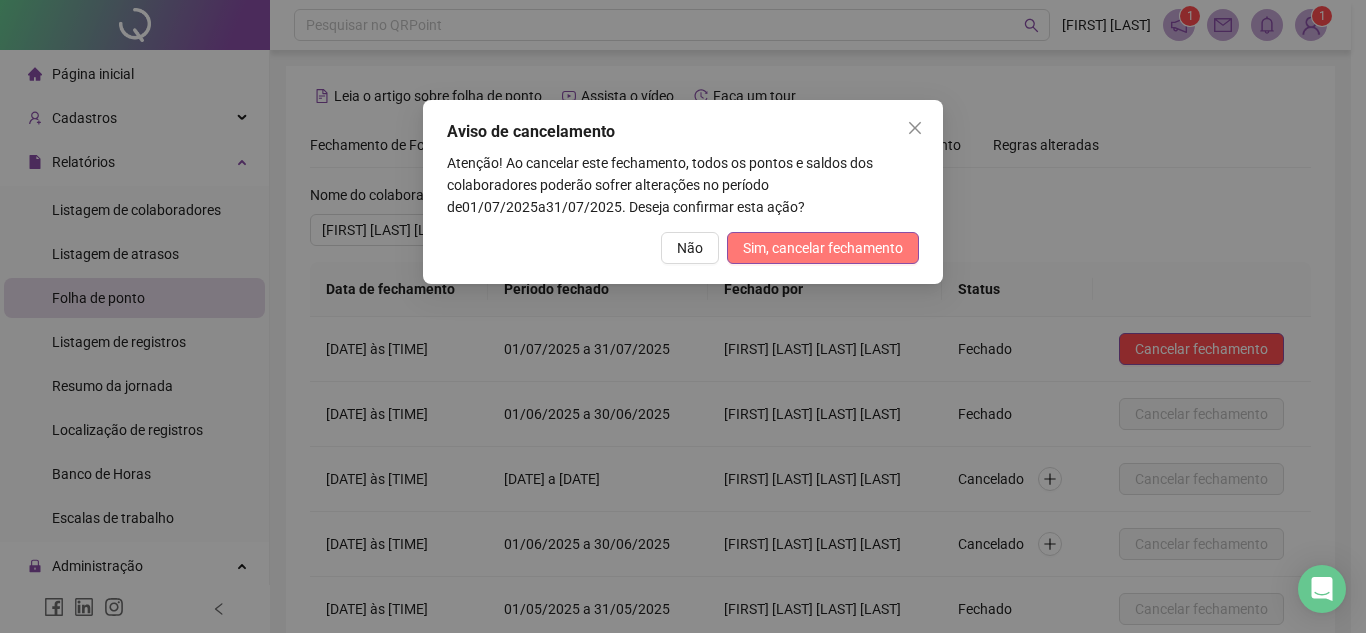 click on "Sim, cancelar fechamento" at bounding box center (823, 248) 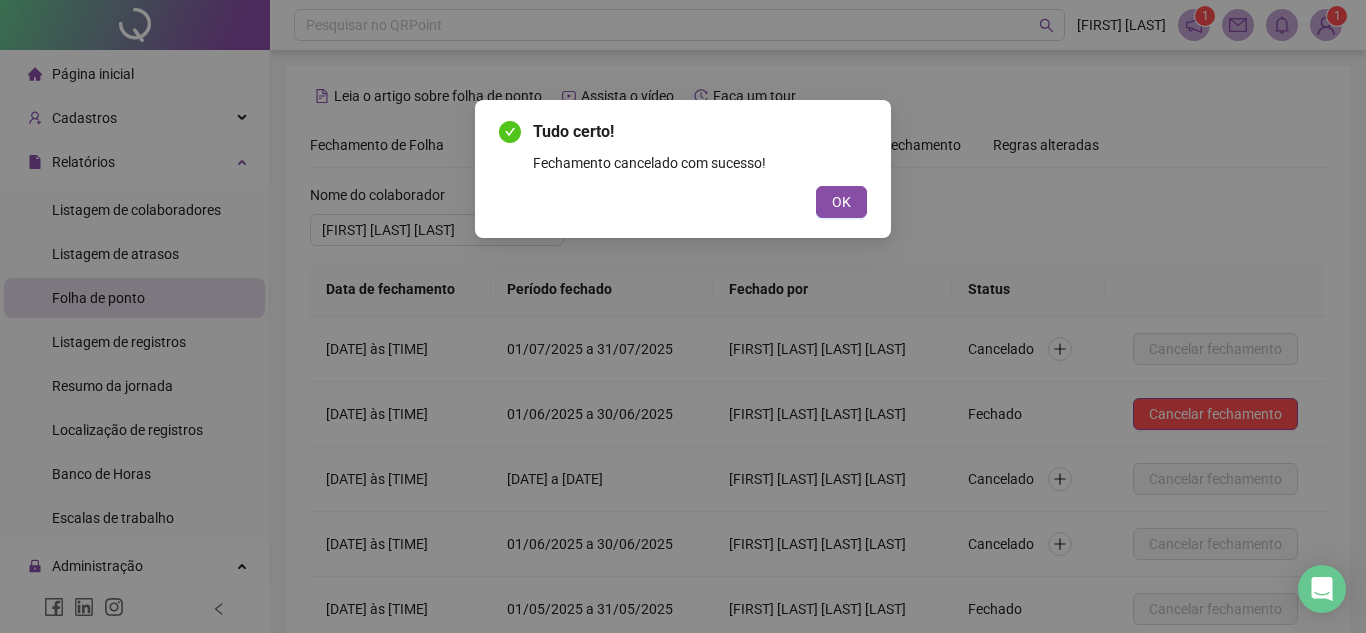 click on "OK" at bounding box center (841, 202) 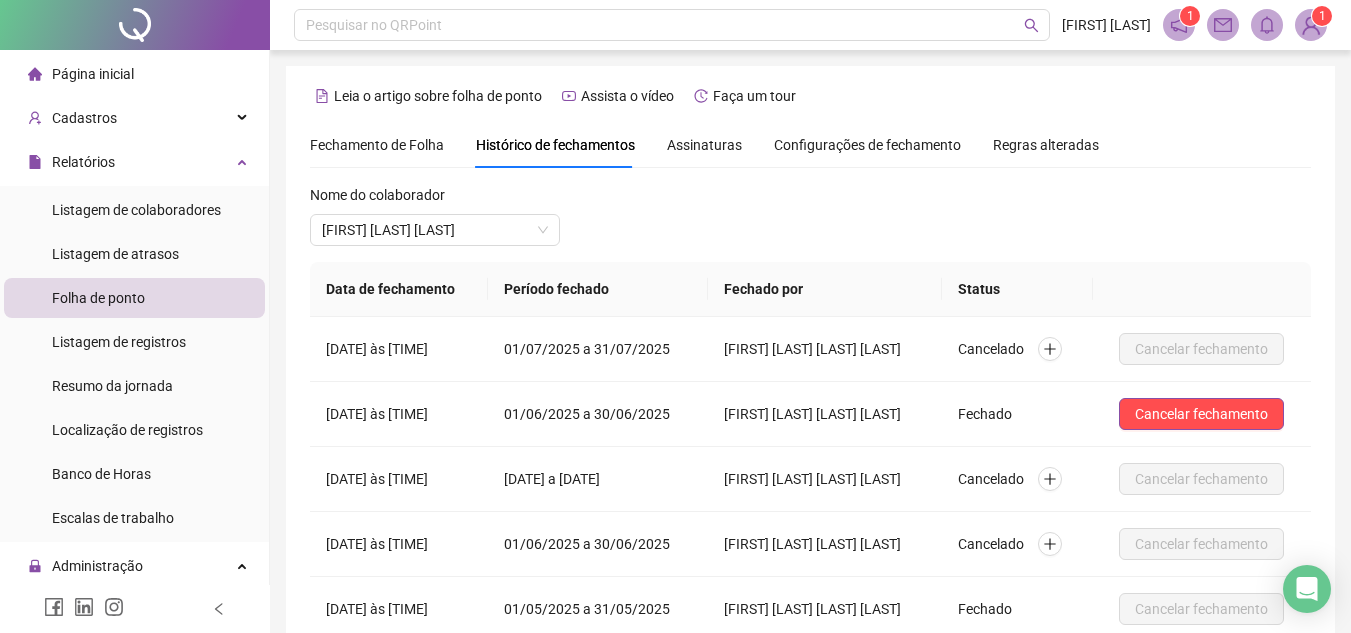 click on "Fechamento de Folha" at bounding box center (377, 145) 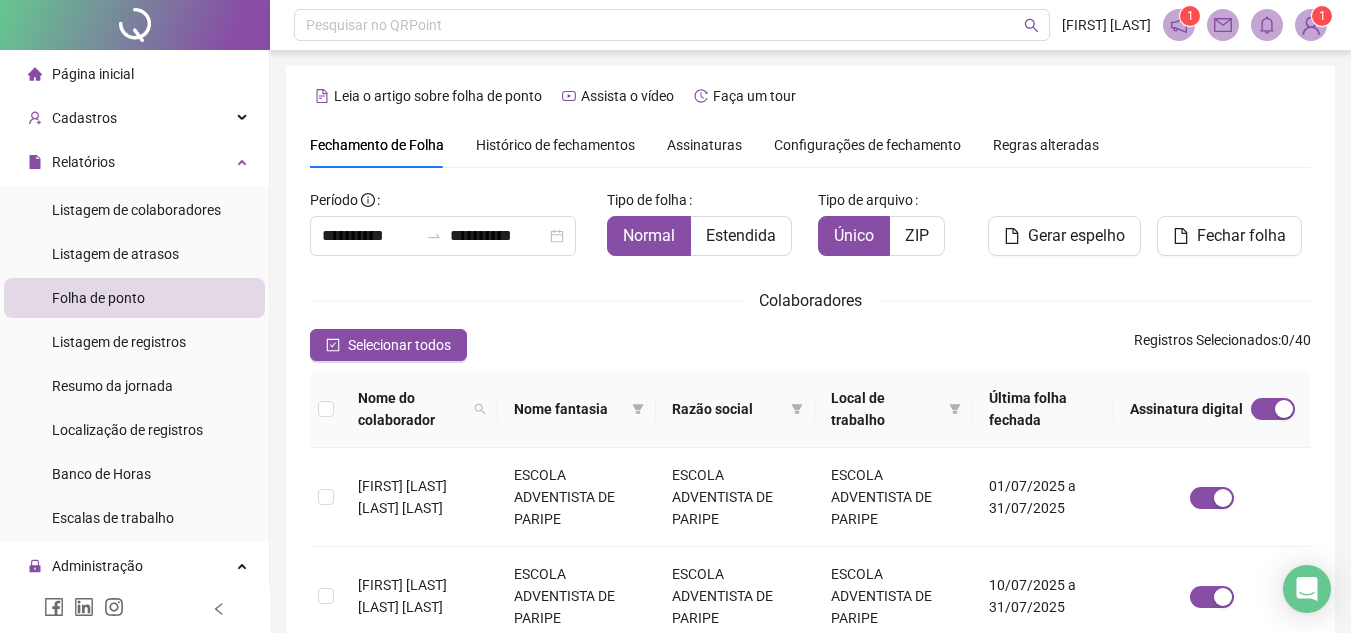 scroll, scrollTop: 93, scrollLeft: 0, axis: vertical 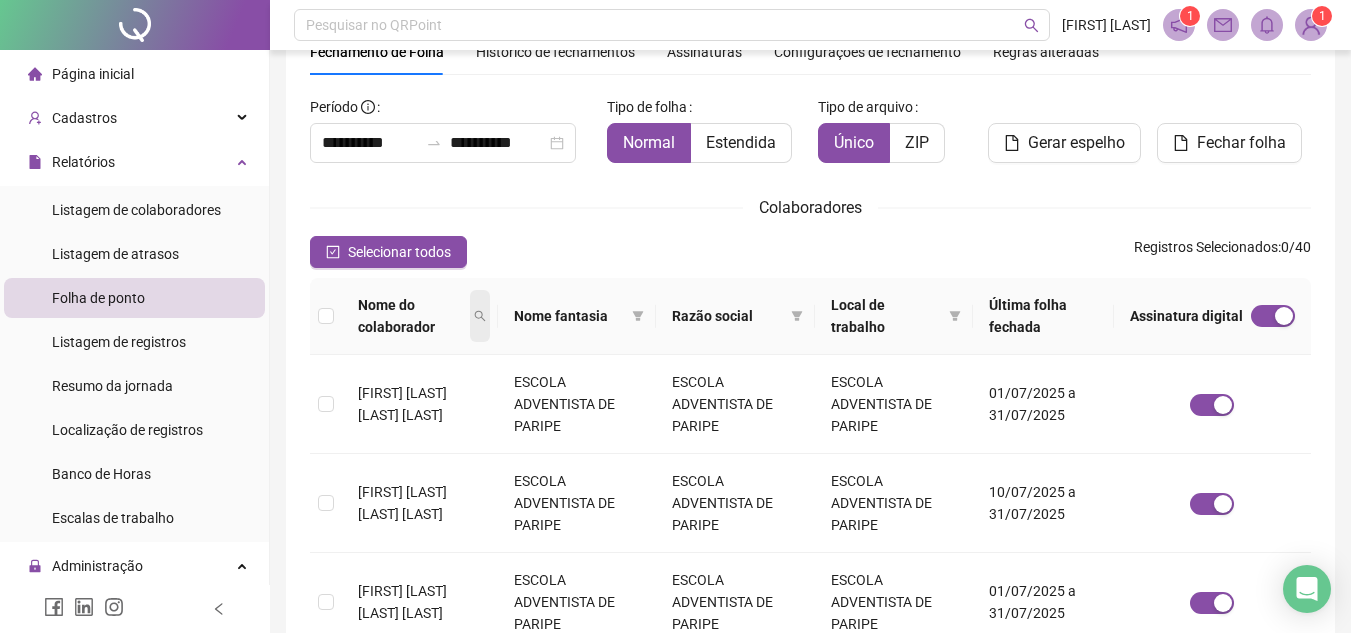 click 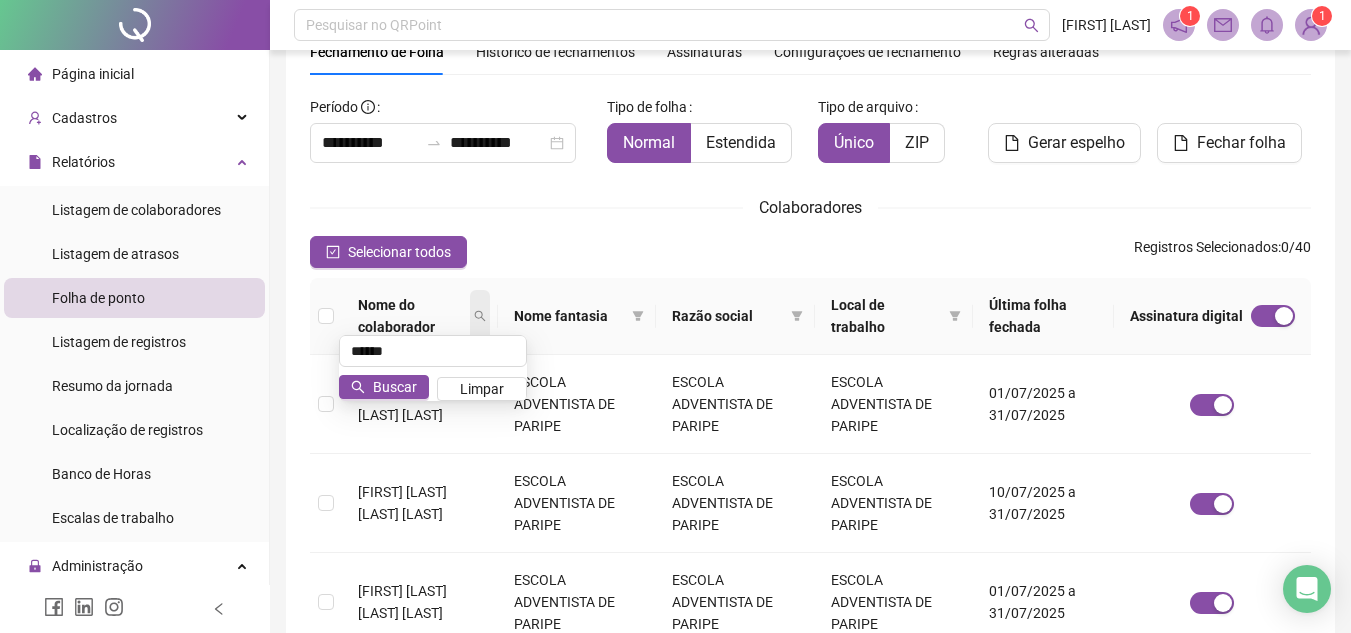 type on "******" 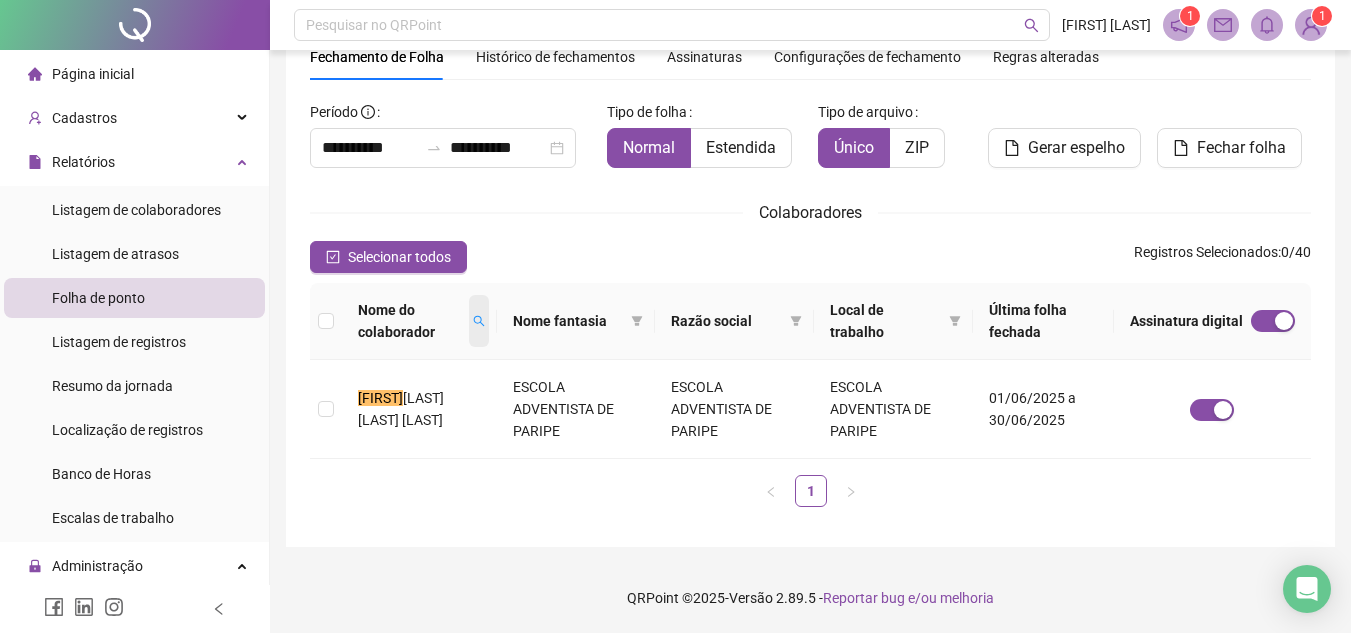 scroll, scrollTop: 88, scrollLeft: 0, axis: vertical 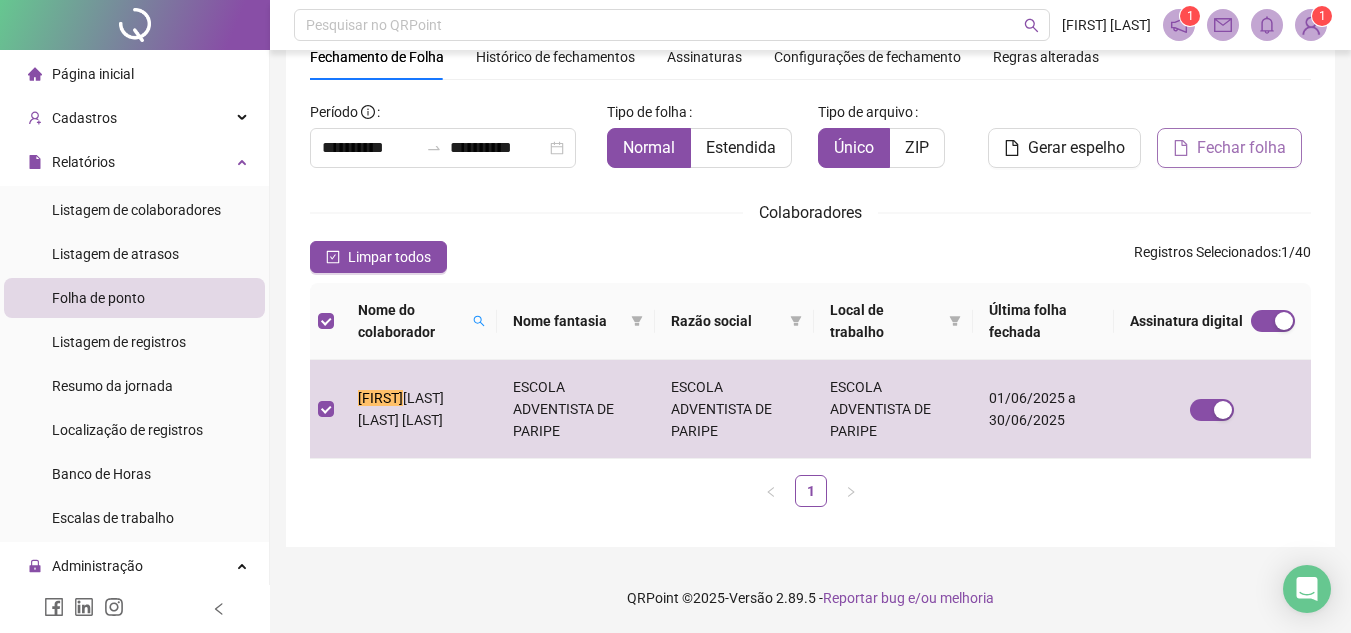 click on "Fechar folha" at bounding box center [1241, 148] 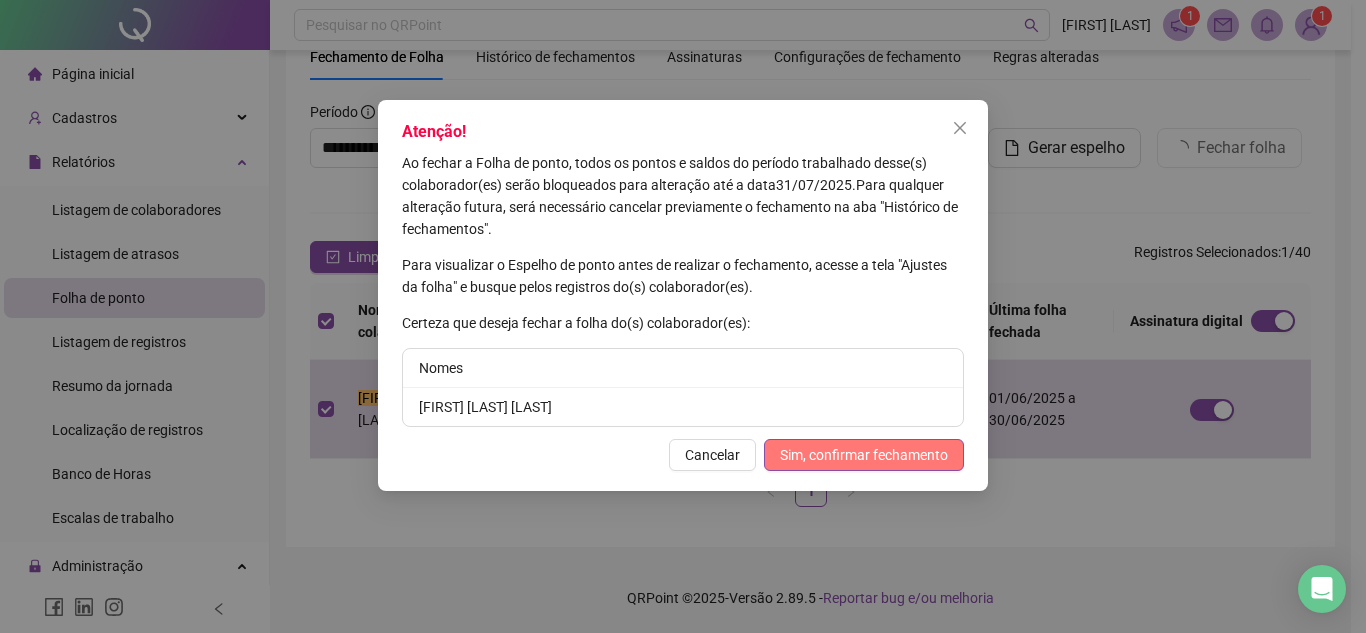 click on "Sim, confirmar fechamento" at bounding box center (864, 455) 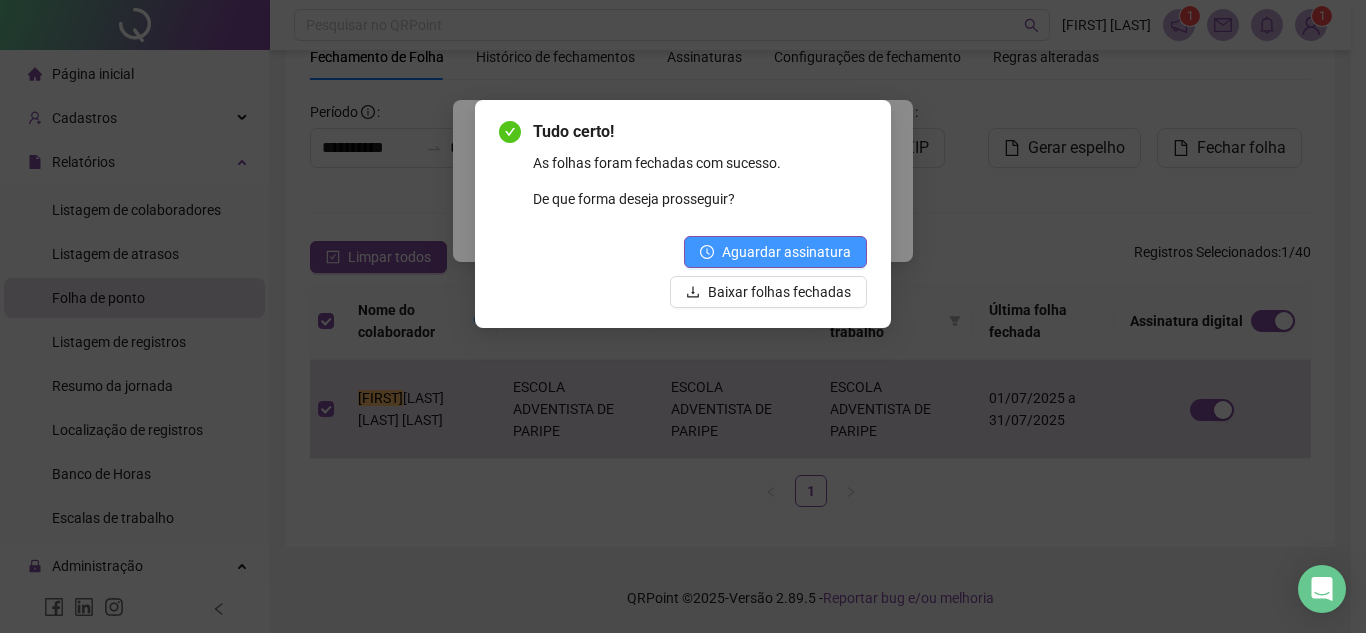 click on "Aguardar assinatura" at bounding box center [786, 252] 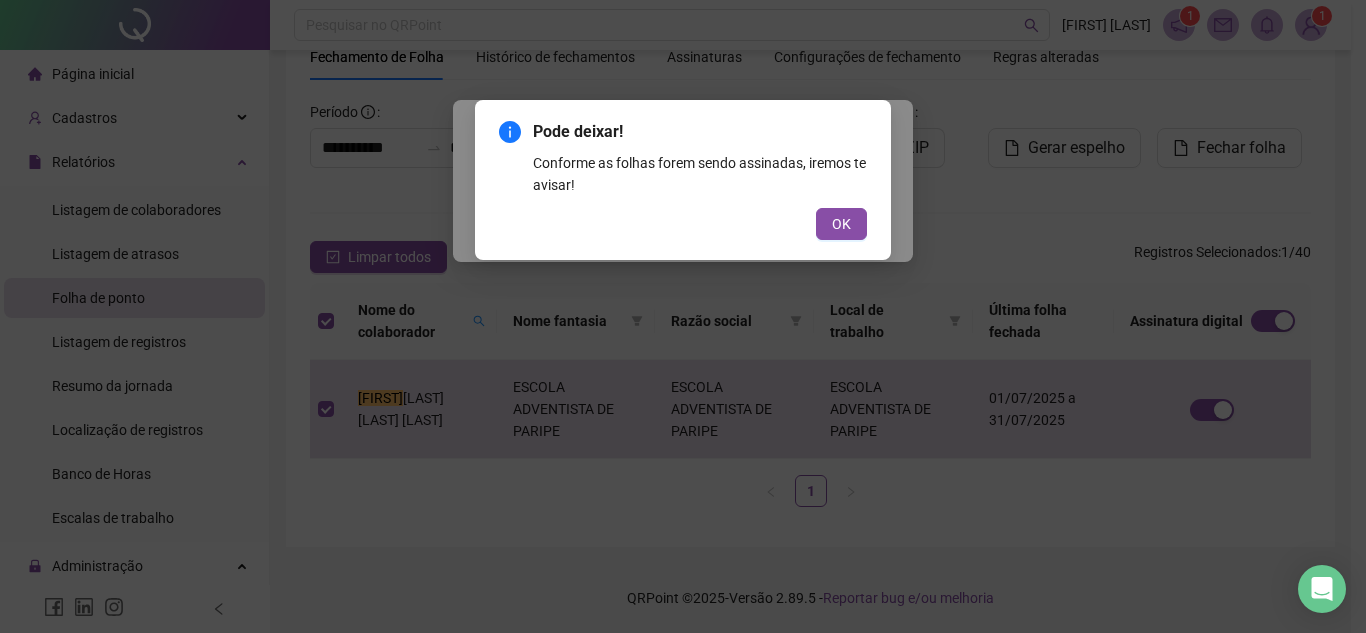 click on "OK" at bounding box center (841, 224) 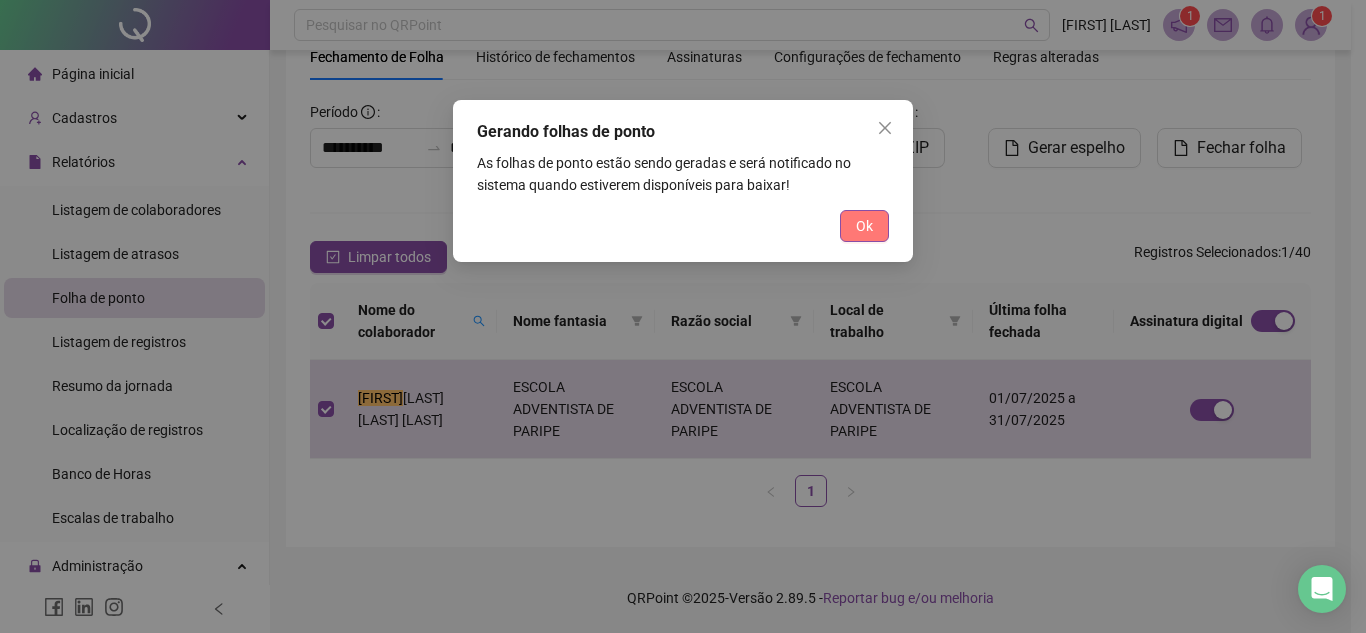 click on "Ok" at bounding box center [864, 226] 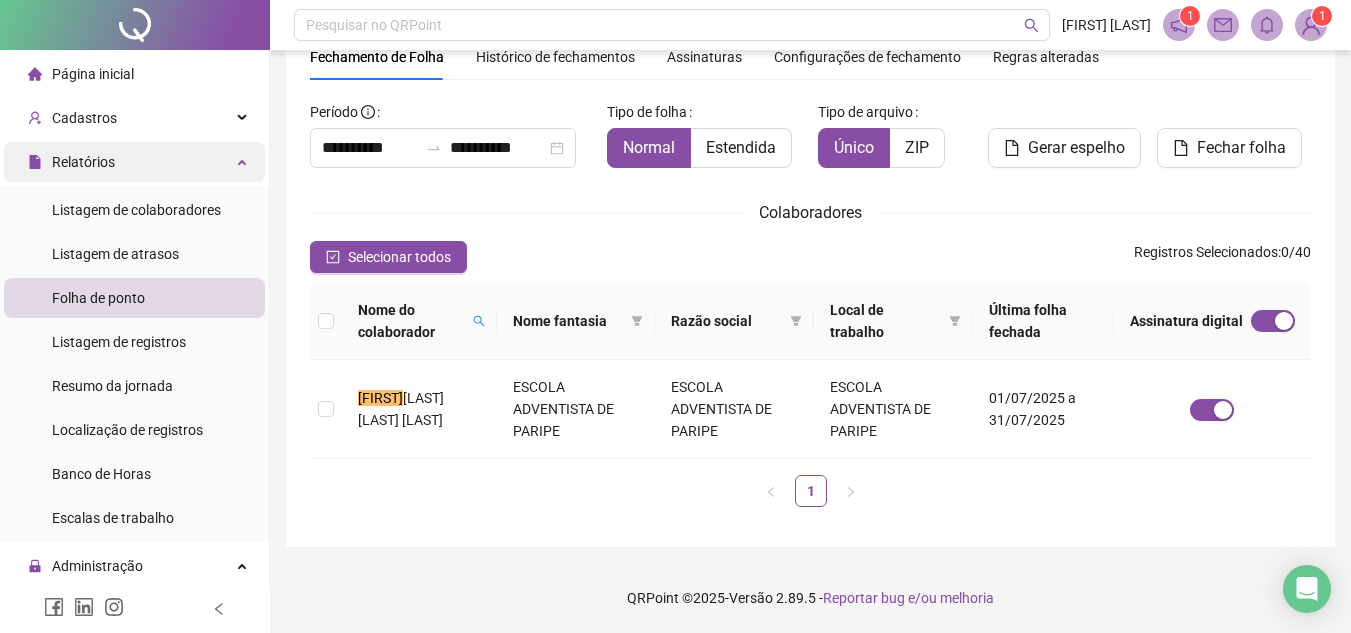 drag, startPoint x: 87, startPoint y: 119, endPoint x: 120, endPoint y: 147, distance: 43.27817 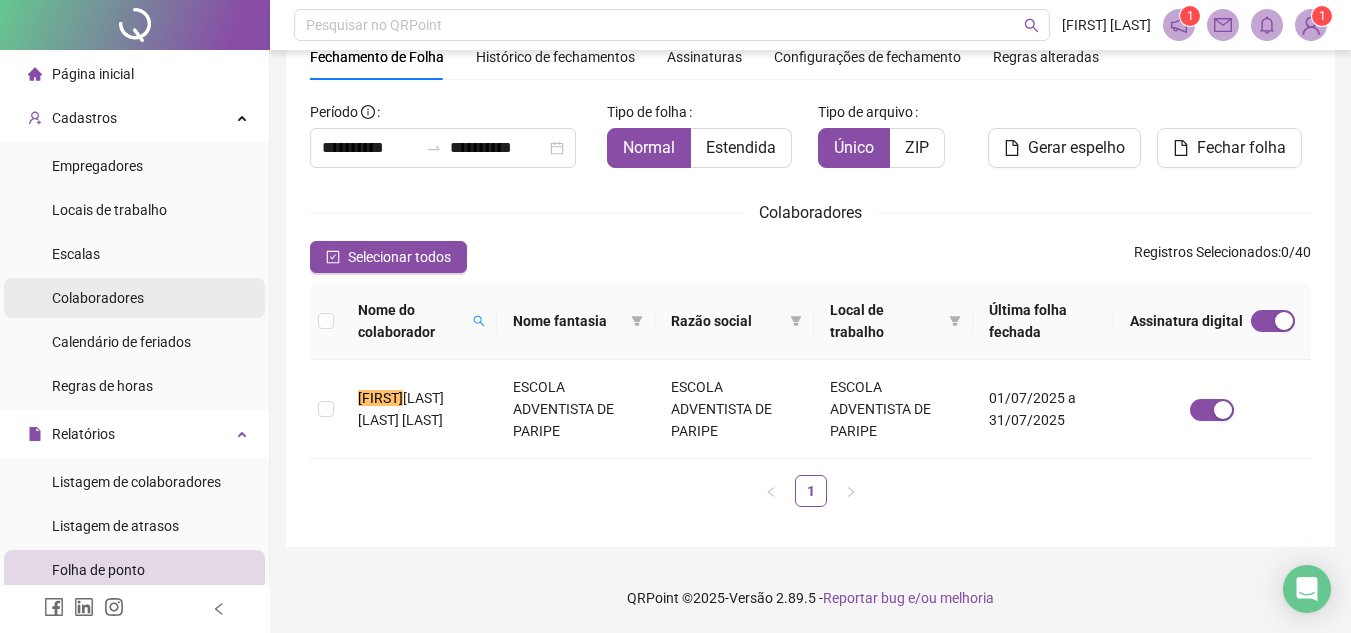click on "Colaboradores" at bounding box center (98, 298) 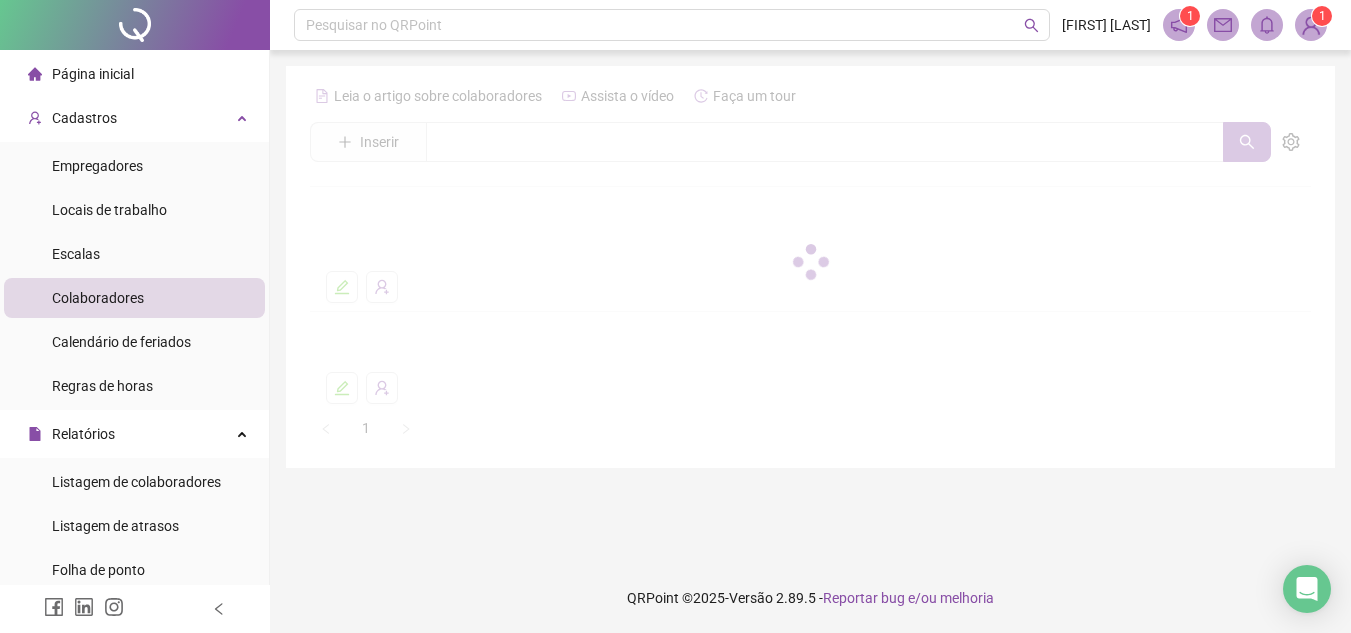 scroll, scrollTop: 0, scrollLeft: 0, axis: both 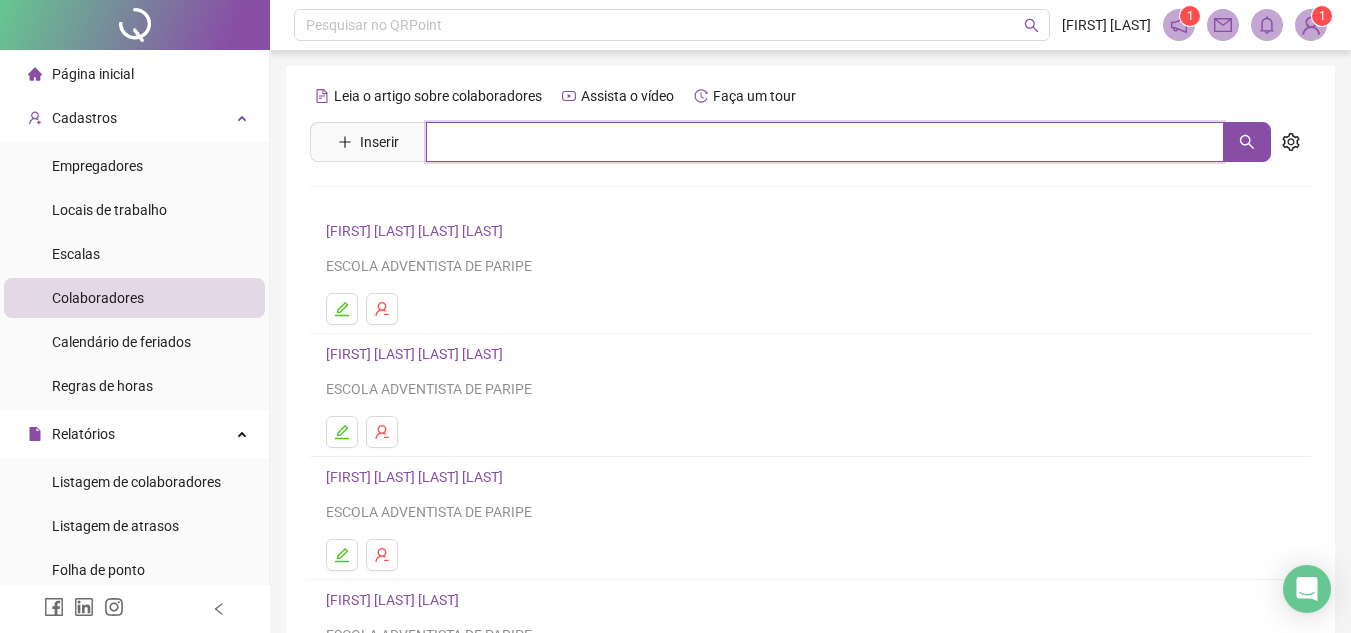 click at bounding box center [825, 142] 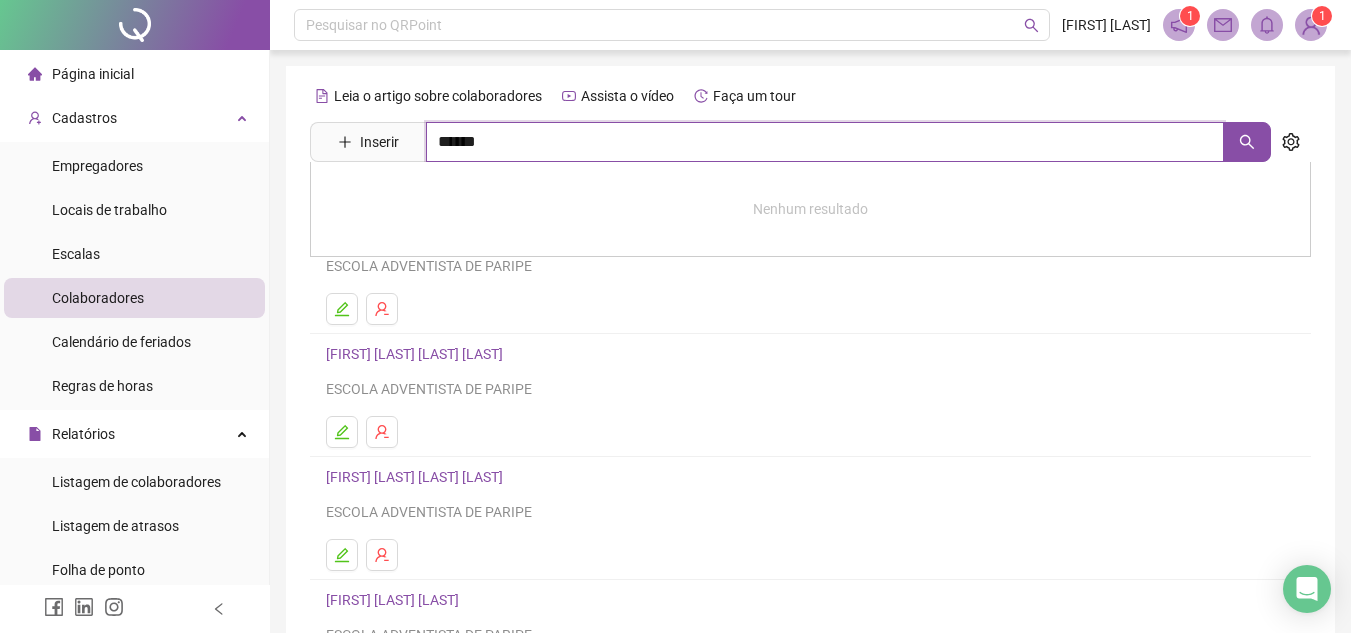 type on "******" 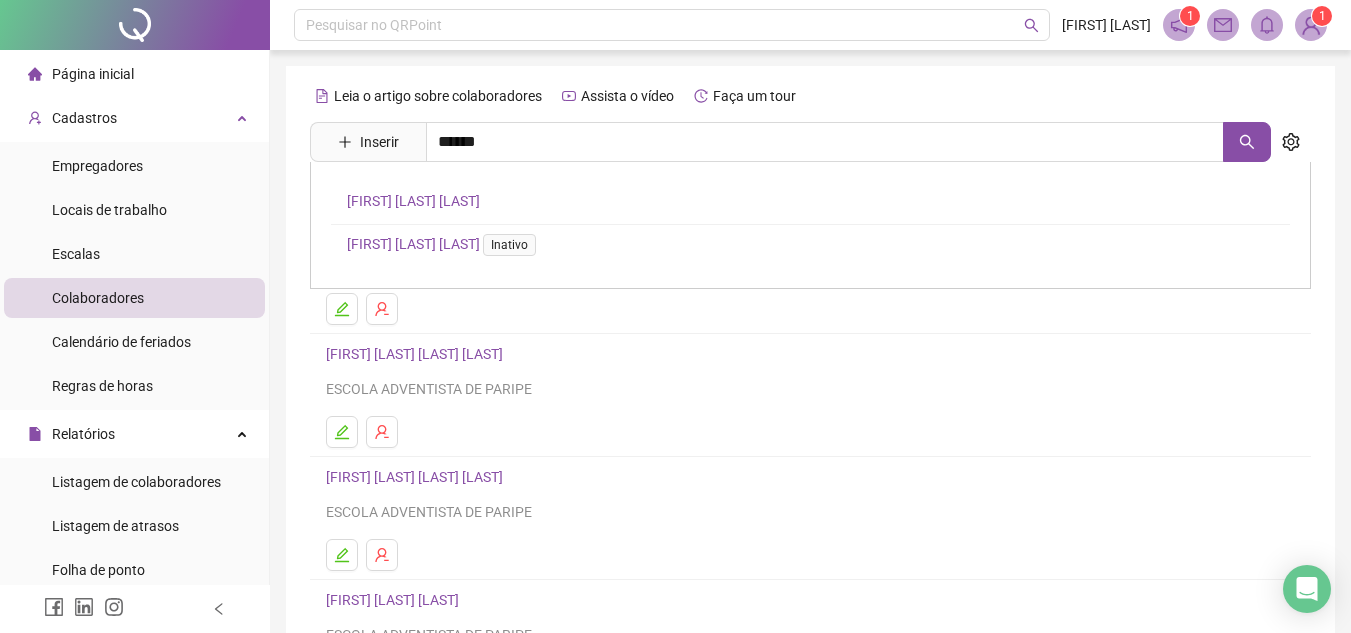 click on "[FIRST] [LAST] [LAST]" at bounding box center [413, 201] 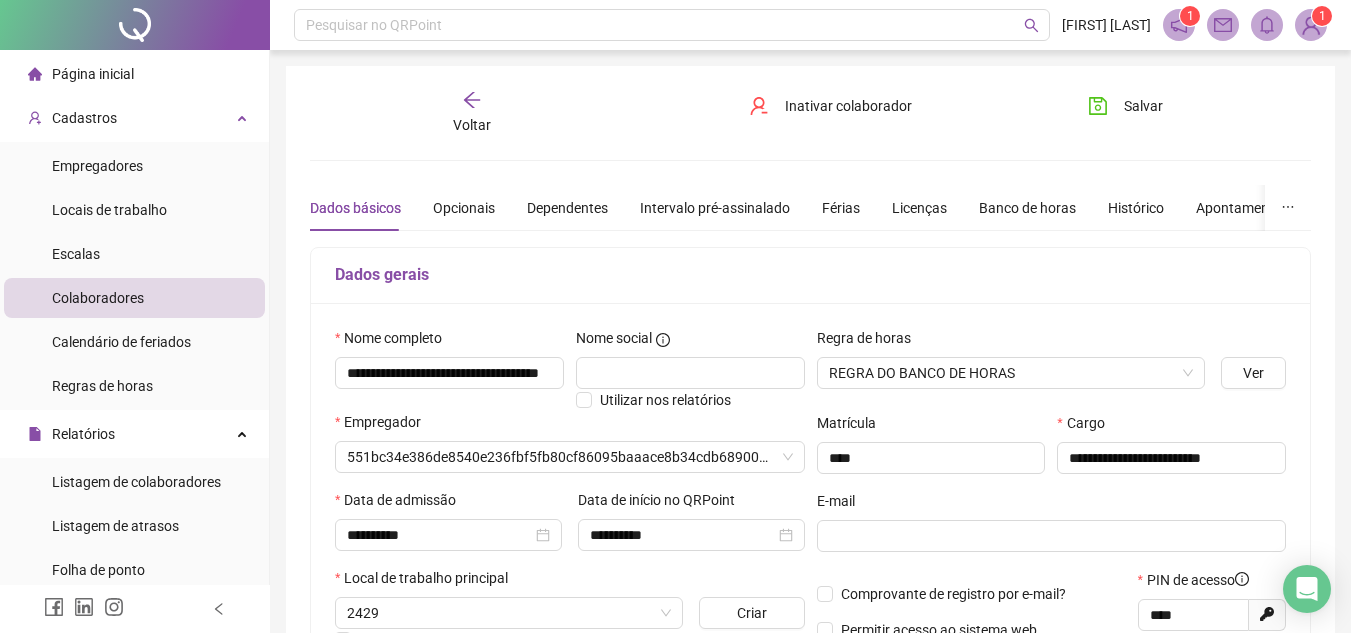 type on "**********" 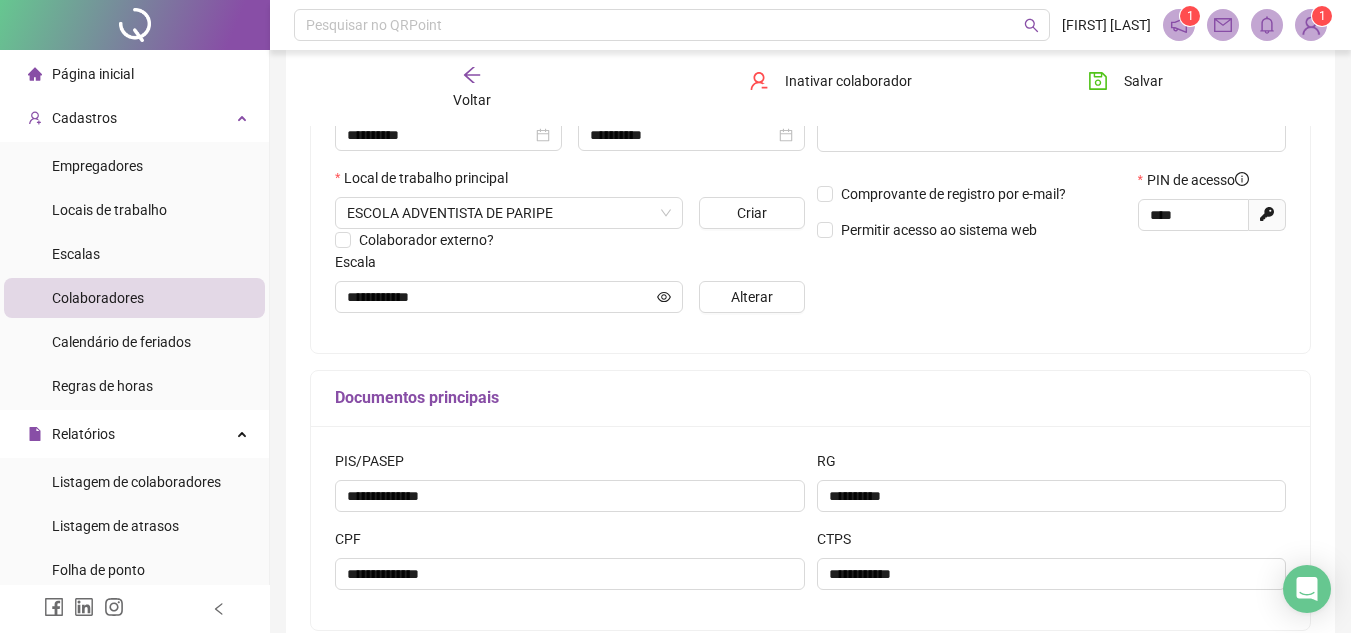 scroll, scrollTop: 200, scrollLeft: 0, axis: vertical 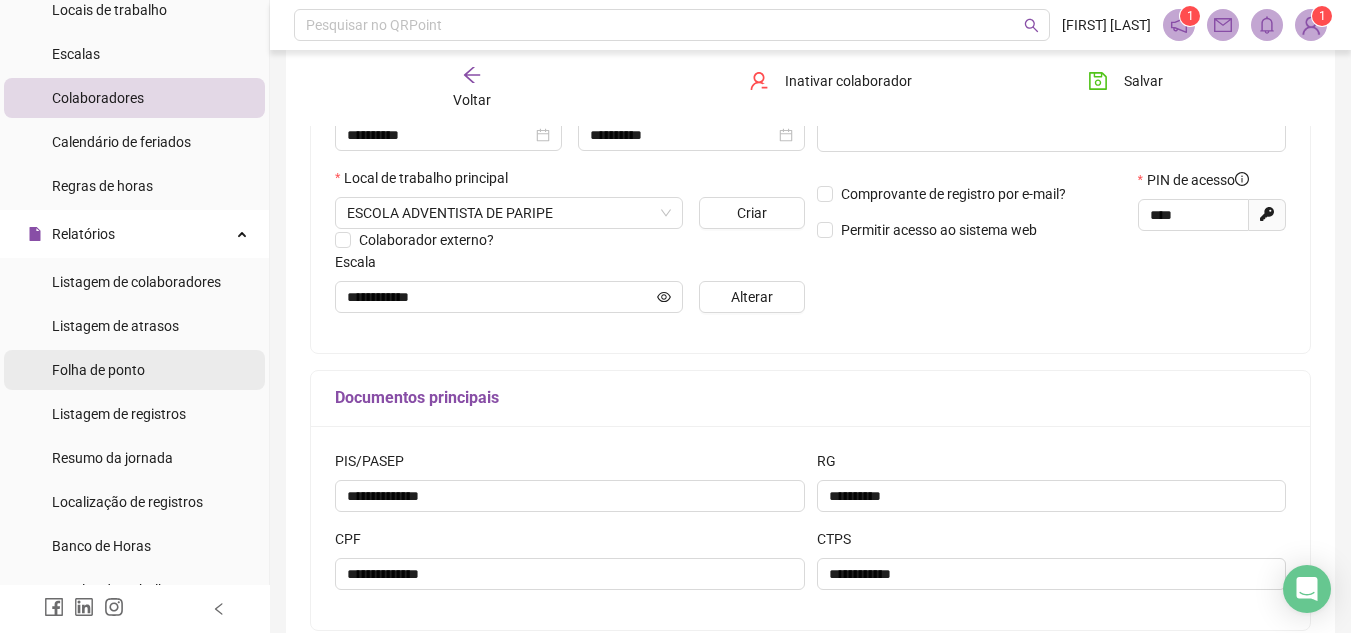 click on "Folha de ponto" at bounding box center [98, 370] 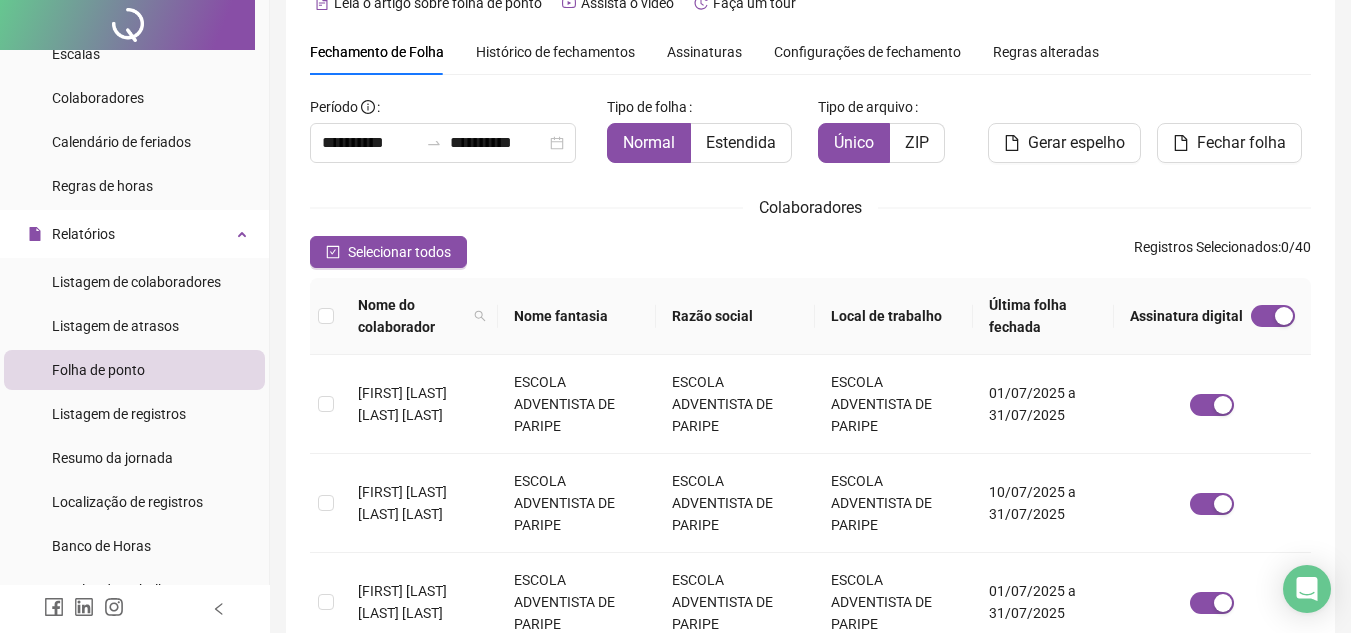 scroll, scrollTop: 0, scrollLeft: 0, axis: both 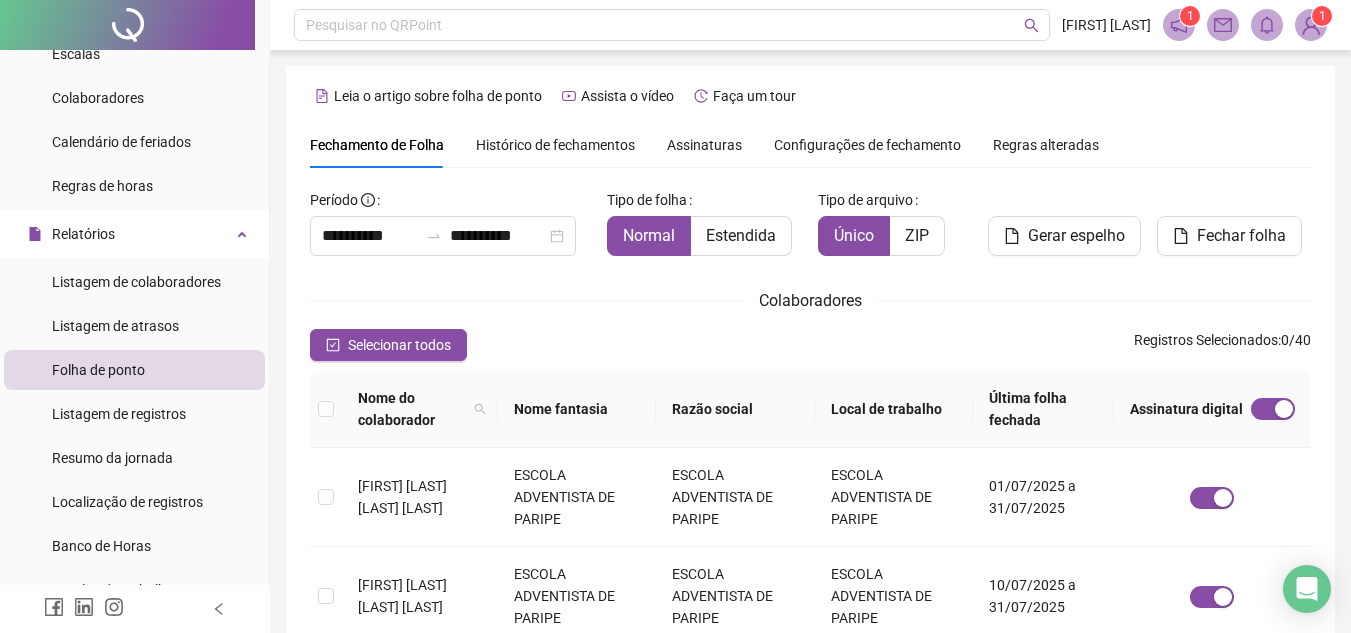 click on "Assinaturas" at bounding box center (704, 145) 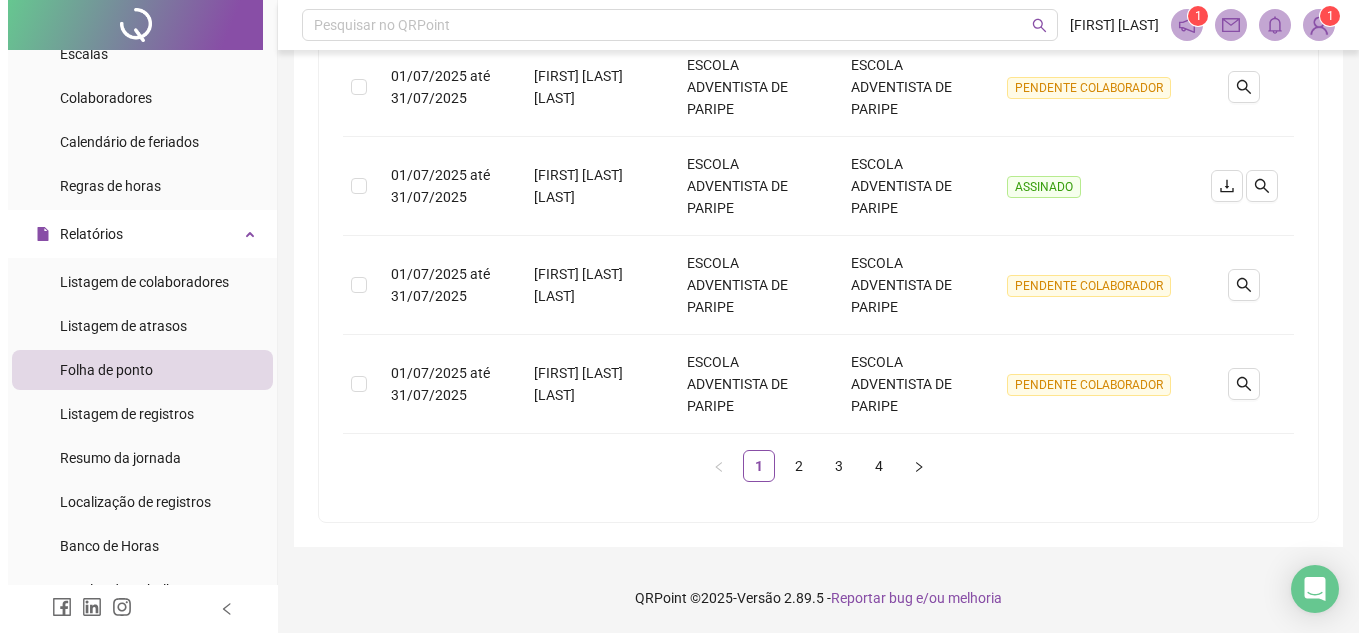 scroll, scrollTop: 89, scrollLeft: 0, axis: vertical 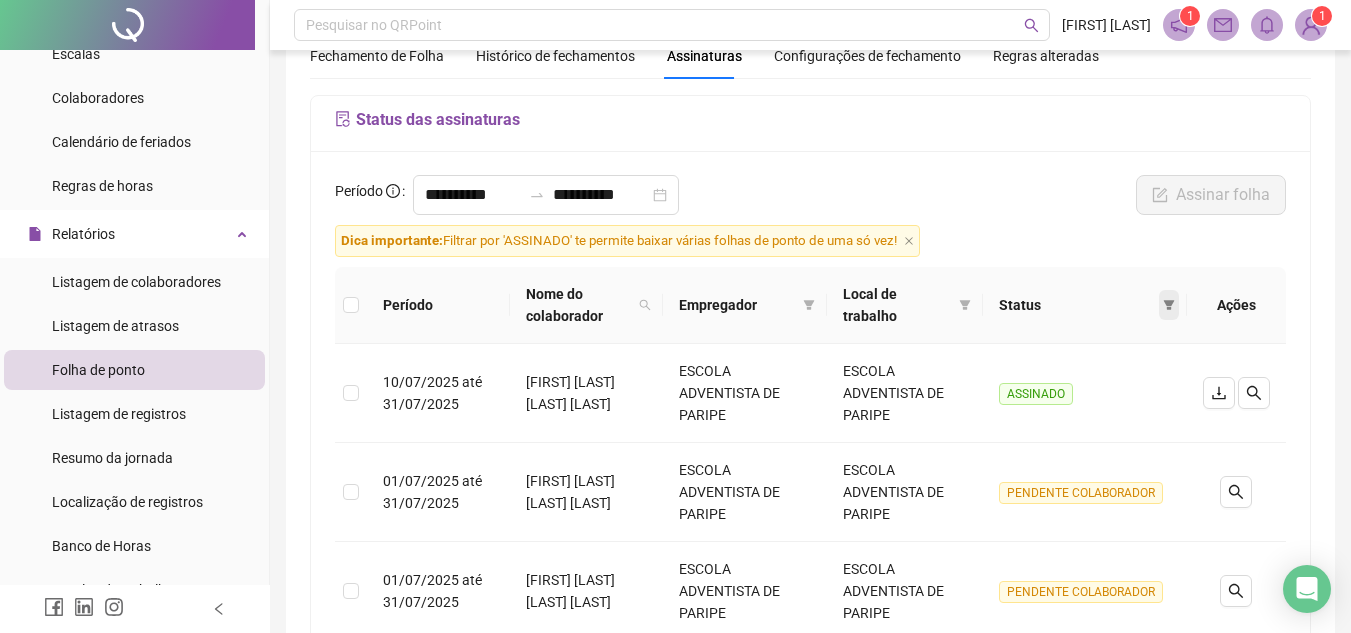 click 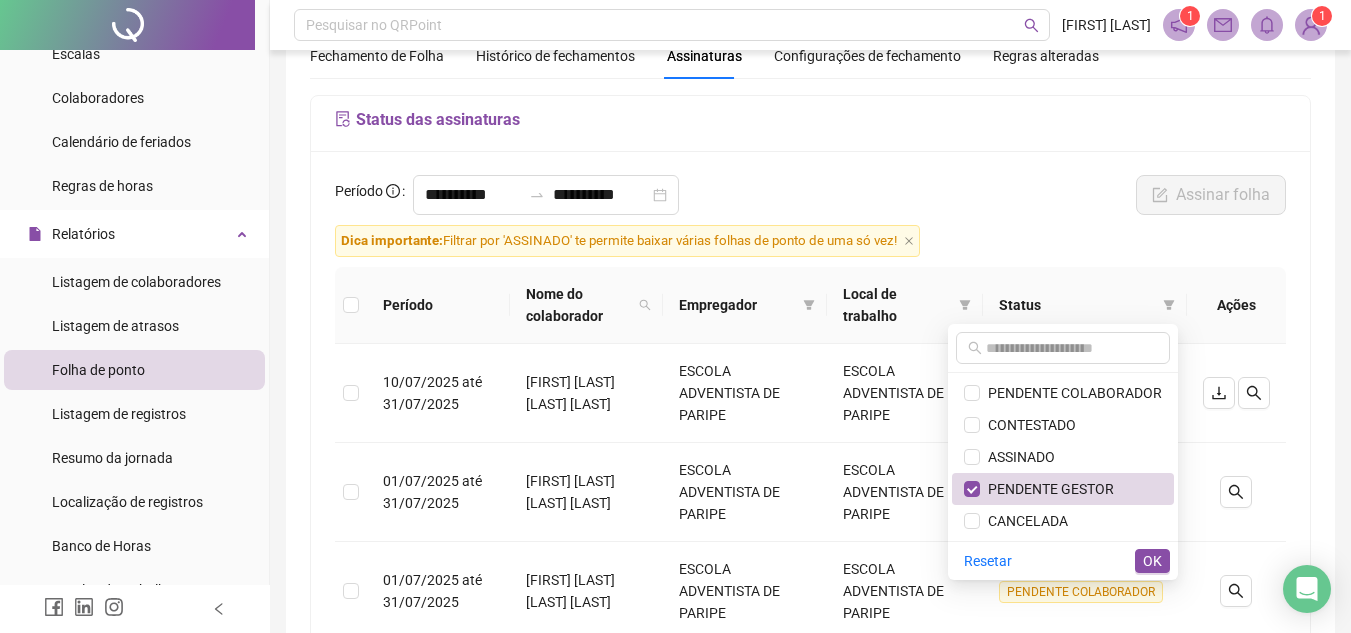 click on "OK" at bounding box center (1152, 561) 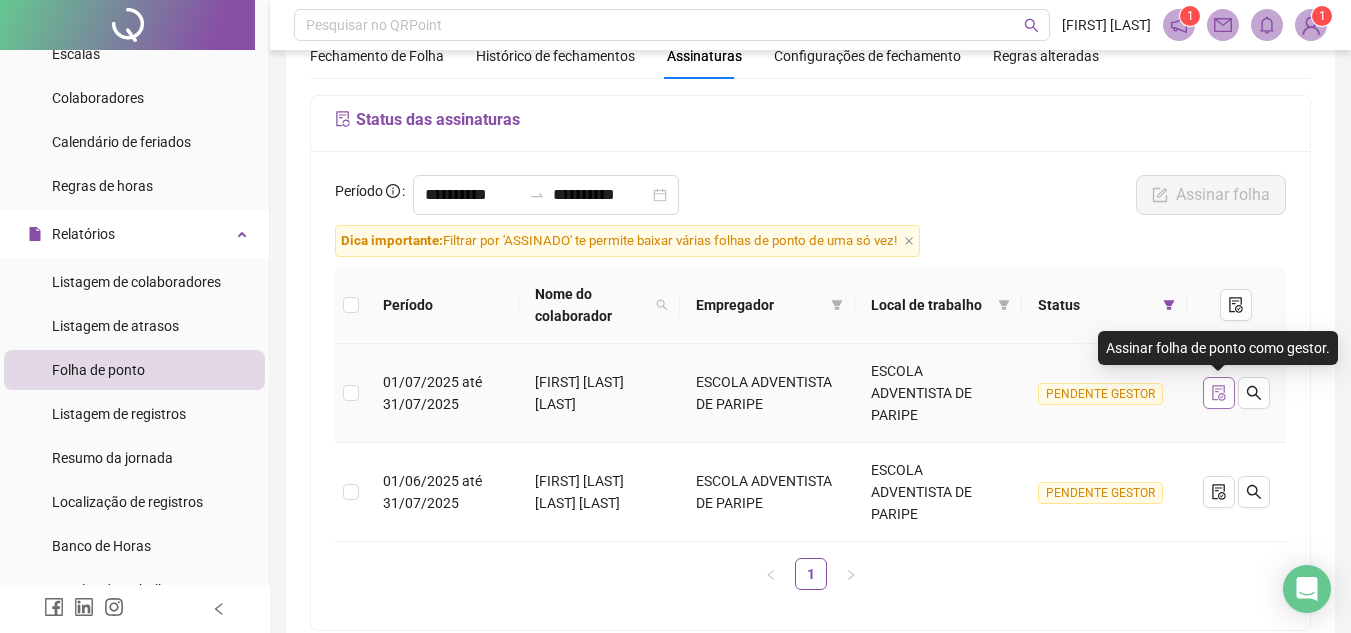 click 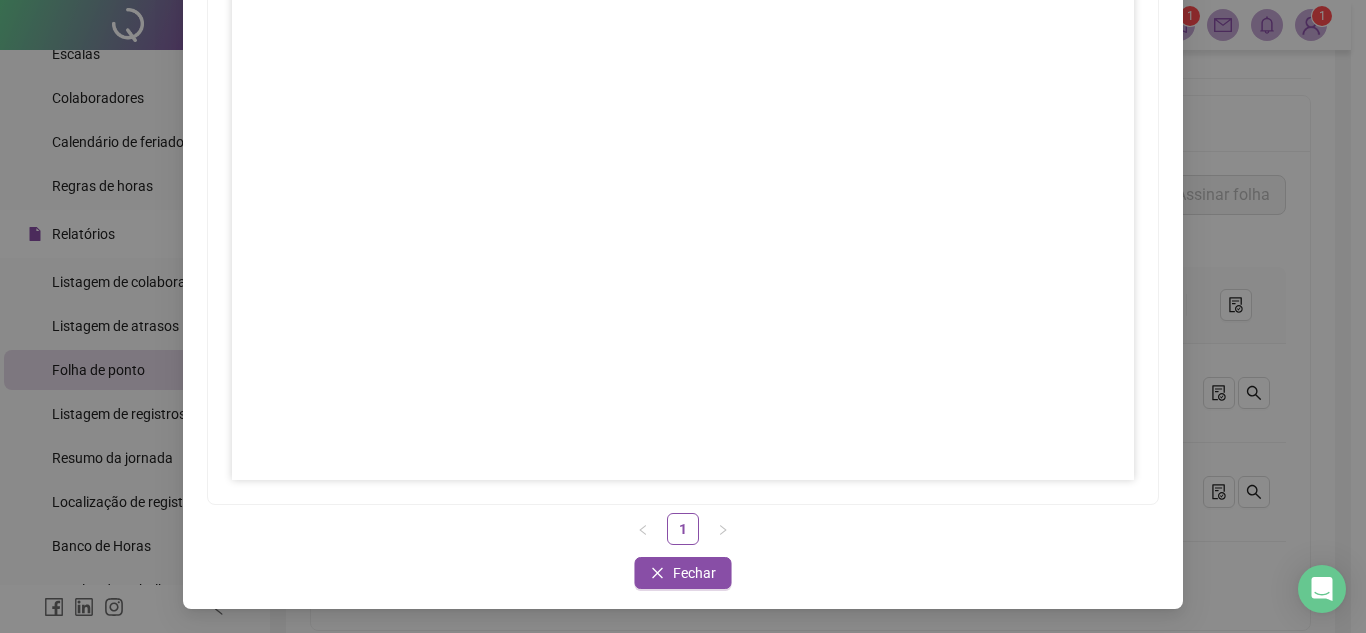 scroll, scrollTop: 97, scrollLeft: 0, axis: vertical 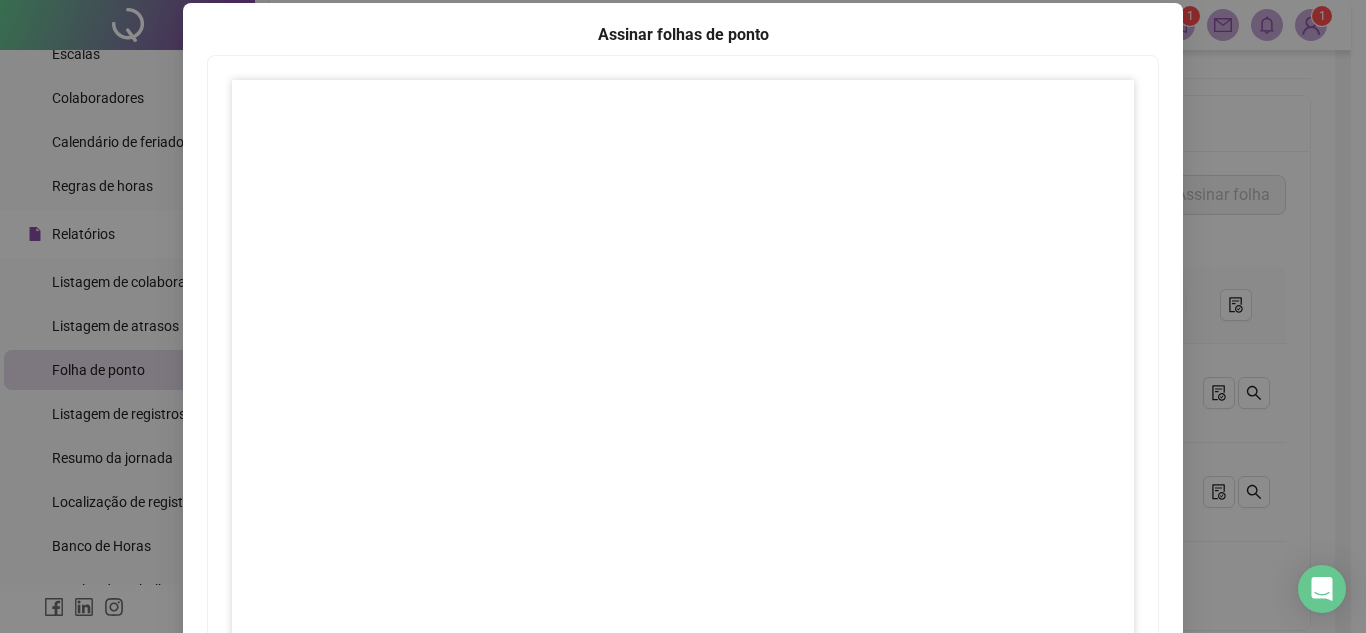 click on "Assinar folhas de ponto 1 Fechar Fechar" at bounding box center (683, 316) 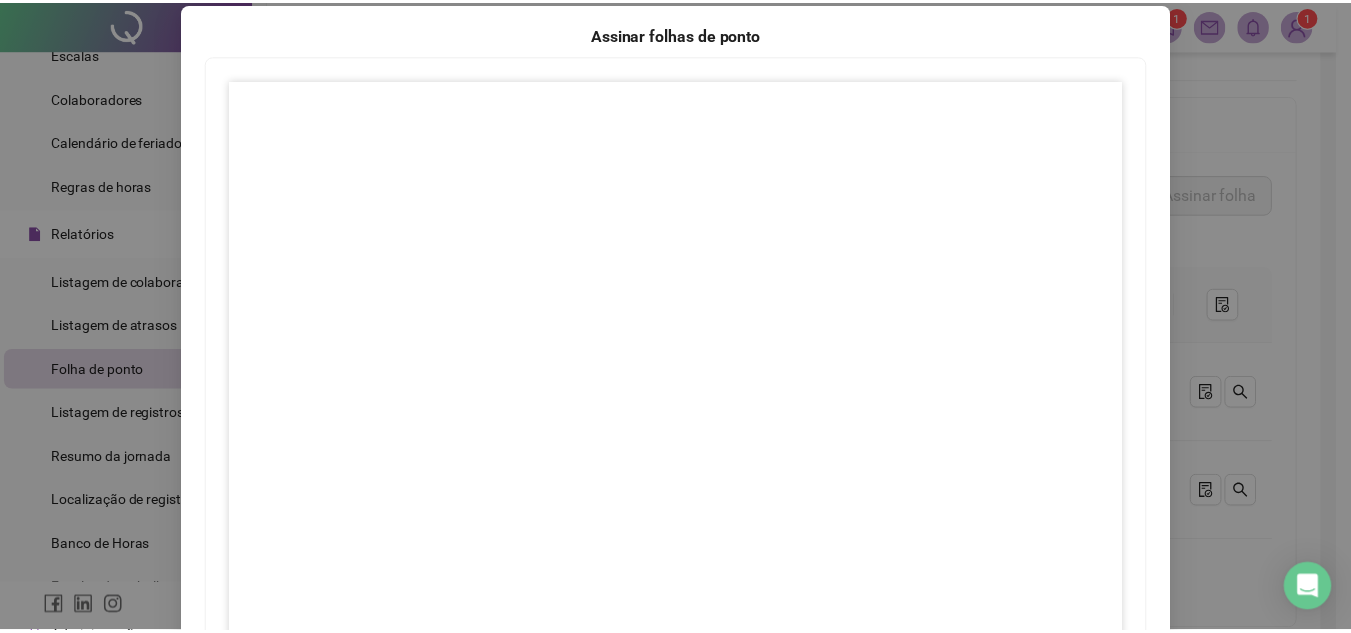 scroll, scrollTop: 297, scrollLeft: 0, axis: vertical 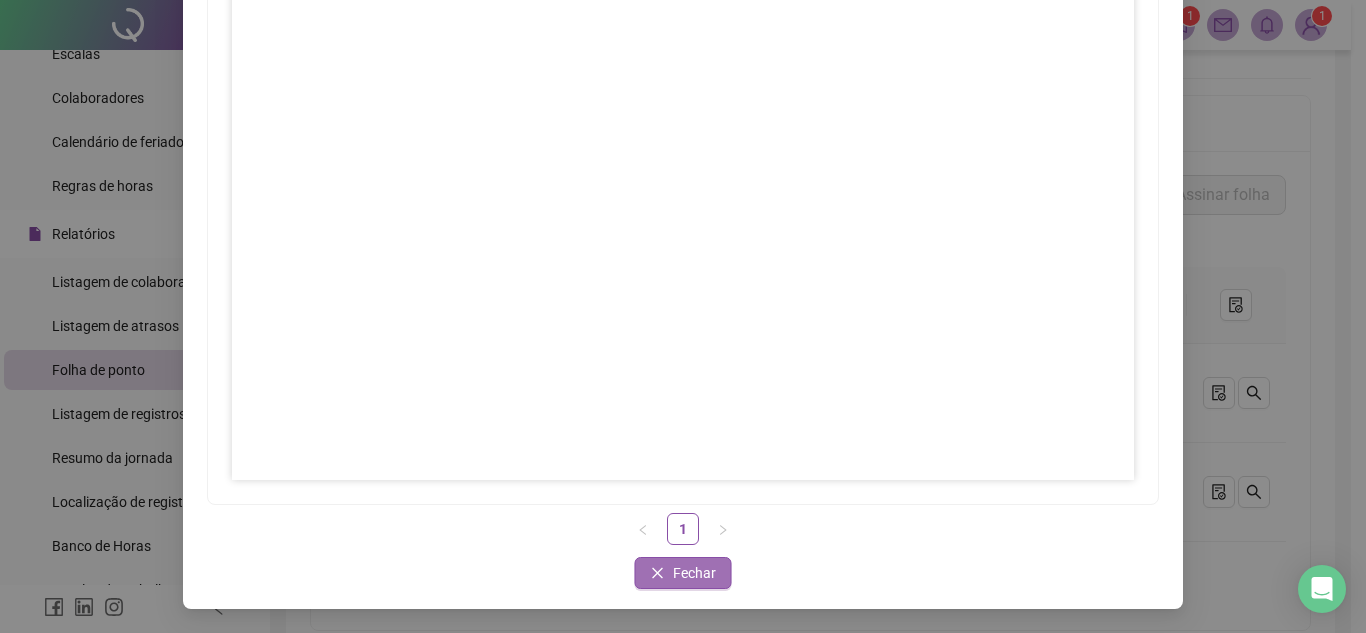 click on "Fechar" at bounding box center [694, 573] 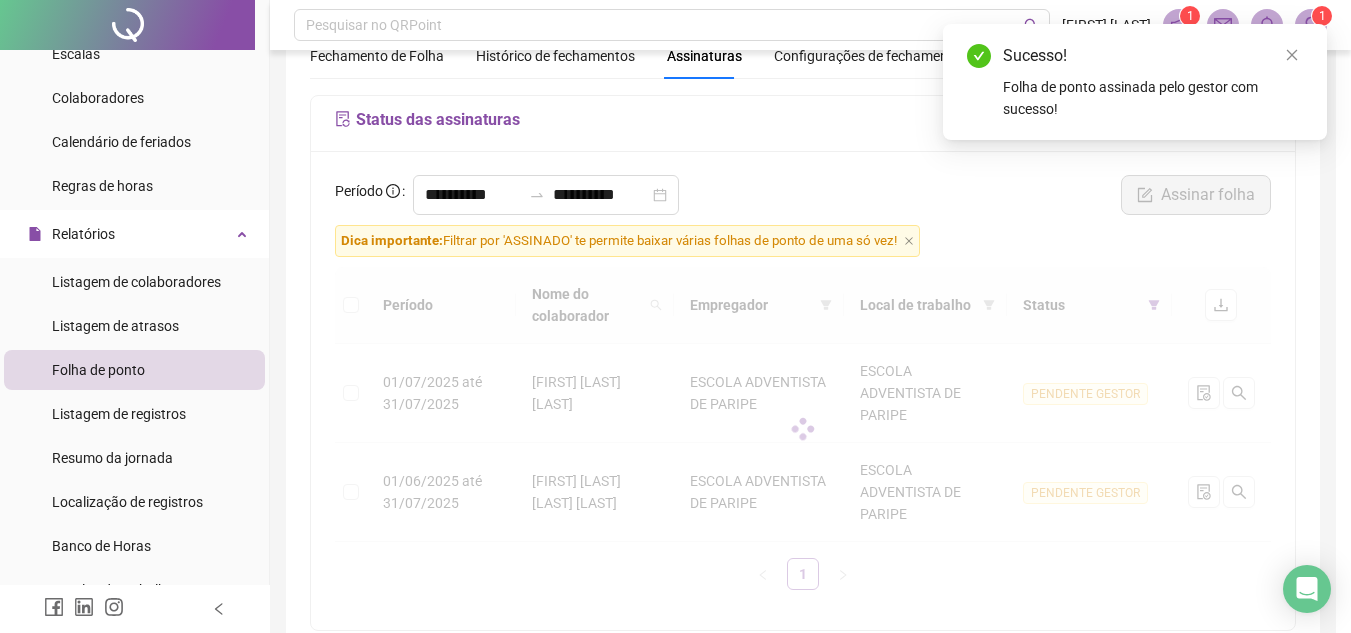 scroll, scrollTop: 0, scrollLeft: 0, axis: both 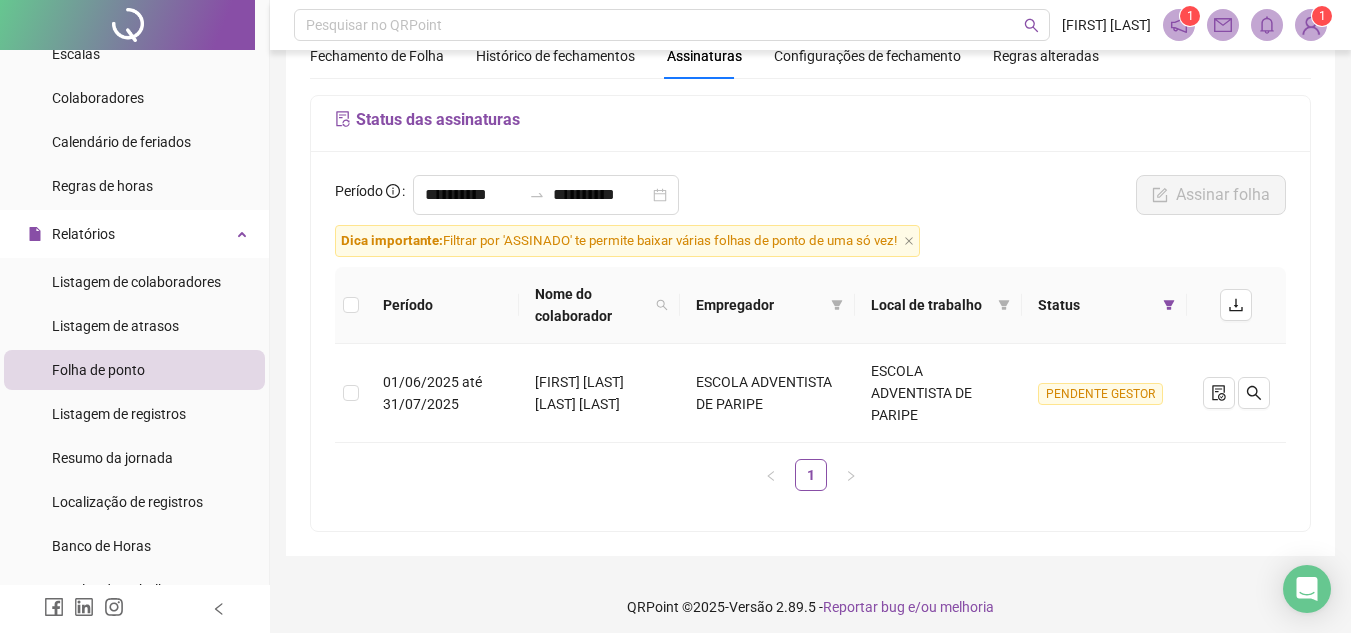drag, startPoint x: 690, startPoint y: 631, endPoint x: 285, endPoint y: 32, distance: 723.0671 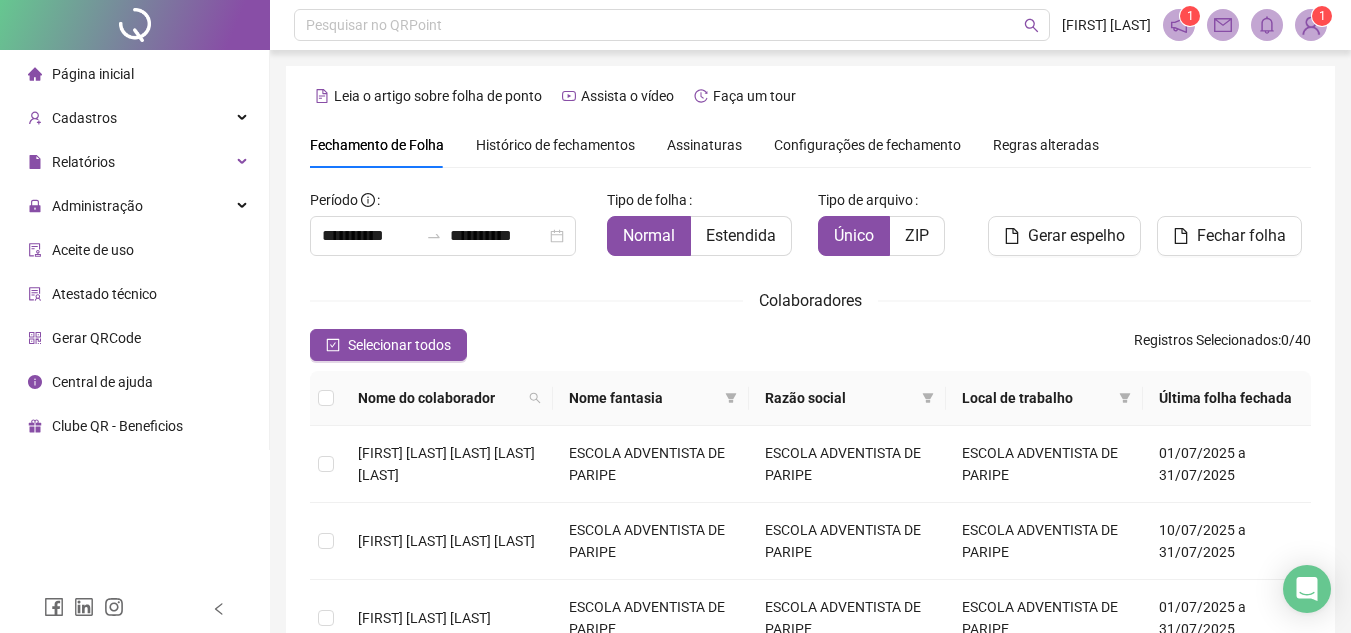 scroll, scrollTop: 93, scrollLeft: 0, axis: vertical 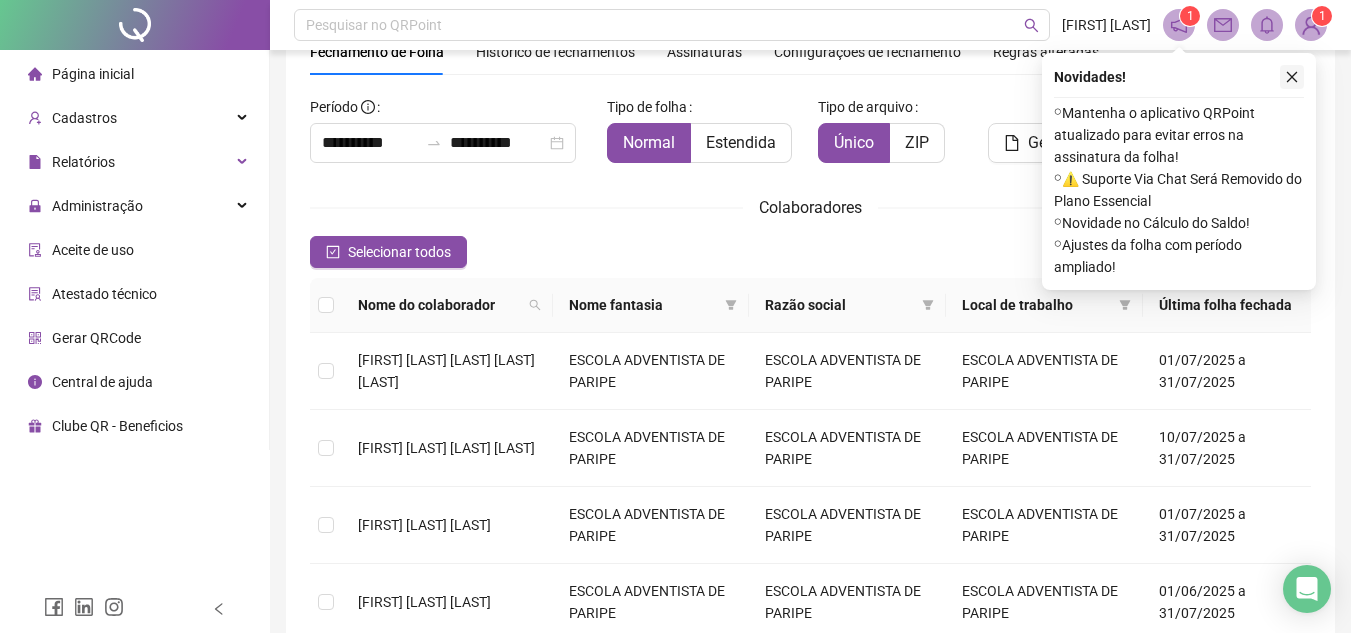 click 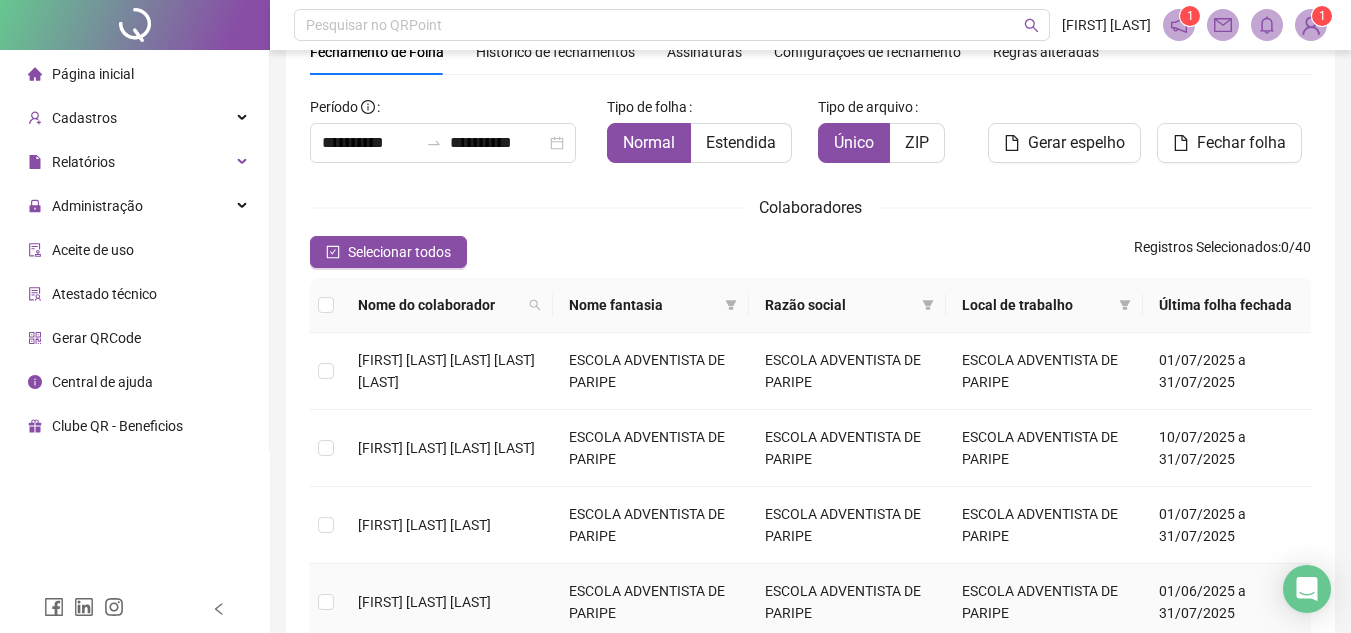 scroll, scrollTop: 293, scrollLeft: 0, axis: vertical 